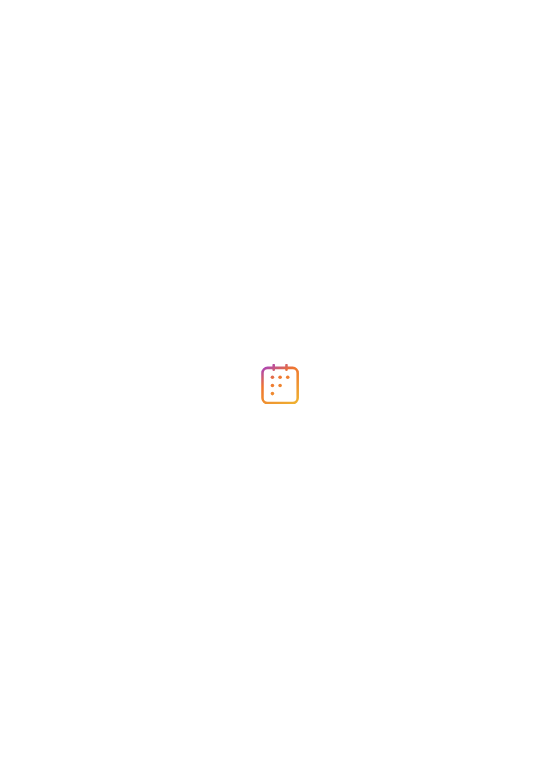 scroll, scrollTop: 0, scrollLeft: 0, axis: both 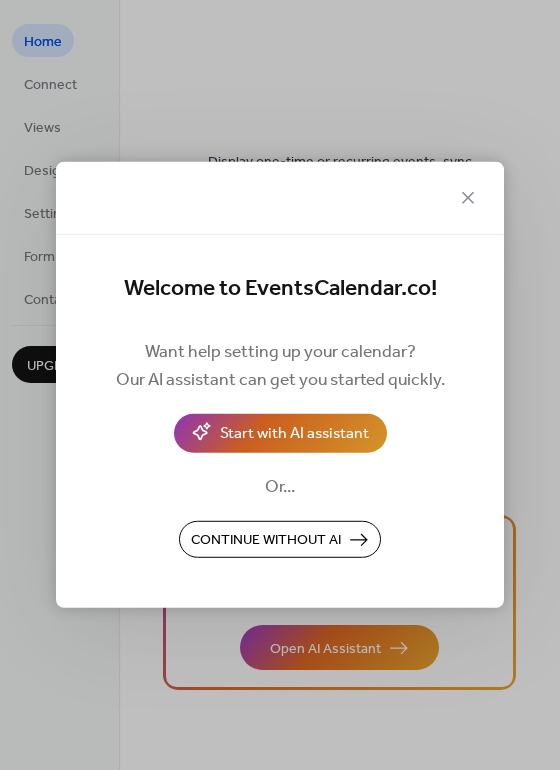 click on "Start with AI assistant" at bounding box center [294, 435] 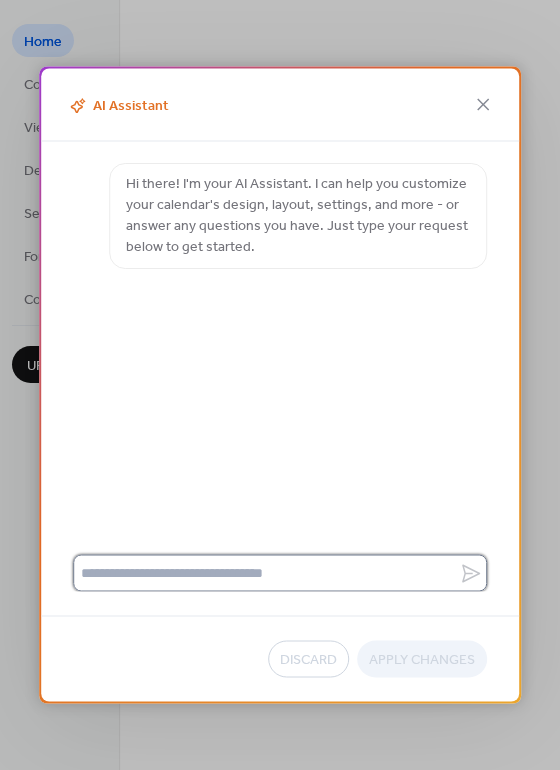 click at bounding box center [266, 573] 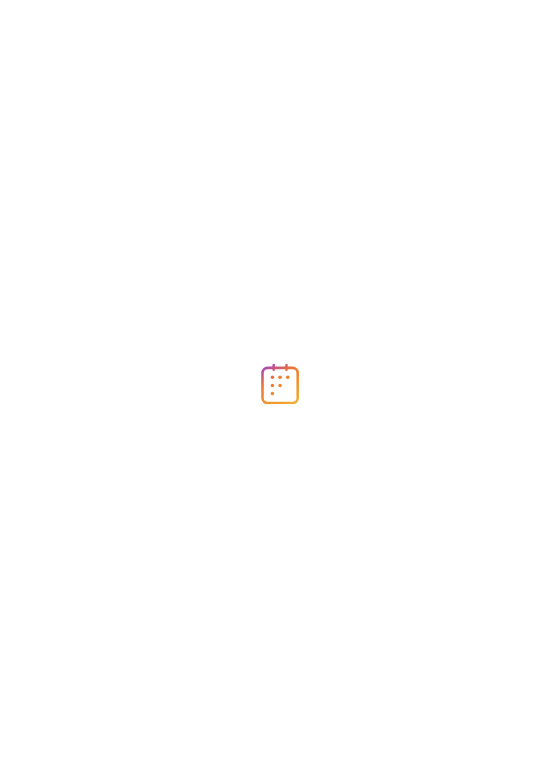 scroll, scrollTop: 0, scrollLeft: 0, axis: both 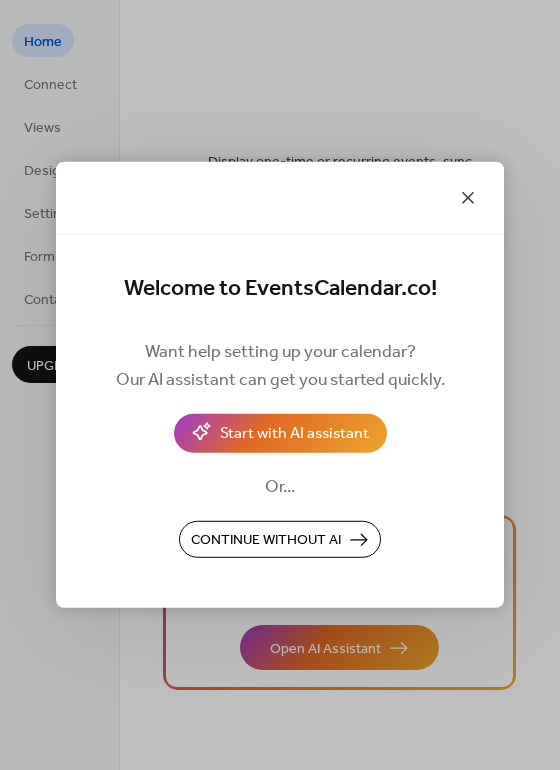 click 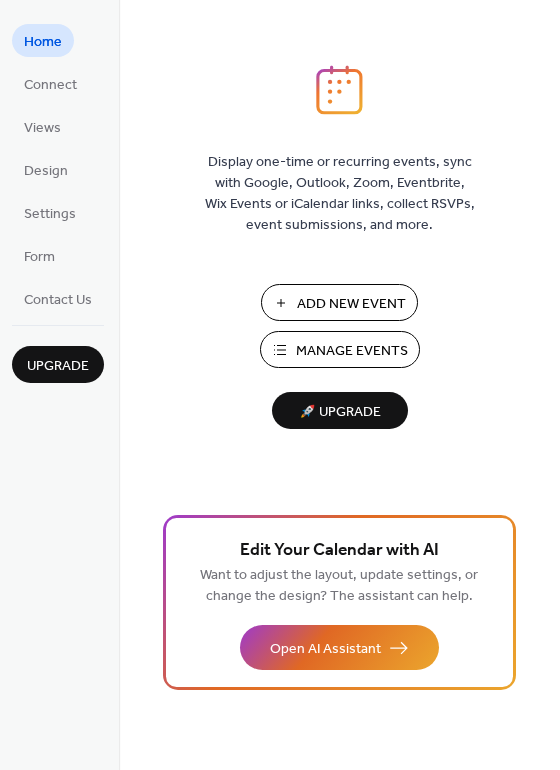 click on "Add New Event" at bounding box center (351, 304) 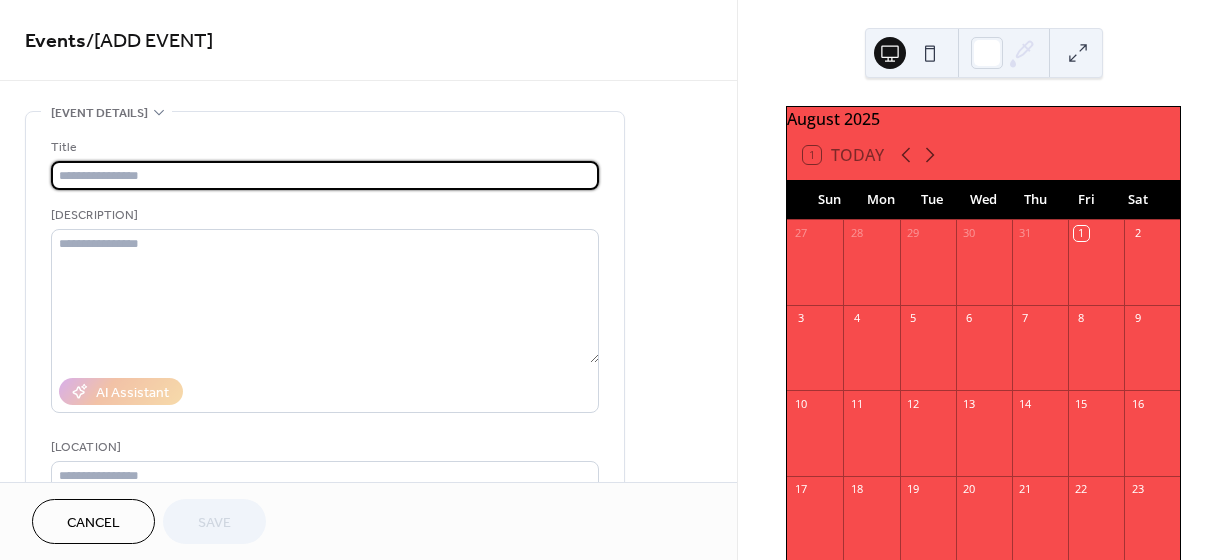 scroll, scrollTop: 0, scrollLeft: 0, axis: both 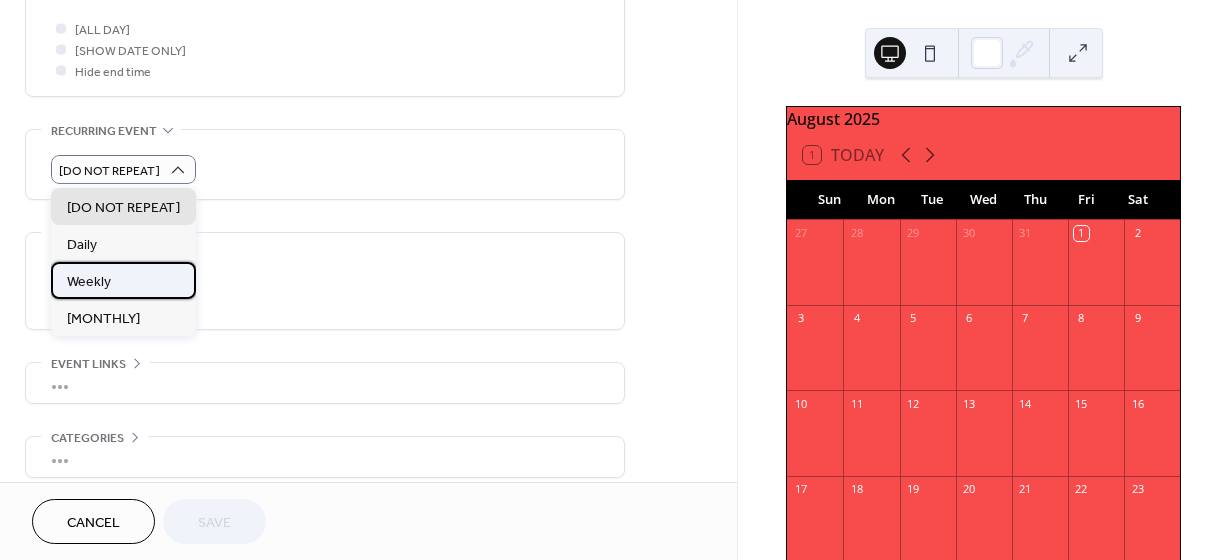click on "Weekly" at bounding box center (123, 280) 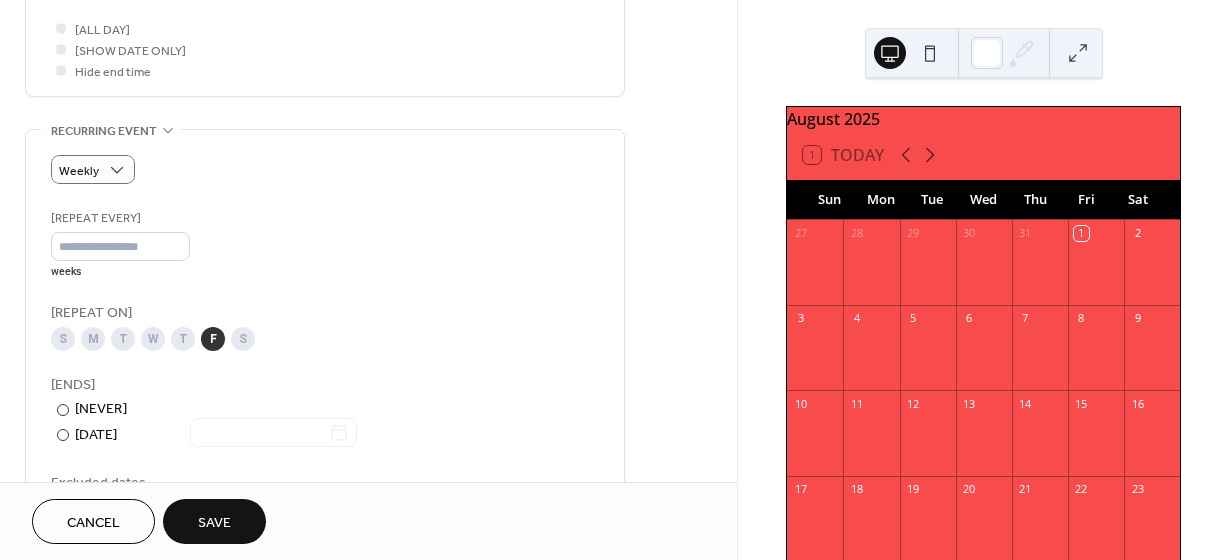 click on "M" at bounding box center (93, 339) 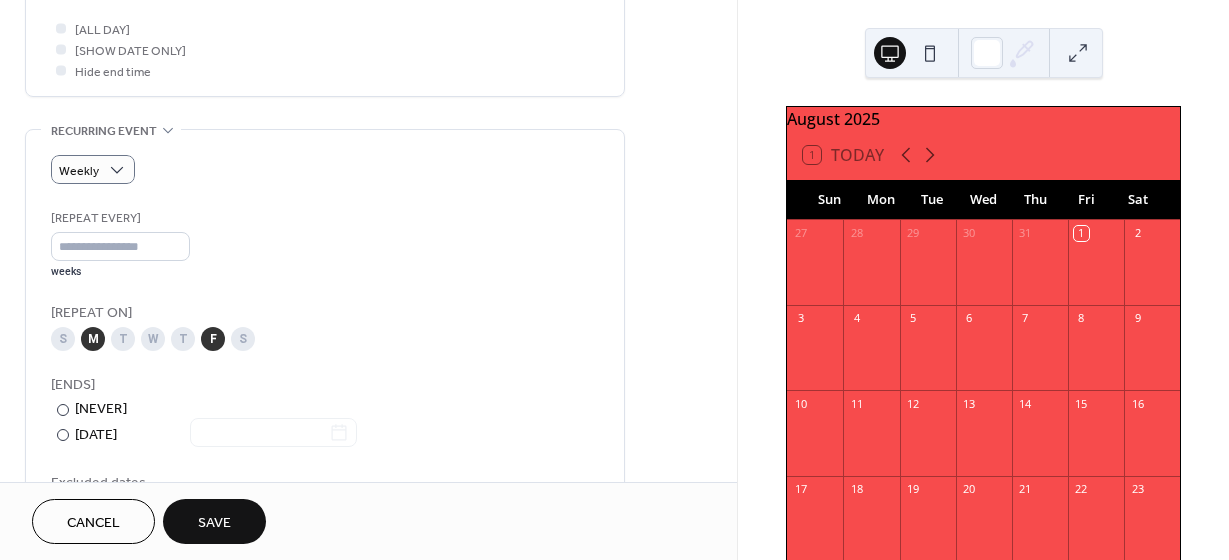 click on "T" at bounding box center [123, 339] 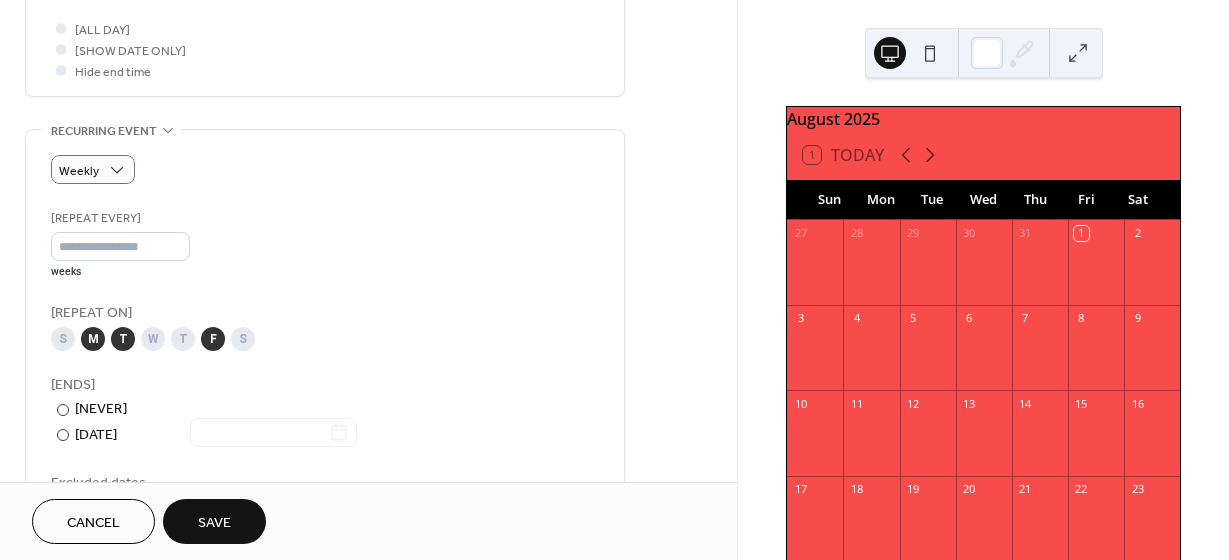 click on "W" at bounding box center [153, 339] 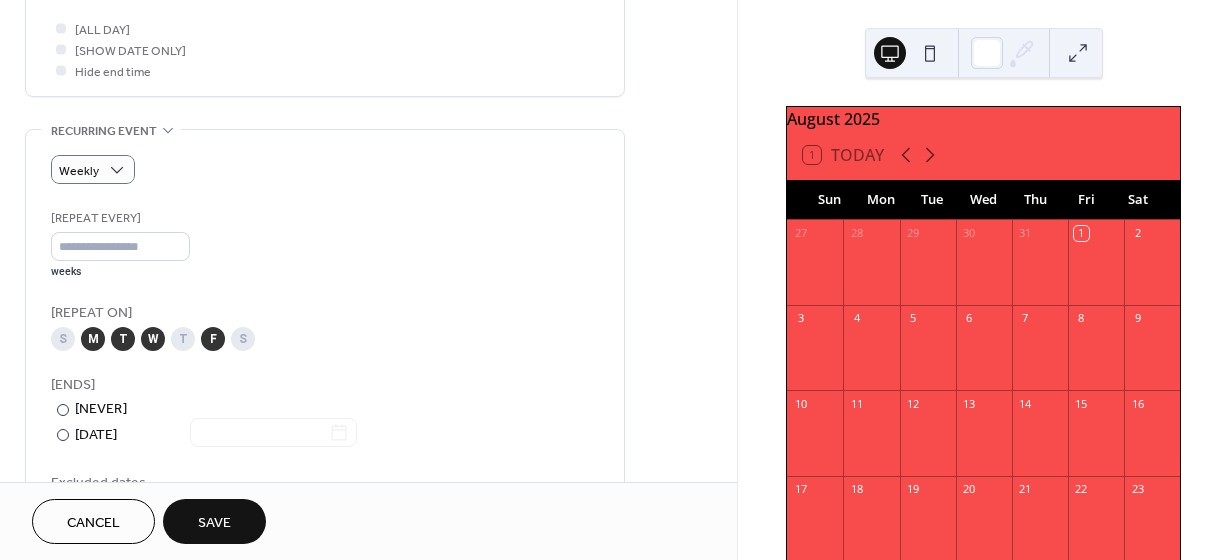 click on "T" at bounding box center (183, 339) 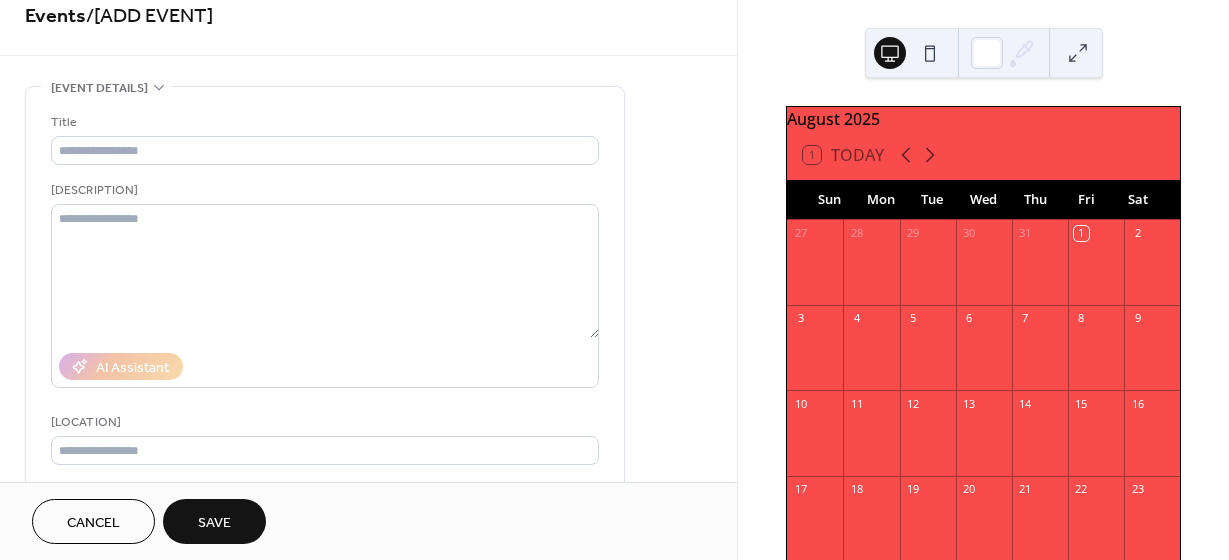 scroll, scrollTop: 0, scrollLeft: 0, axis: both 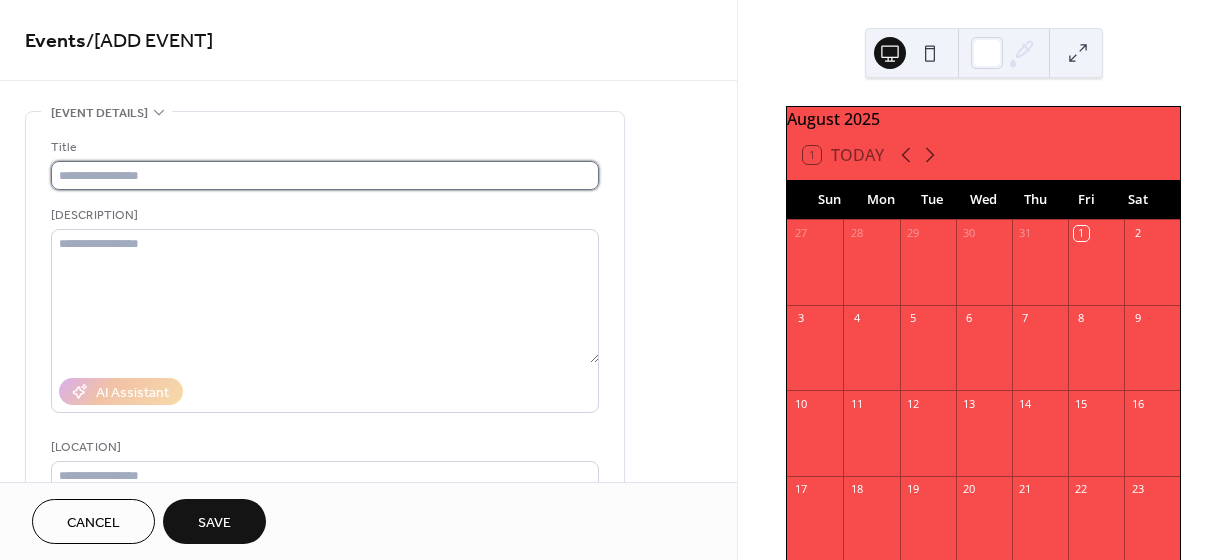 click at bounding box center (325, 175) 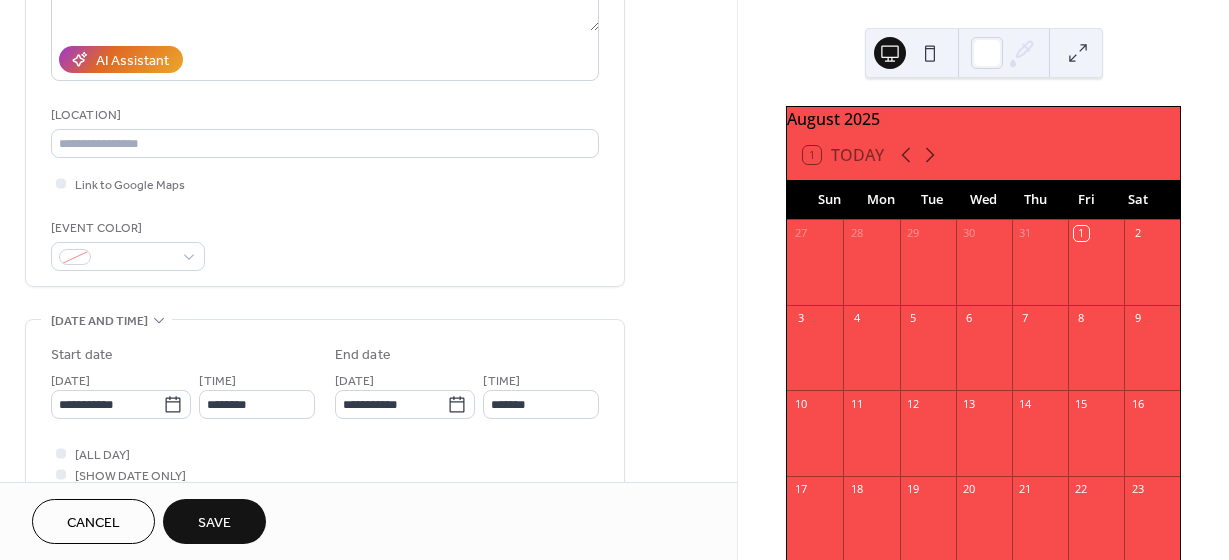 scroll, scrollTop: 337, scrollLeft: 0, axis: vertical 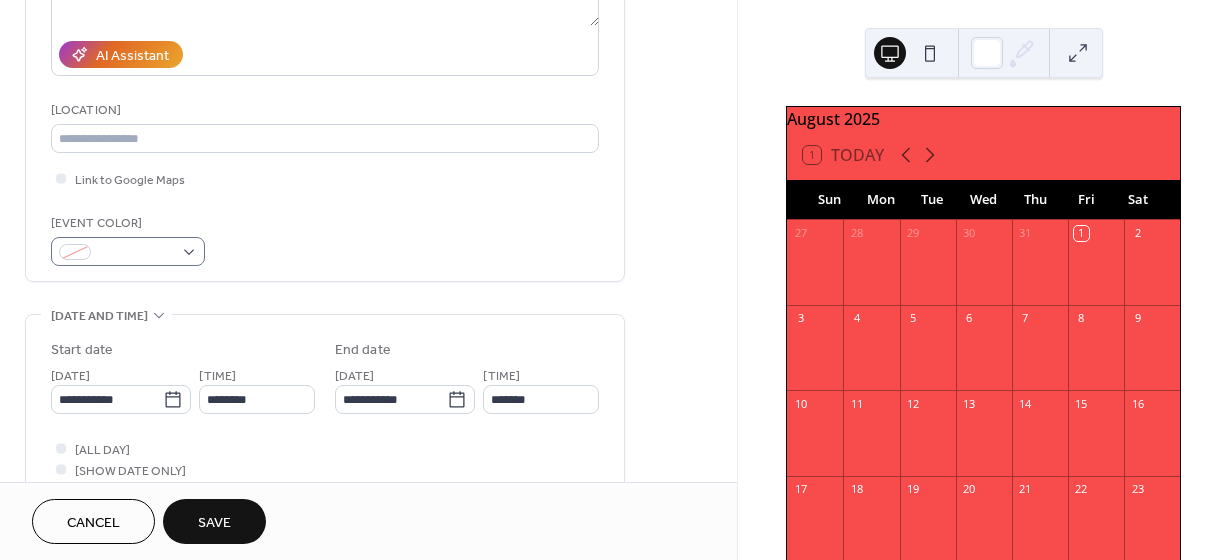 type on "**********" 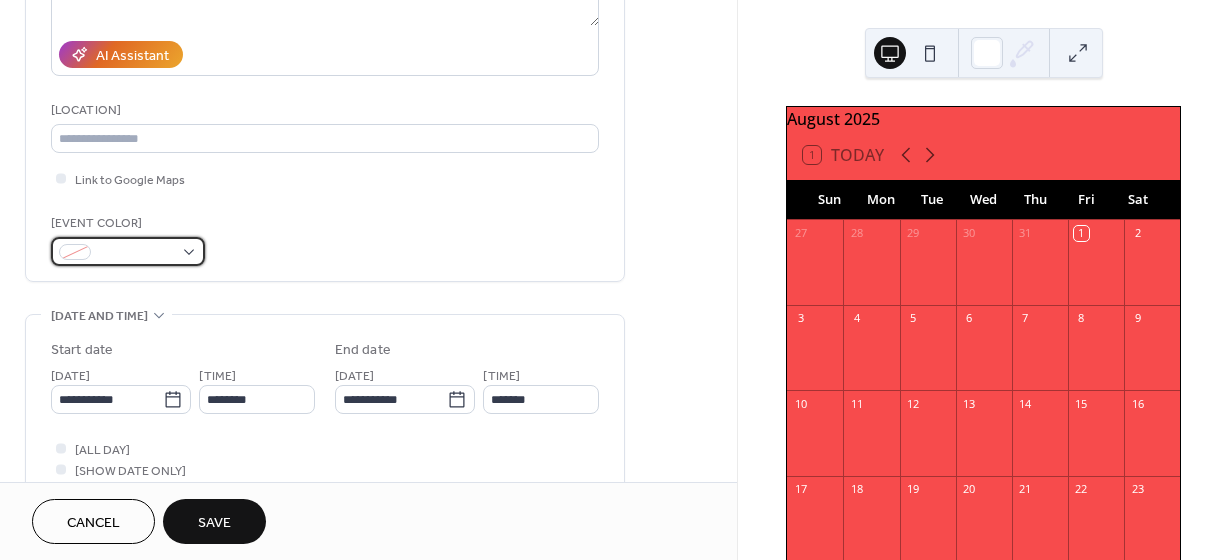 click at bounding box center (128, 251) 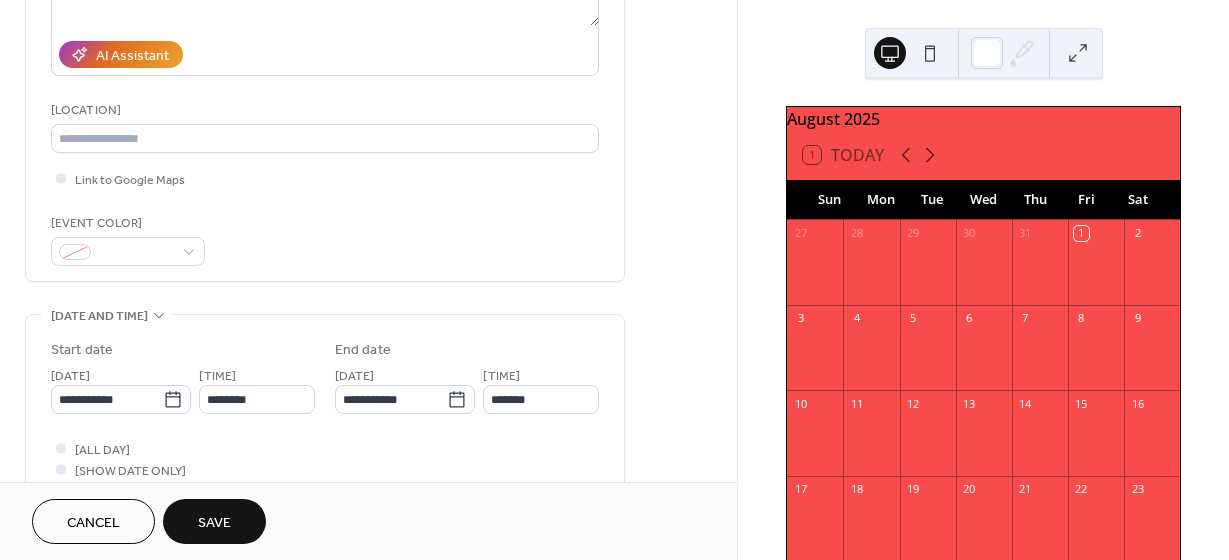 click on "Event color" at bounding box center (325, 239) 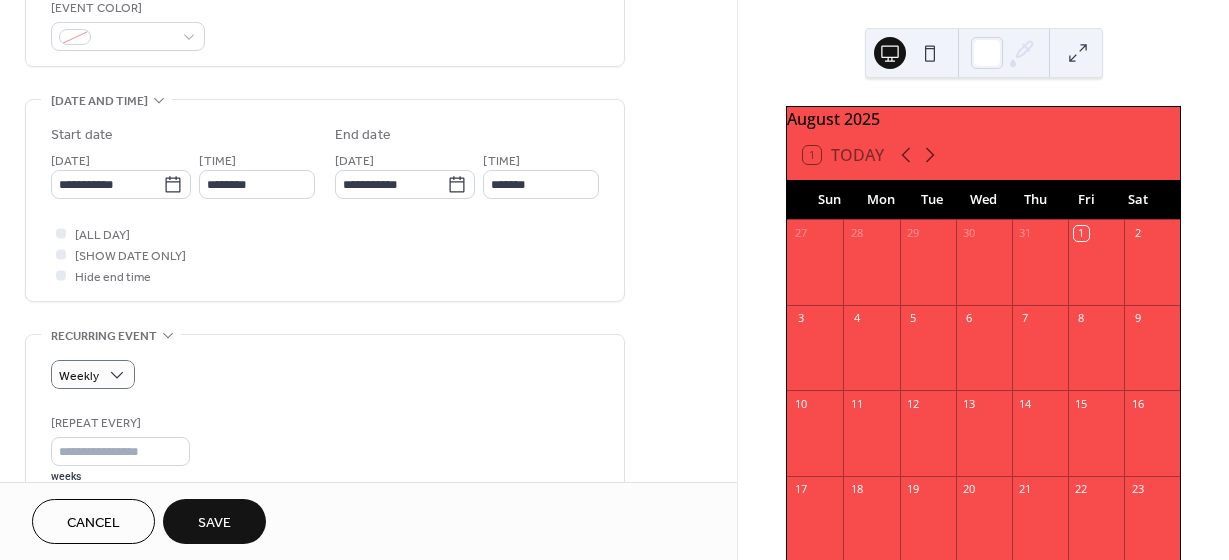 scroll, scrollTop: 572, scrollLeft: 0, axis: vertical 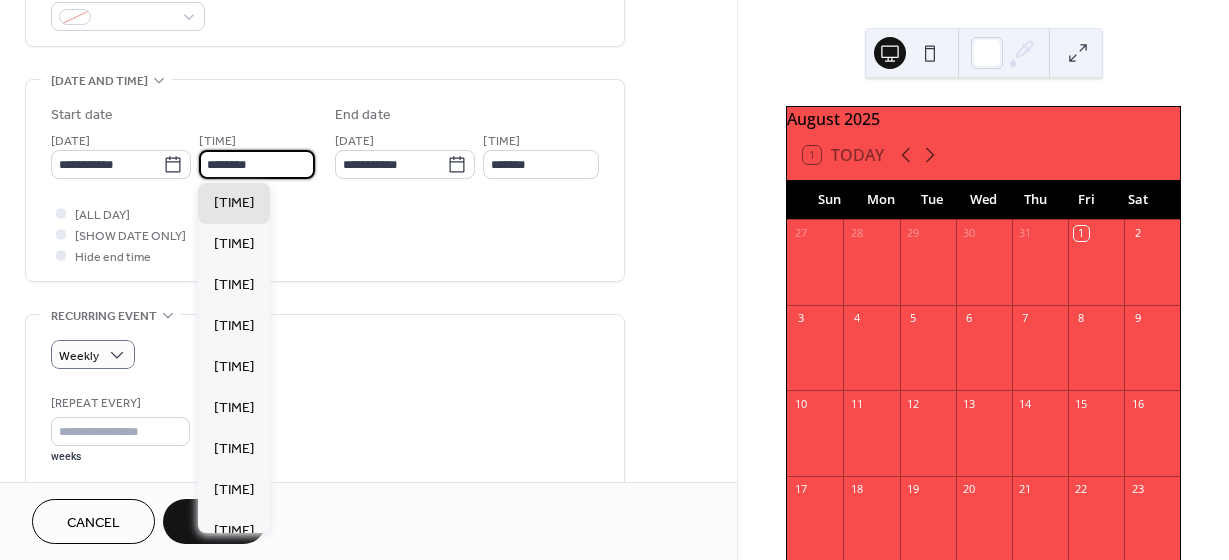 click on "********" at bounding box center [257, 164] 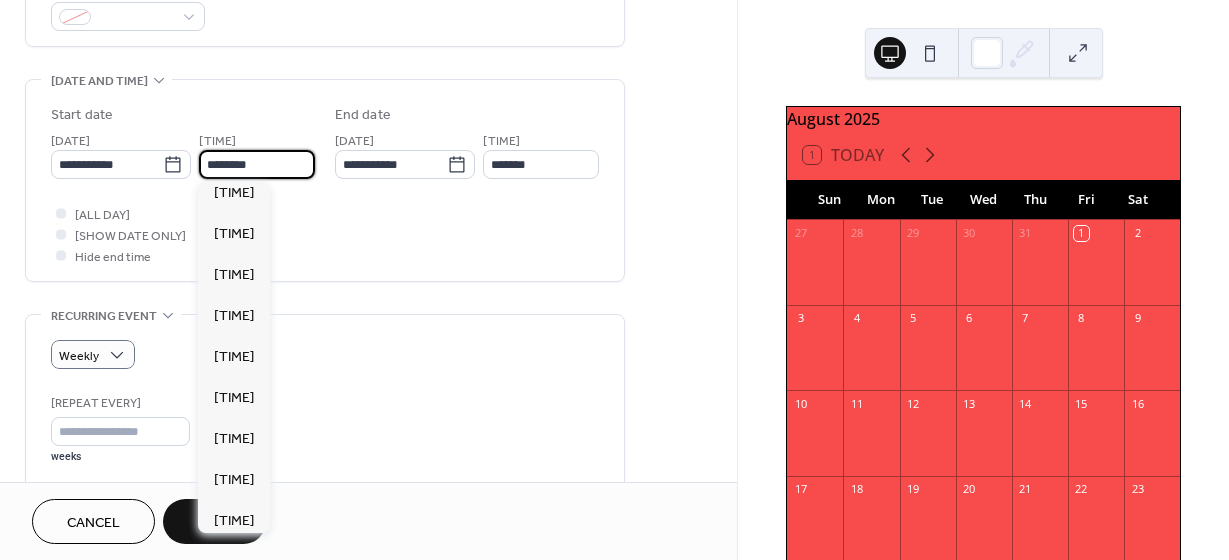 scroll, scrollTop: 2895, scrollLeft: 0, axis: vertical 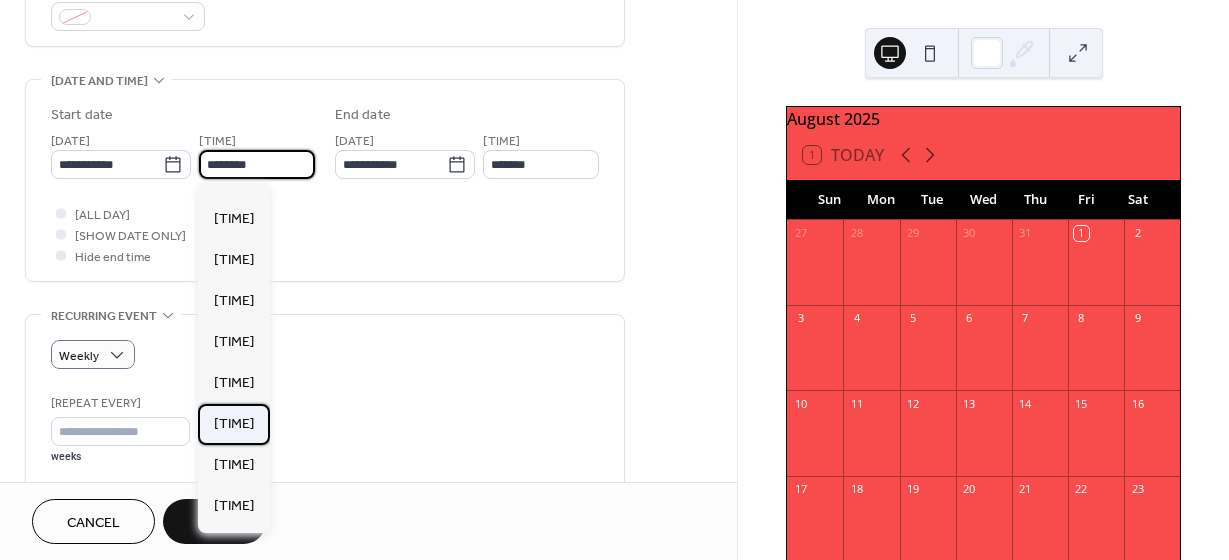 click on "7:00 pm" at bounding box center (234, 424) 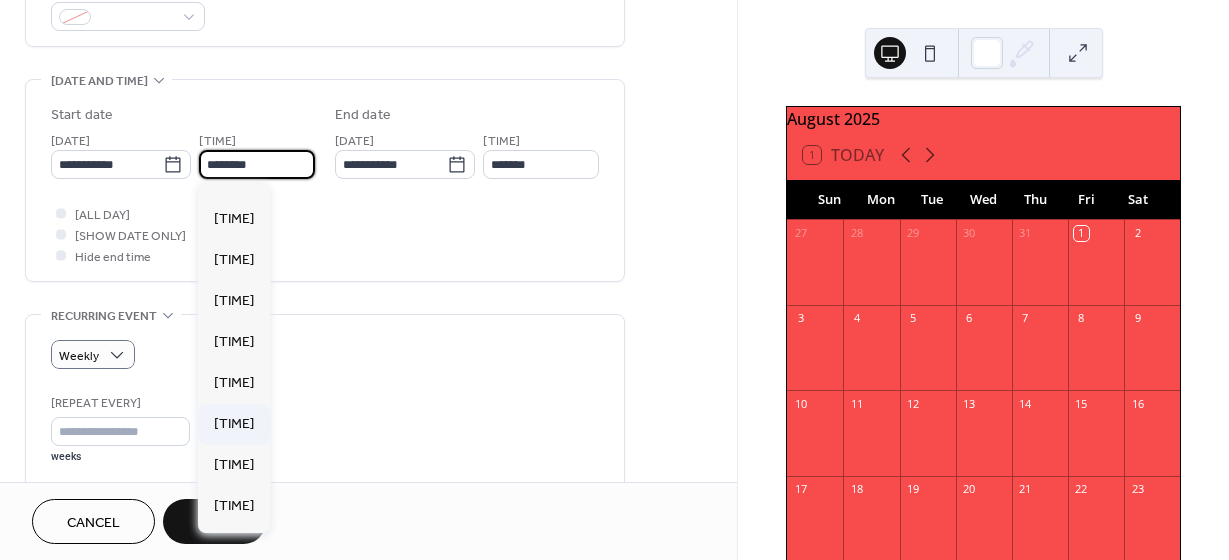 type on "*******" 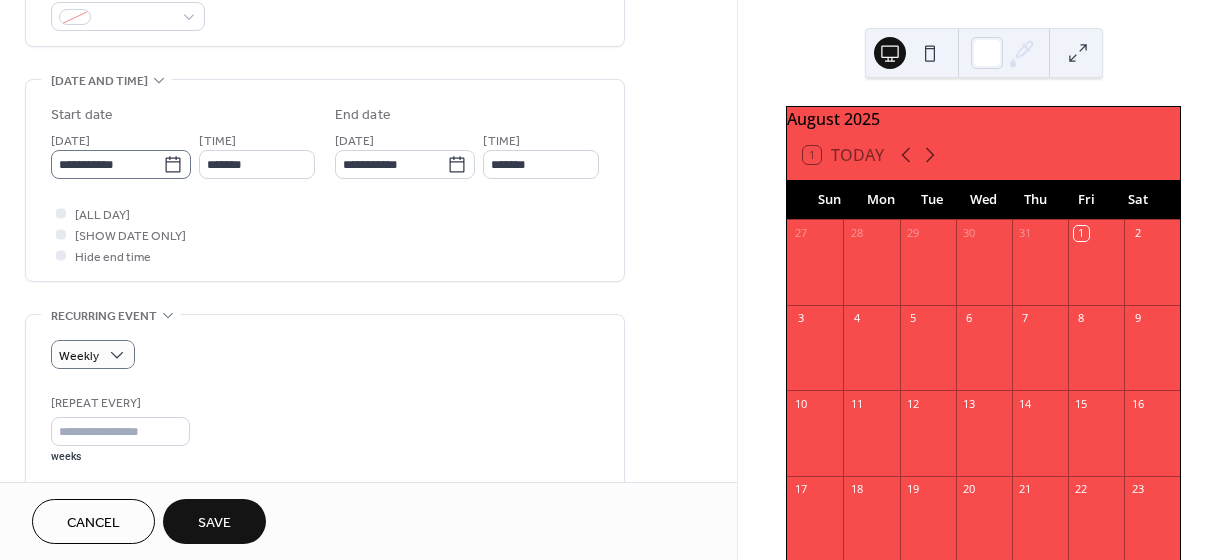 click 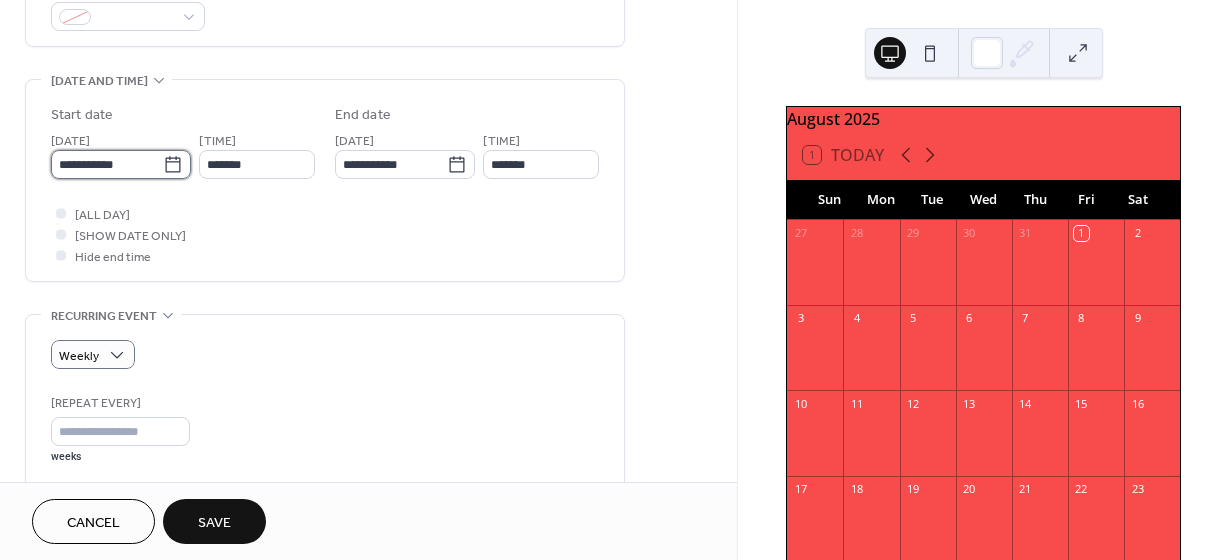 click on "**********" at bounding box center [107, 164] 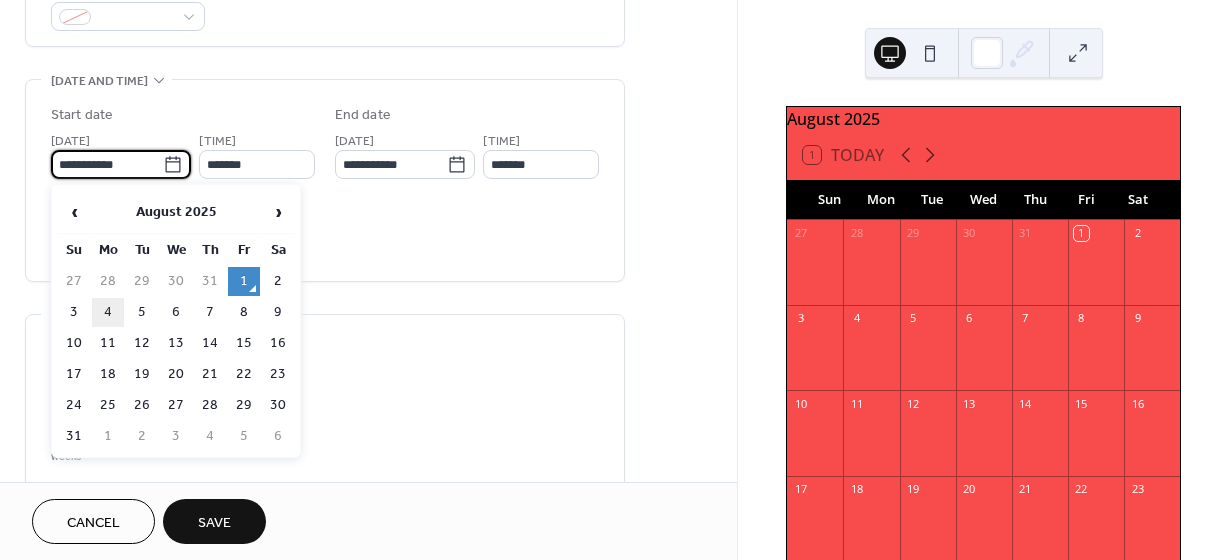 click on "4" at bounding box center [108, 312] 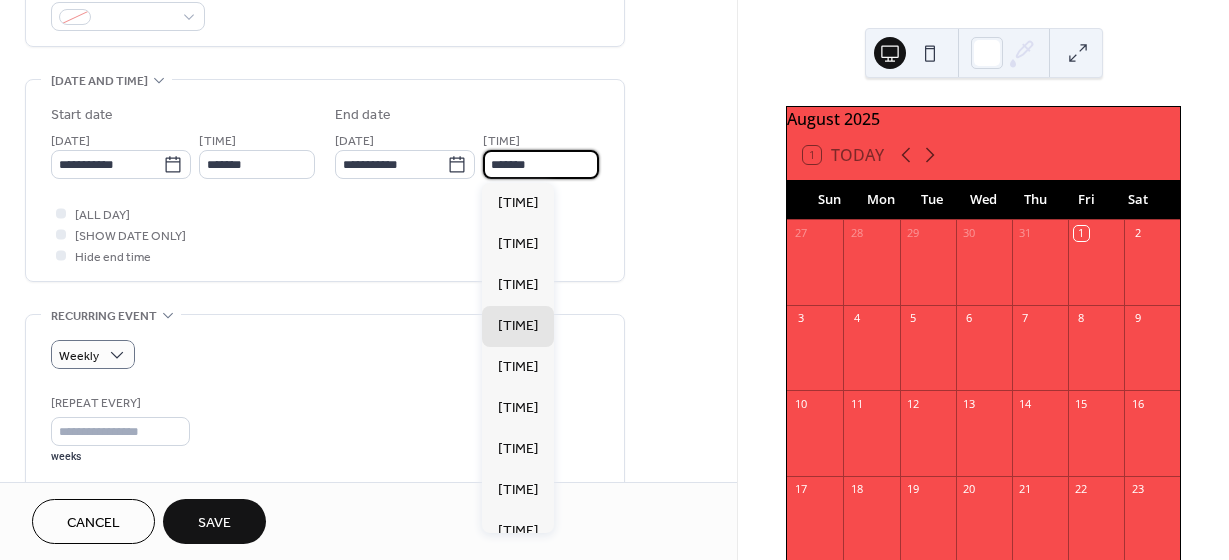 click on "*******" at bounding box center [541, 164] 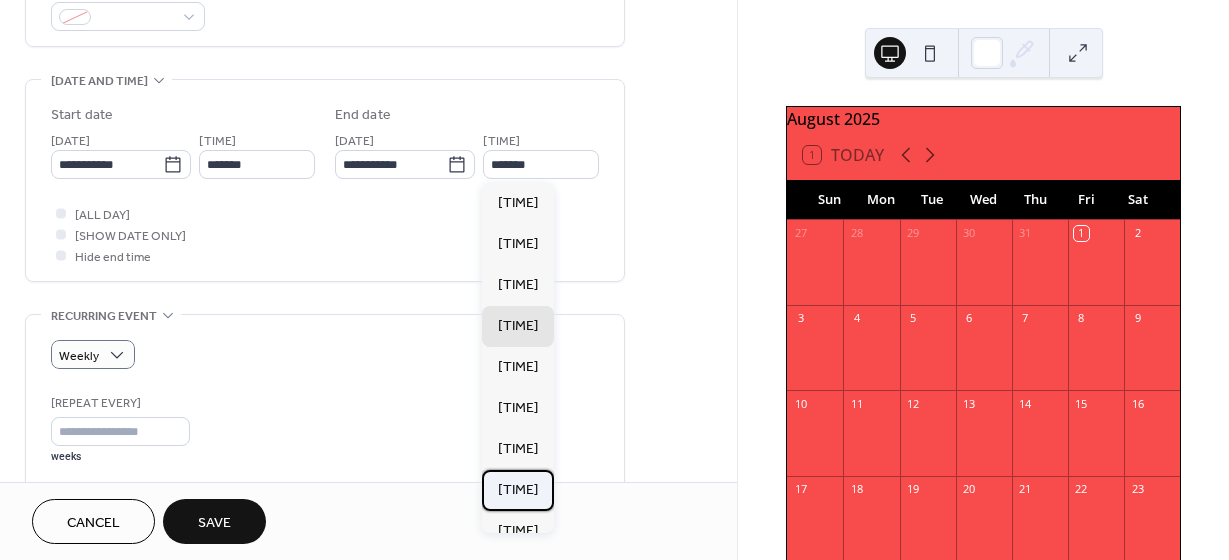 click on "9:00 pm" at bounding box center [518, 490] 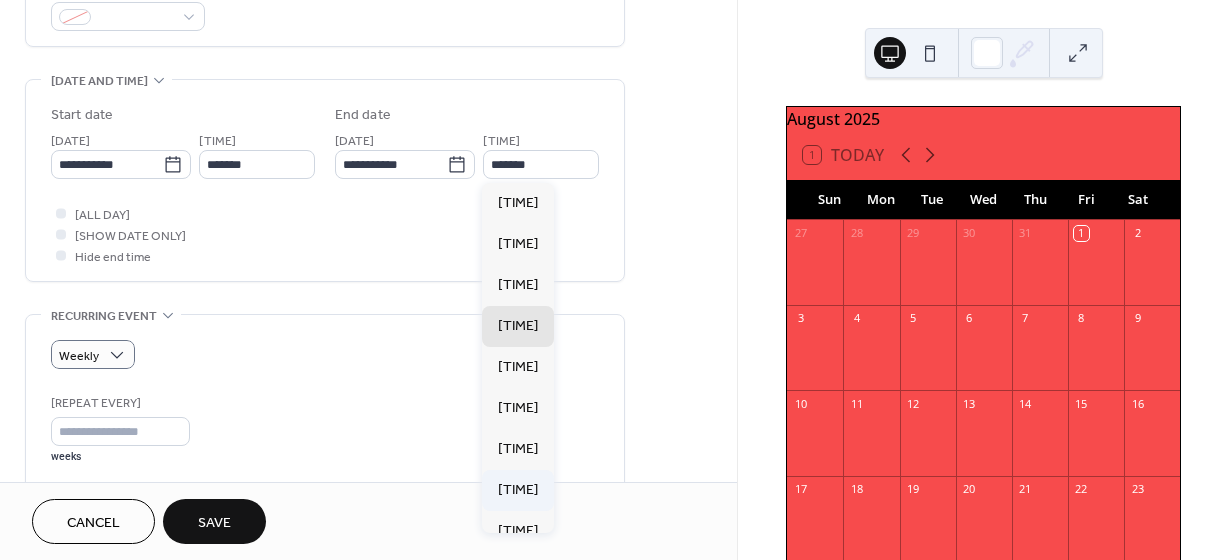 type on "*******" 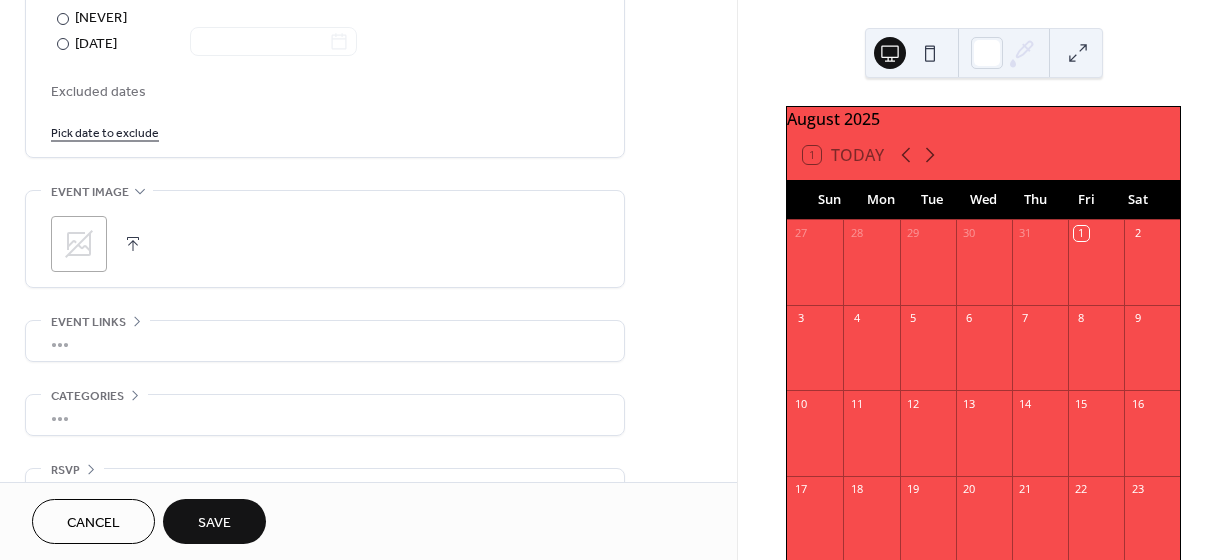 scroll, scrollTop: 1151, scrollLeft: 0, axis: vertical 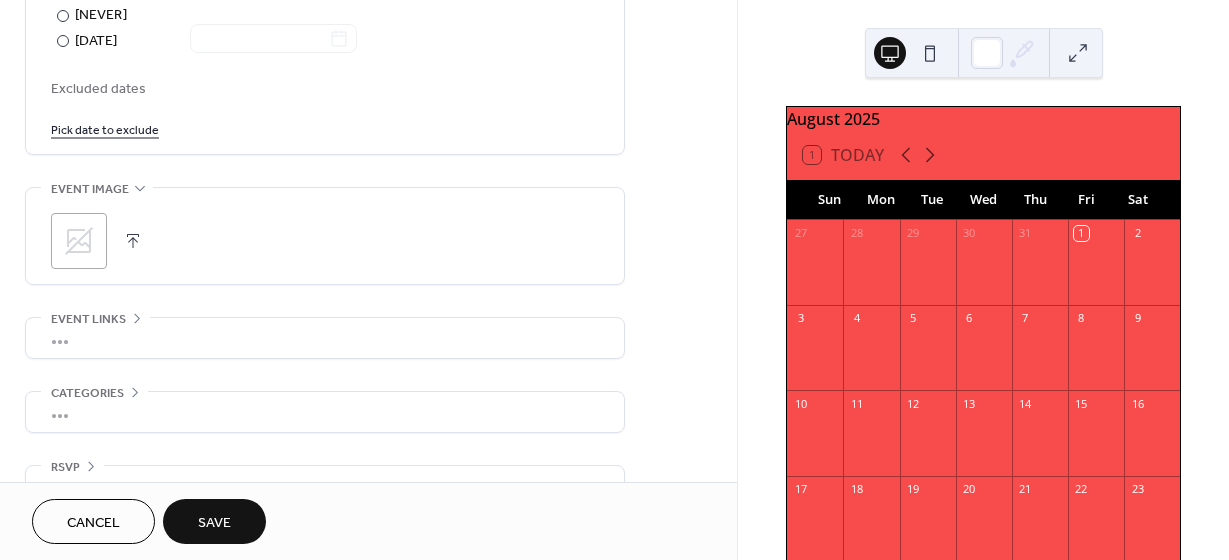 click 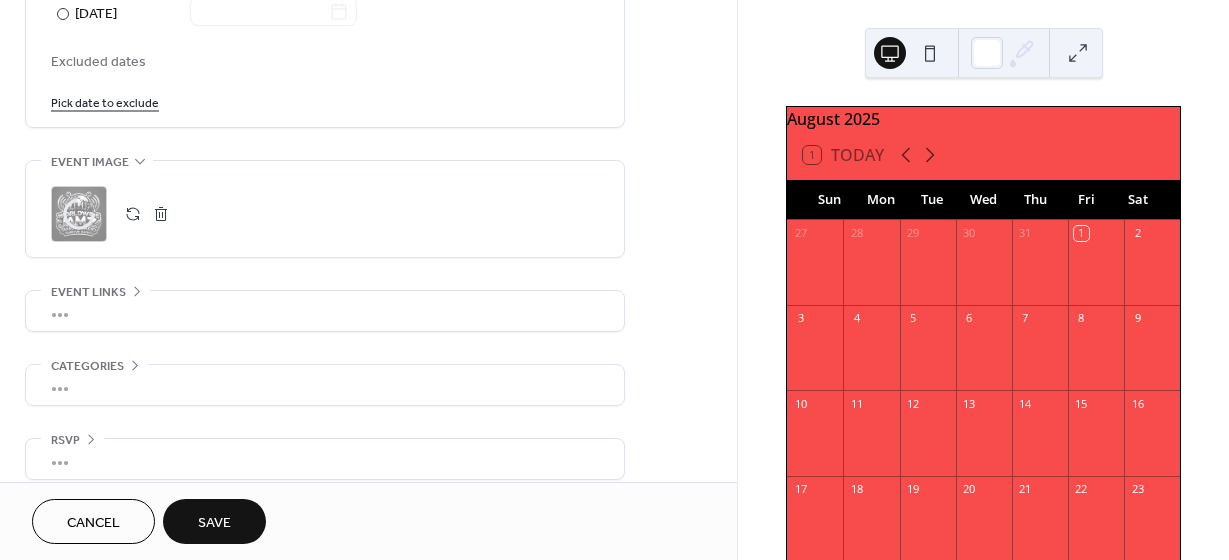 scroll, scrollTop: 1196, scrollLeft: 0, axis: vertical 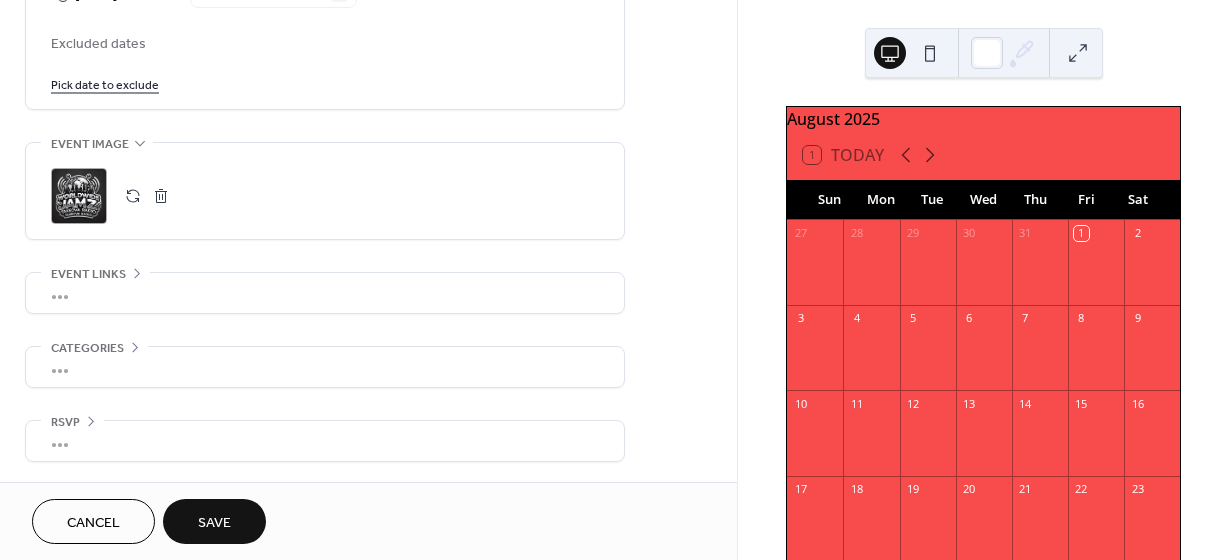 click on "•••" at bounding box center [325, 367] 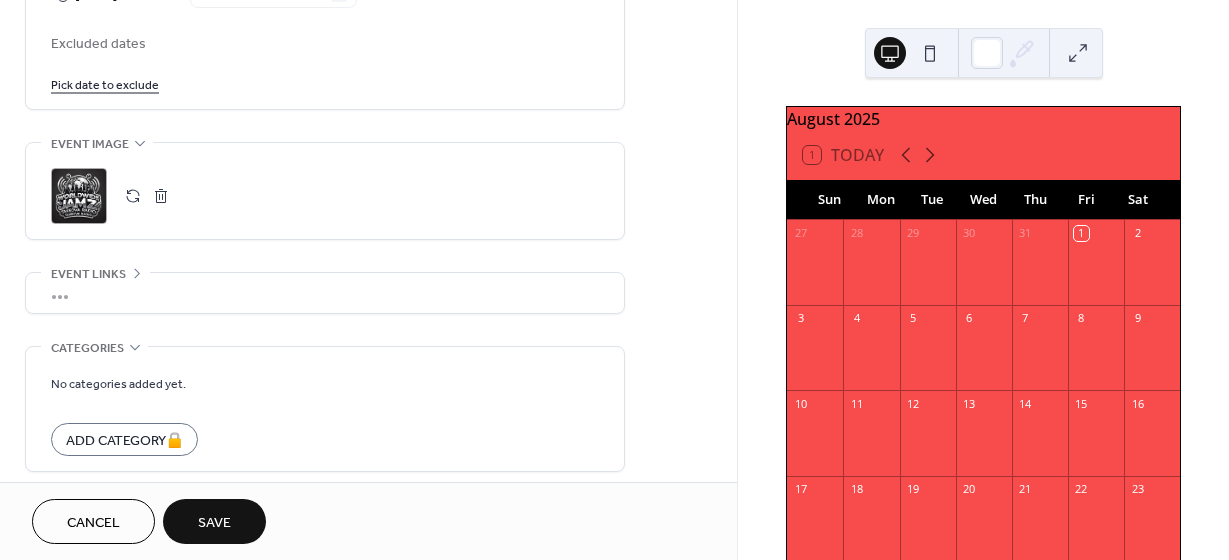 scroll, scrollTop: 1196, scrollLeft: 0, axis: vertical 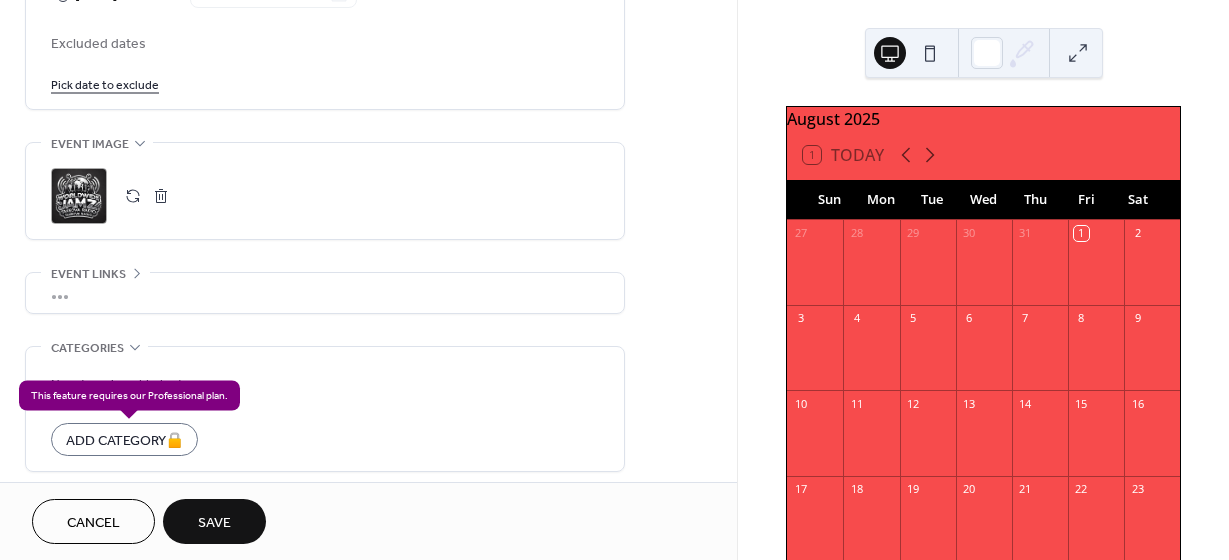 click on "Add Category  🔒" at bounding box center [124, 439] 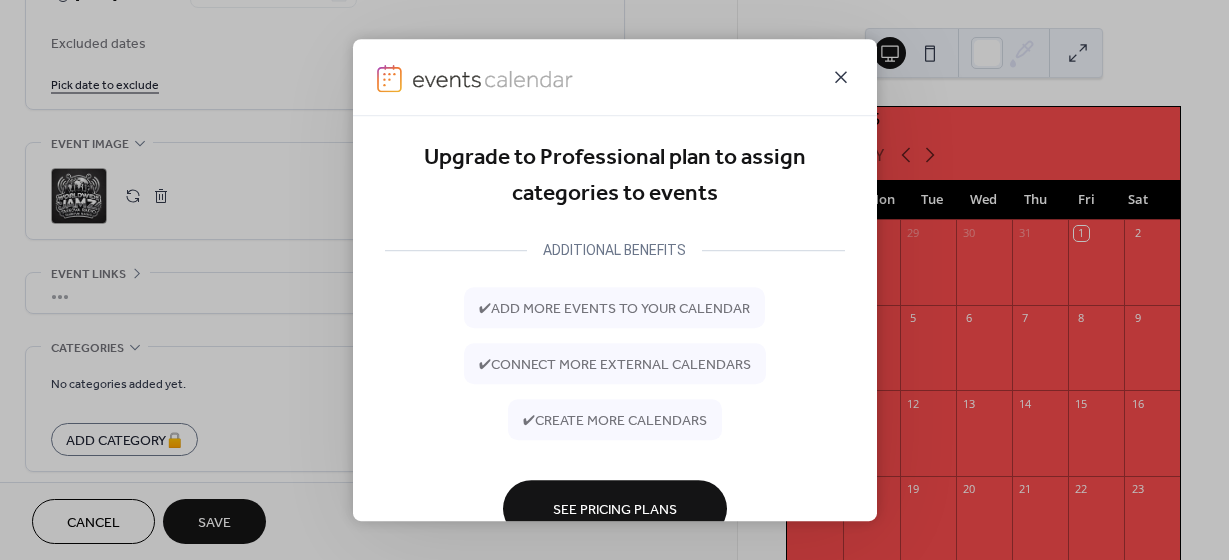click 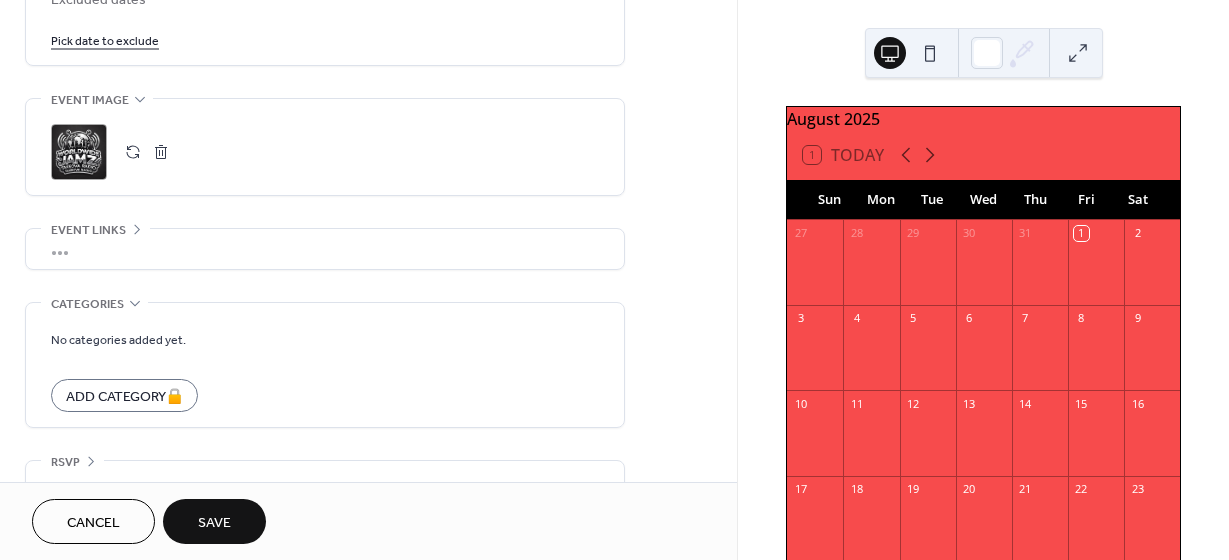scroll, scrollTop: 1267, scrollLeft: 0, axis: vertical 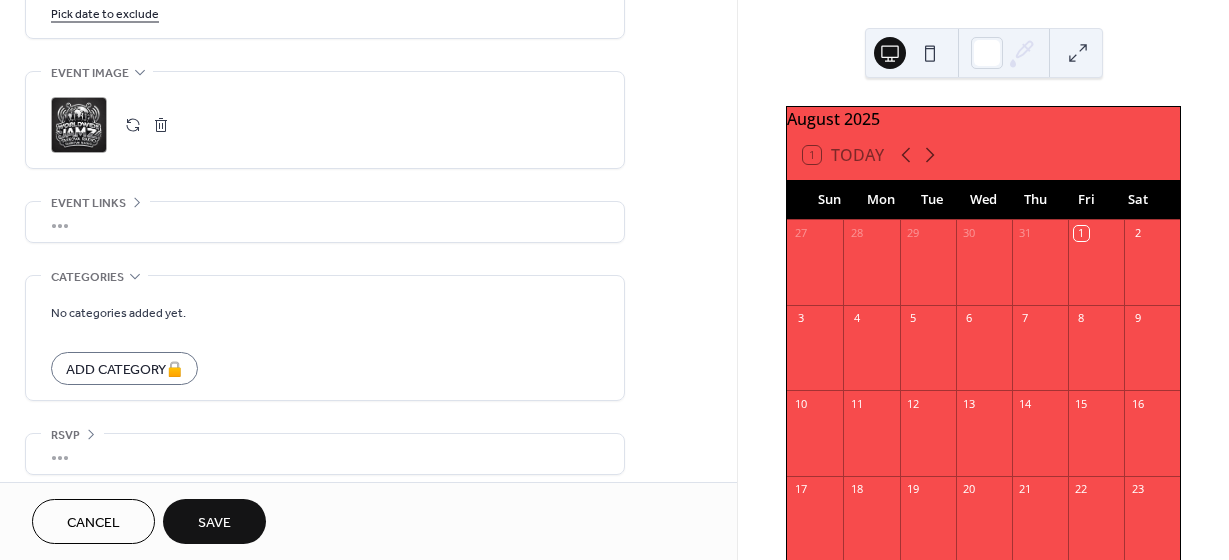 click on "•••" at bounding box center (325, 222) 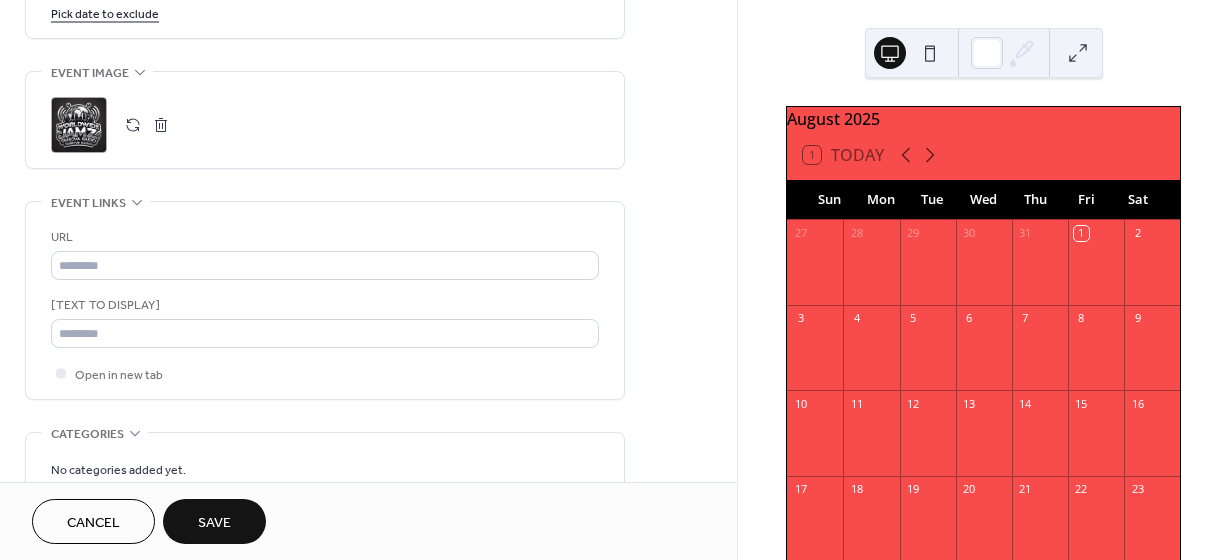 click on "URL Text to display Open in new tab" at bounding box center [325, 300] 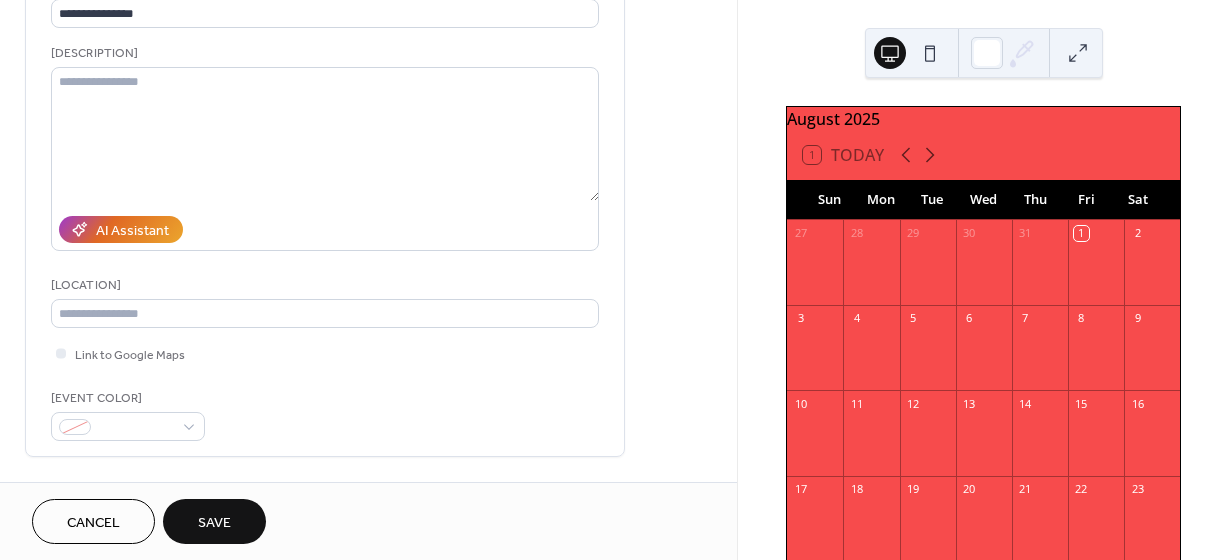 scroll, scrollTop: 0, scrollLeft: 0, axis: both 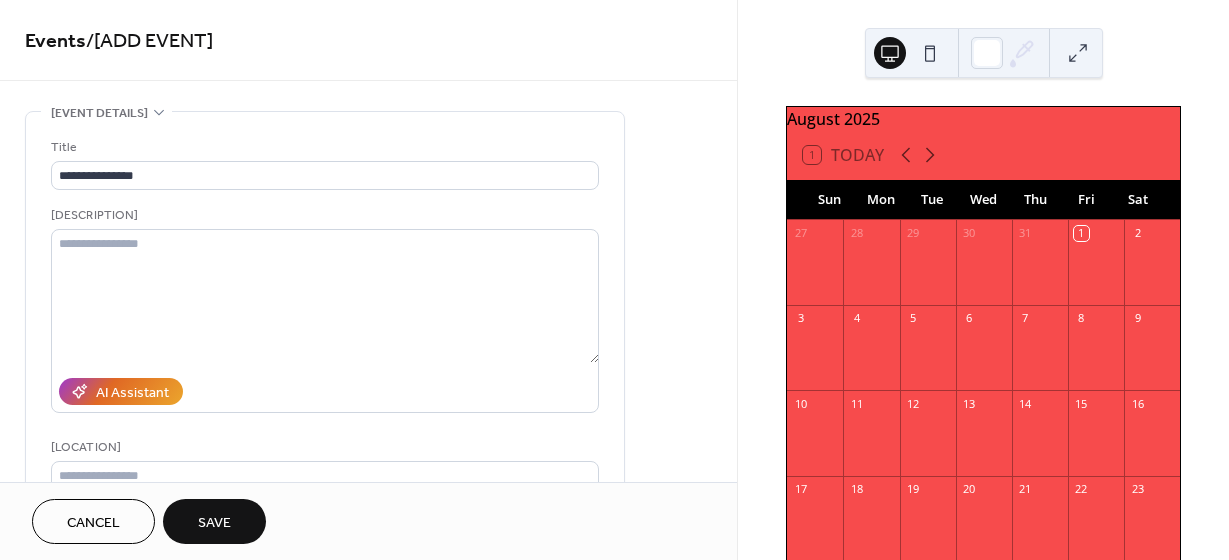 click on "Save" at bounding box center [214, 523] 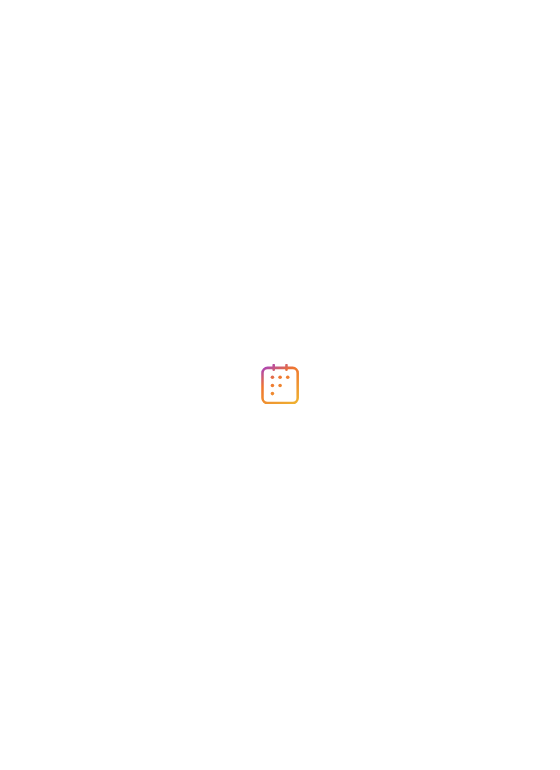 scroll, scrollTop: 0, scrollLeft: 0, axis: both 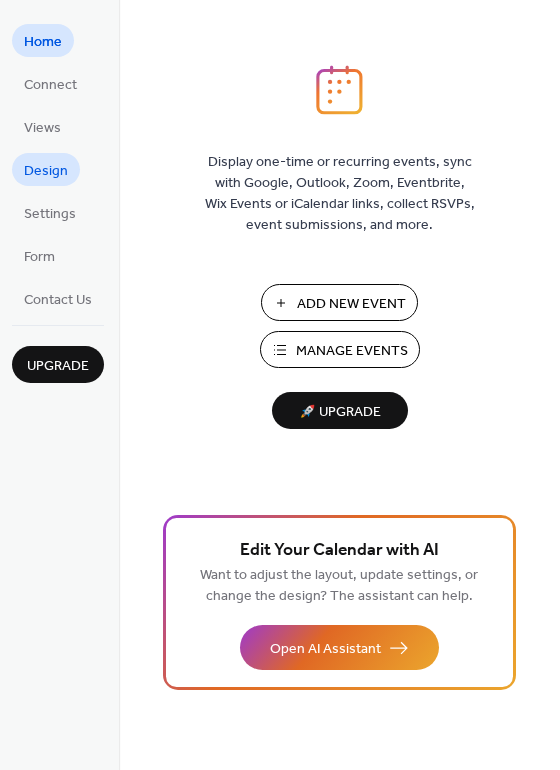 click on "Design" at bounding box center [46, 171] 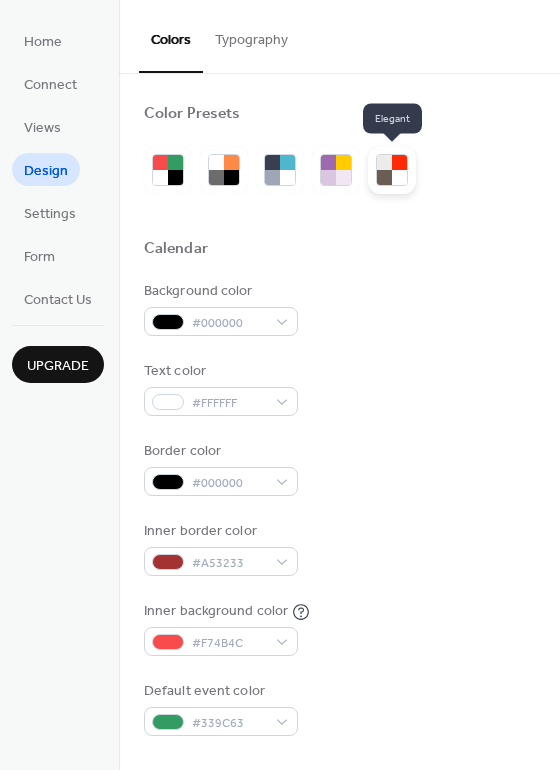 click at bounding box center [399, 162] 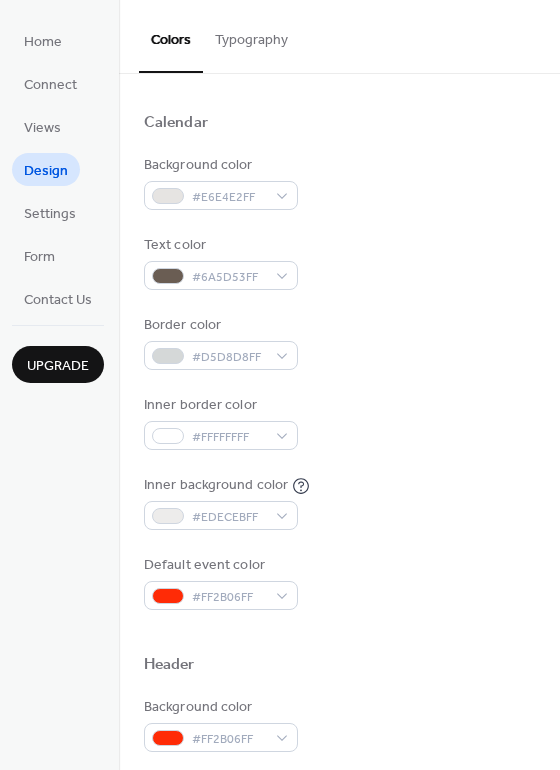 scroll, scrollTop: 127, scrollLeft: 0, axis: vertical 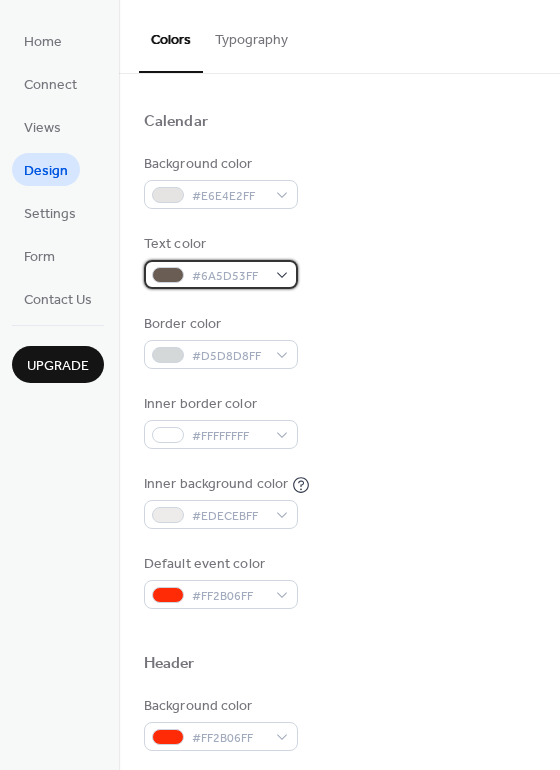 click on "#6A5D53FF" at bounding box center (221, 274) 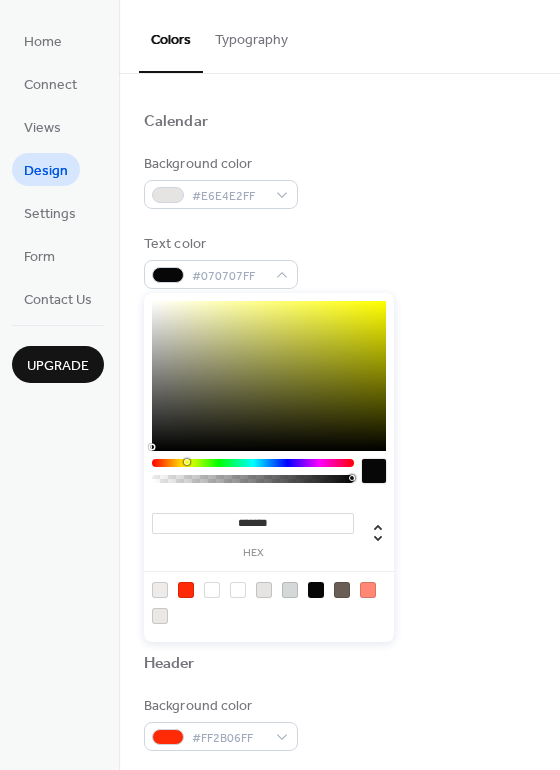 type on "*******" 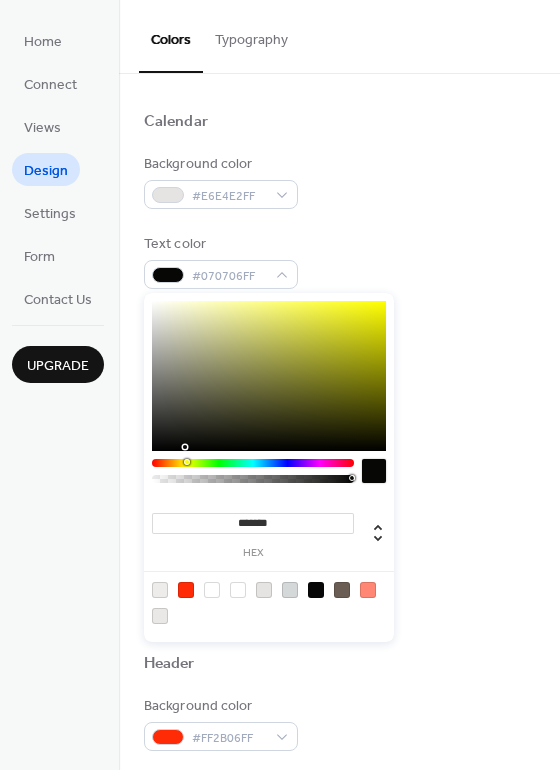 drag, startPoint x: 206, startPoint y: 388, endPoint x: 162, endPoint y: 447, distance: 73.60027 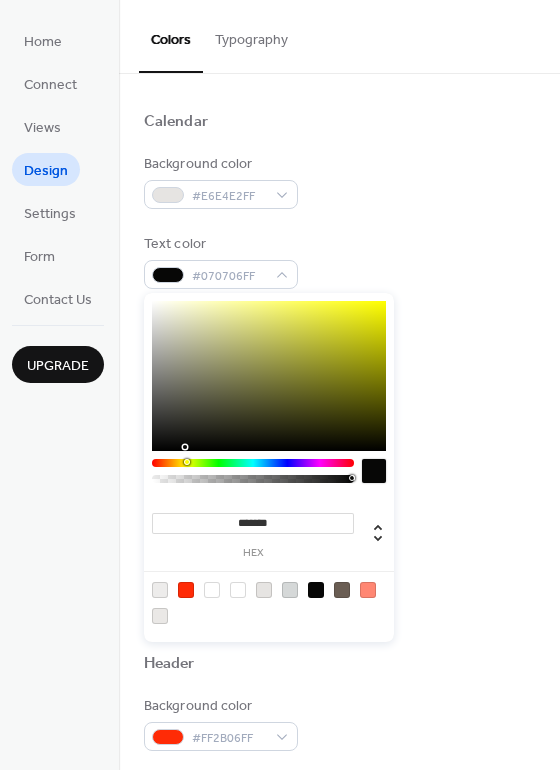 click on "Text color #070706FF" at bounding box center [339, 261] 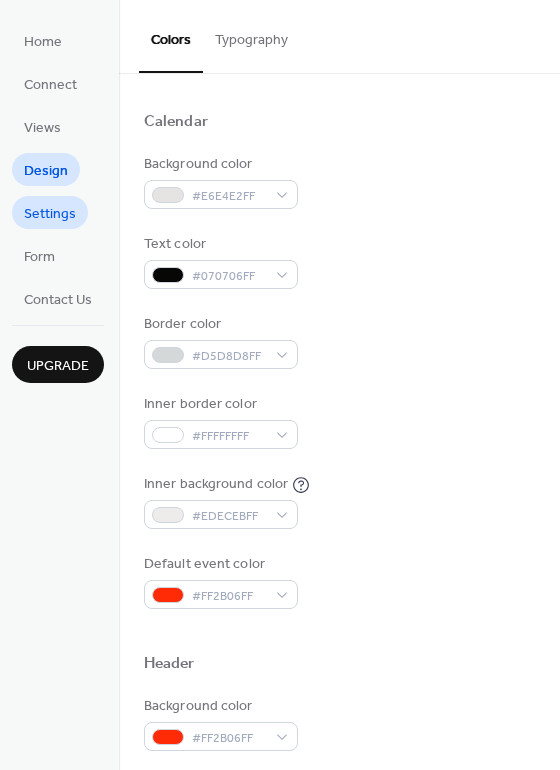 click on "Settings" at bounding box center [50, 214] 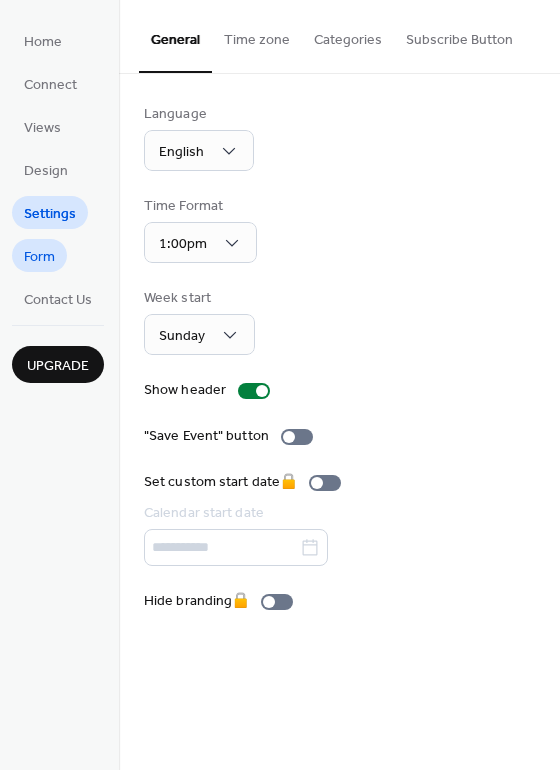 click on "Form" at bounding box center (39, 257) 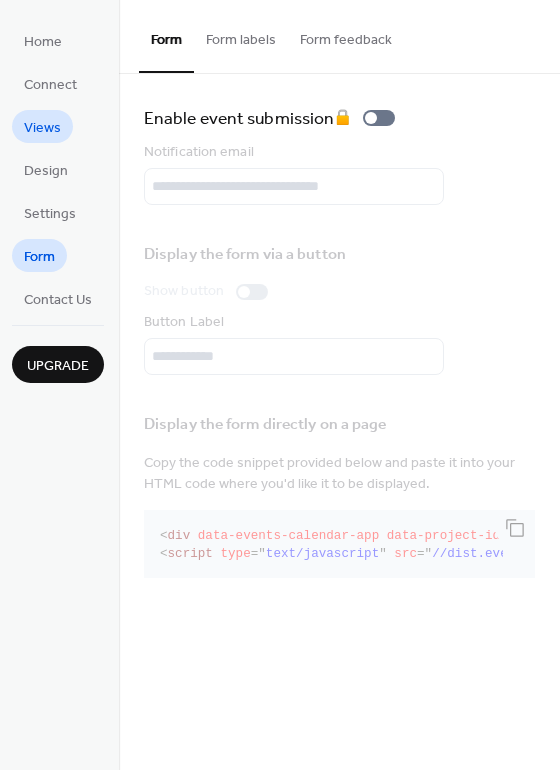 click on "Views" at bounding box center (42, 128) 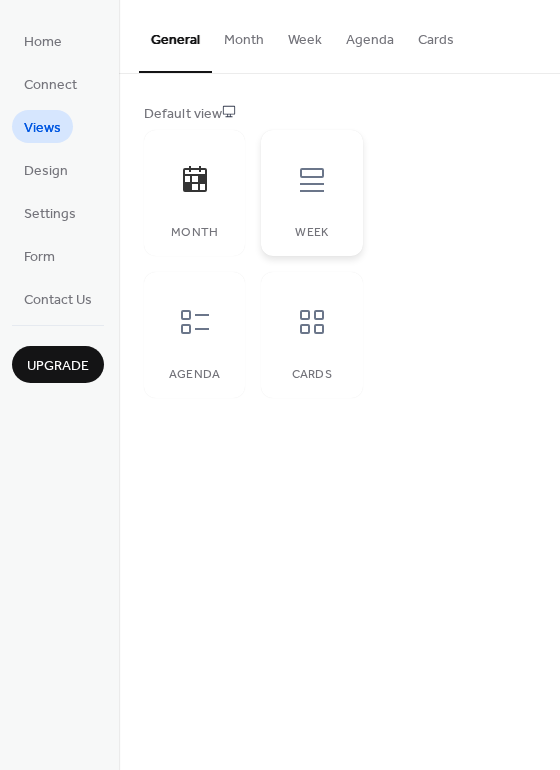 click at bounding box center (312, 180) 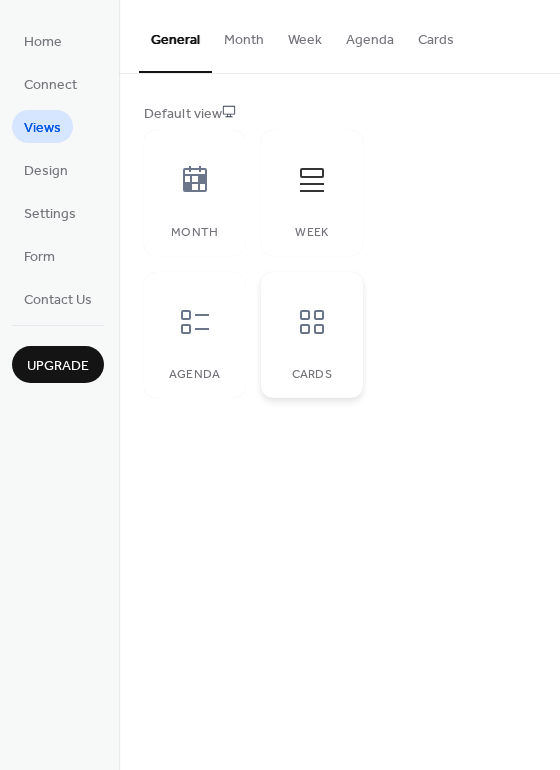 click at bounding box center (312, 322) 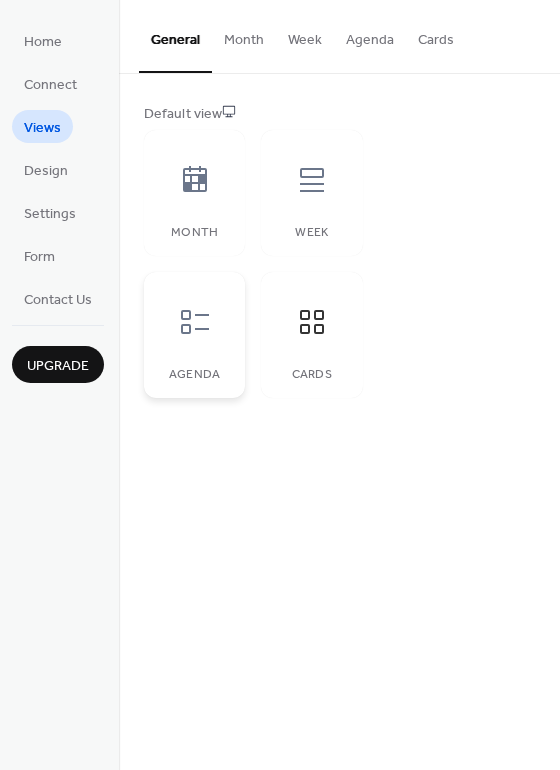 click at bounding box center [195, 322] 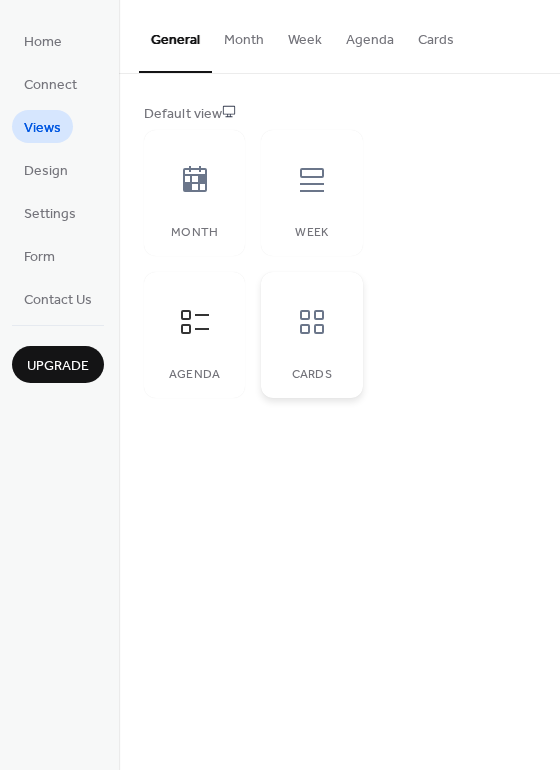 click on "Cards" at bounding box center [311, 335] 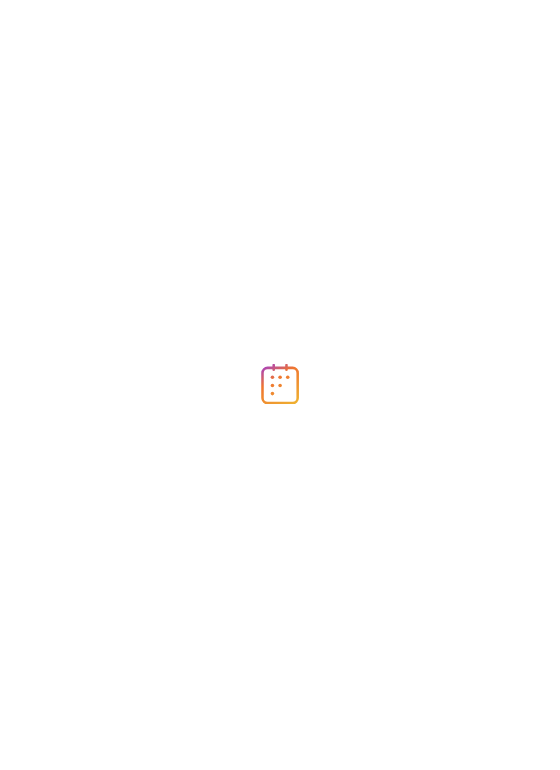 scroll, scrollTop: 0, scrollLeft: 0, axis: both 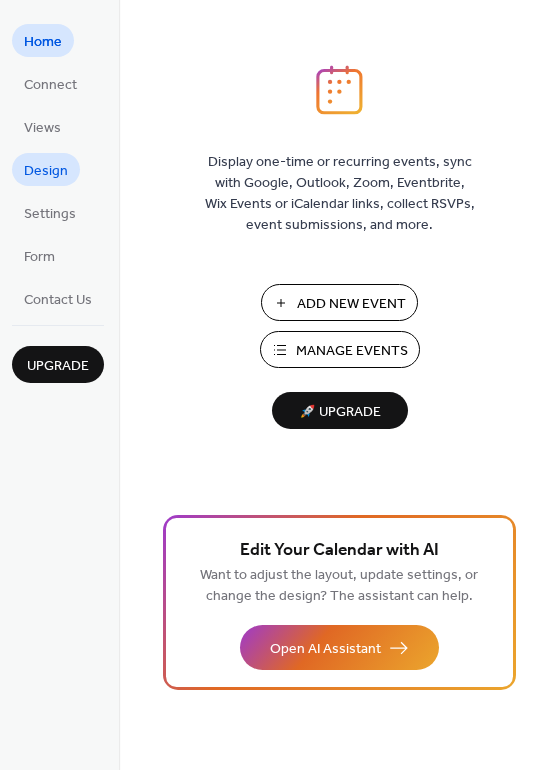click on "Design" at bounding box center [46, 171] 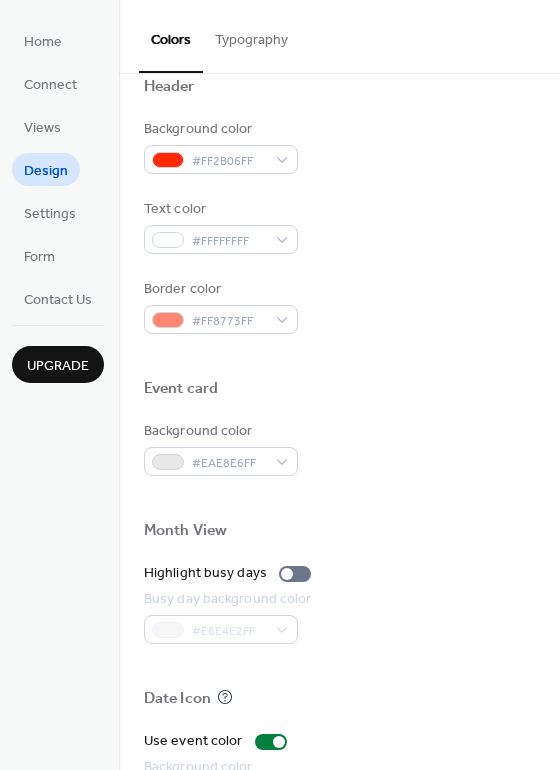 scroll, scrollTop: 693, scrollLeft: 0, axis: vertical 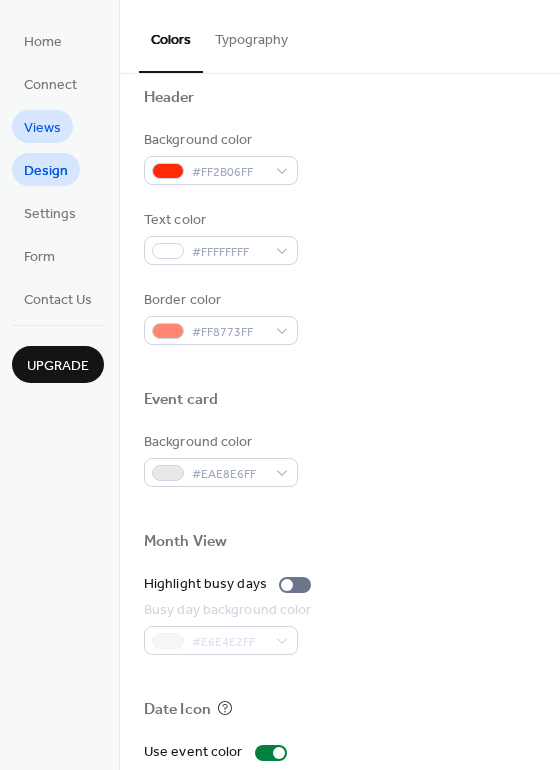 click on "Views" at bounding box center [42, 128] 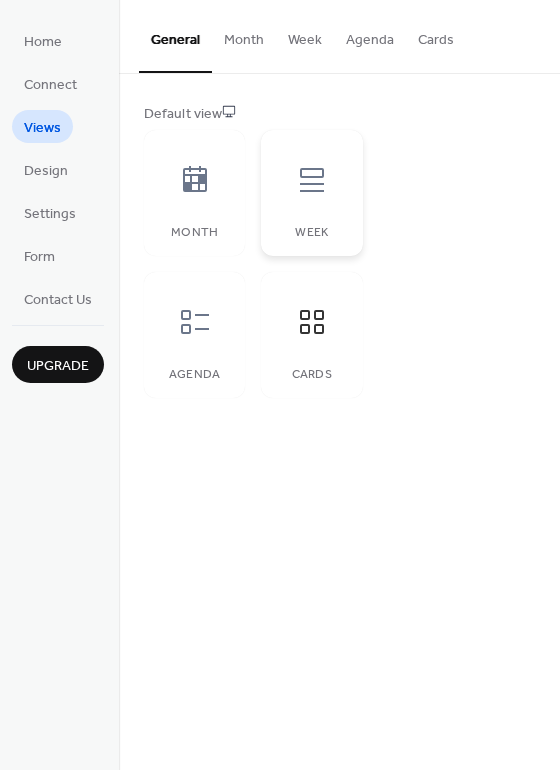 click 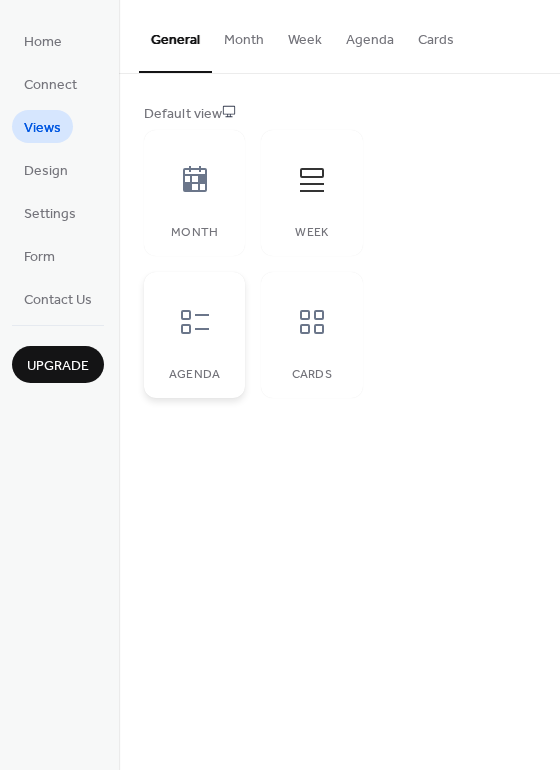 click on "Agenda" at bounding box center [194, 335] 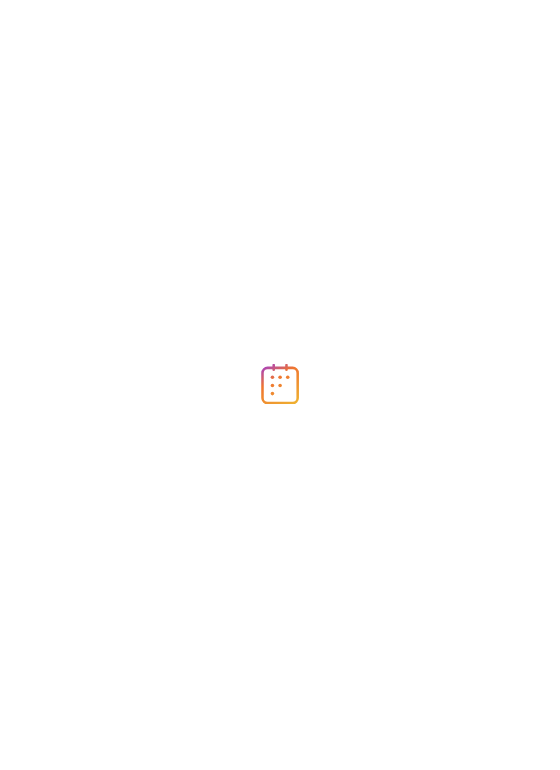 scroll, scrollTop: 0, scrollLeft: 0, axis: both 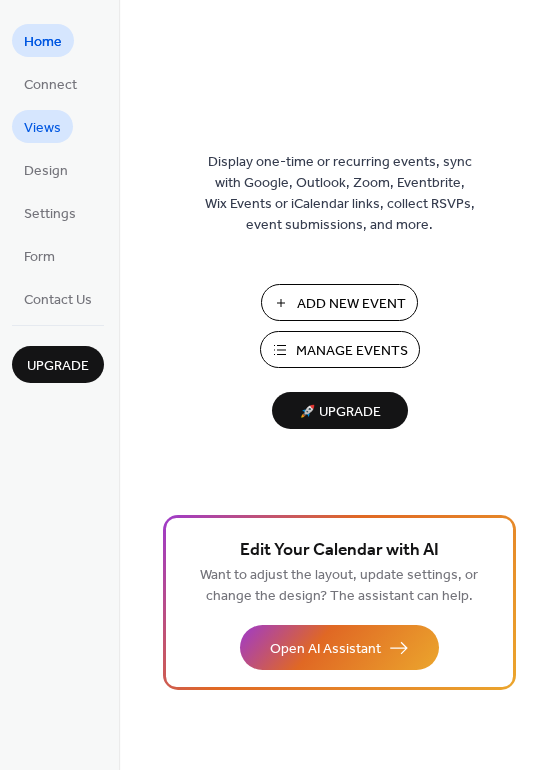 click on "Views" at bounding box center [42, 128] 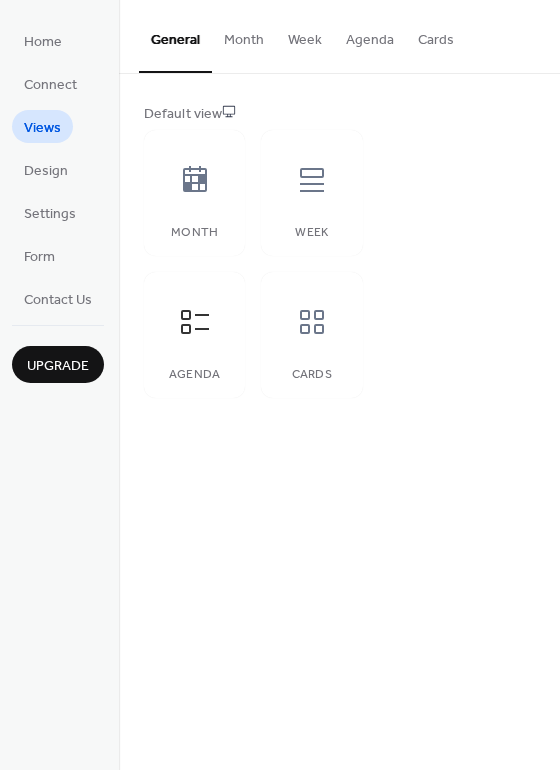 click on "Week" at bounding box center (305, 35) 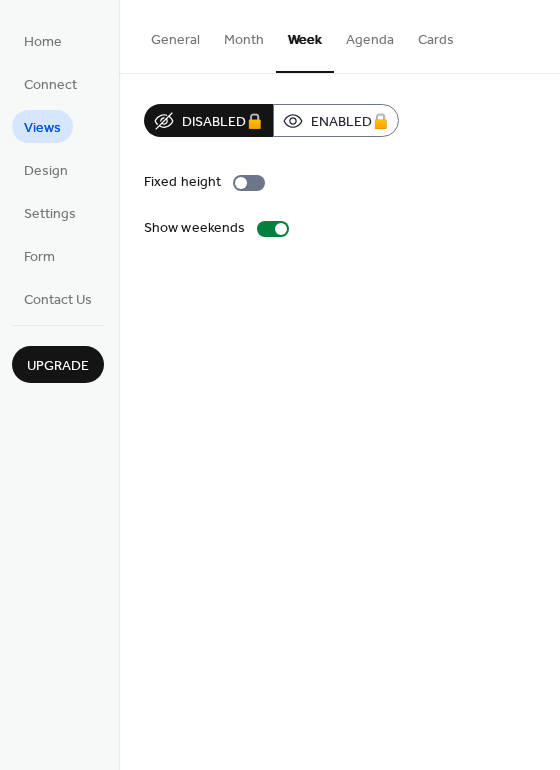 click on "Agenda" at bounding box center (370, 35) 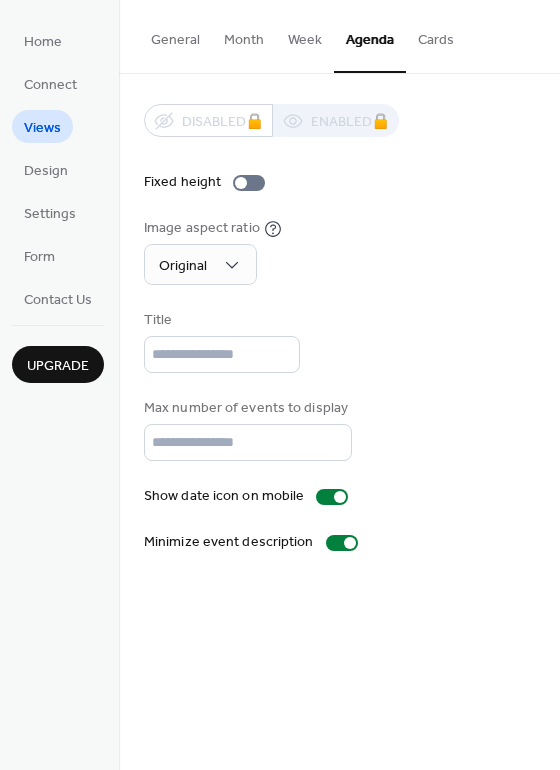 click on "Month" at bounding box center [244, 35] 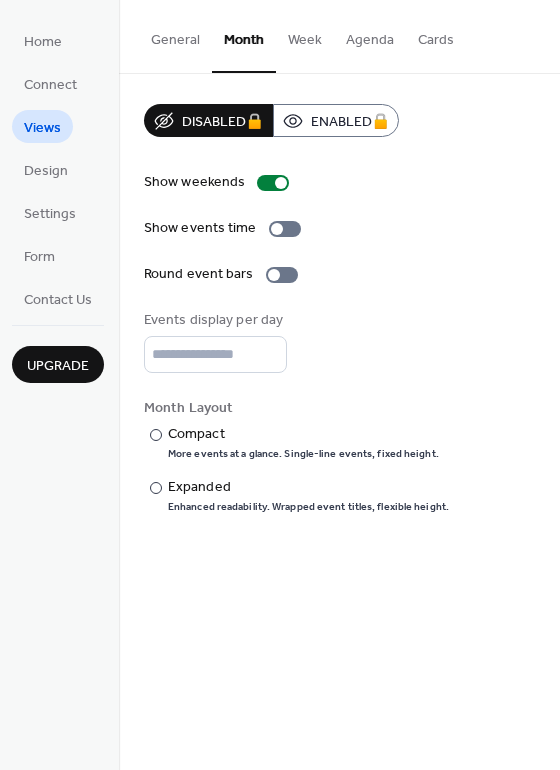 click on "Week" at bounding box center [305, 35] 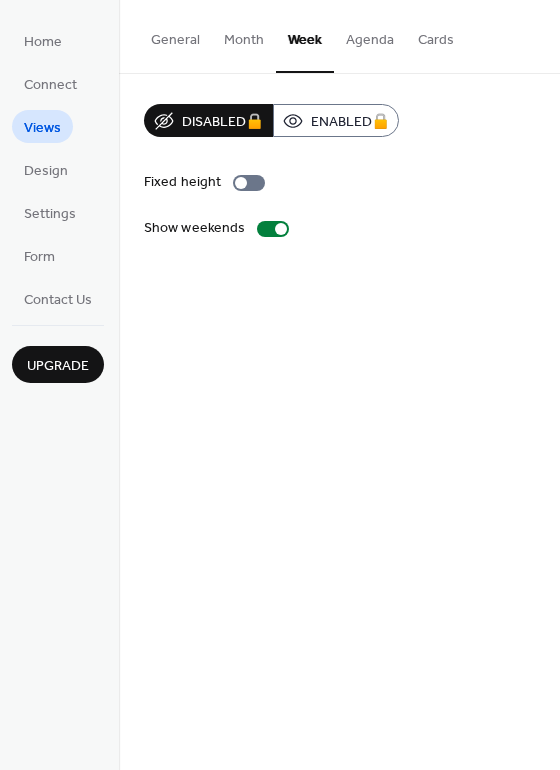 click on "General" at bounding box center [175, 35] 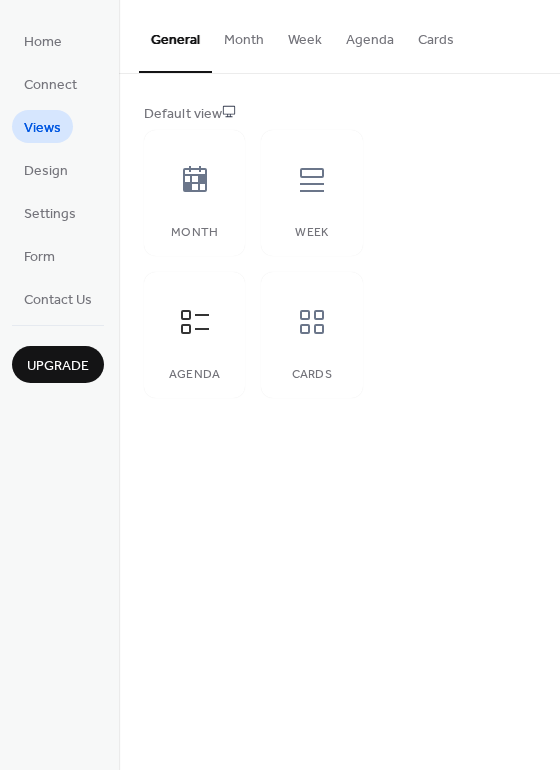 click at bounding box center [195, 180] 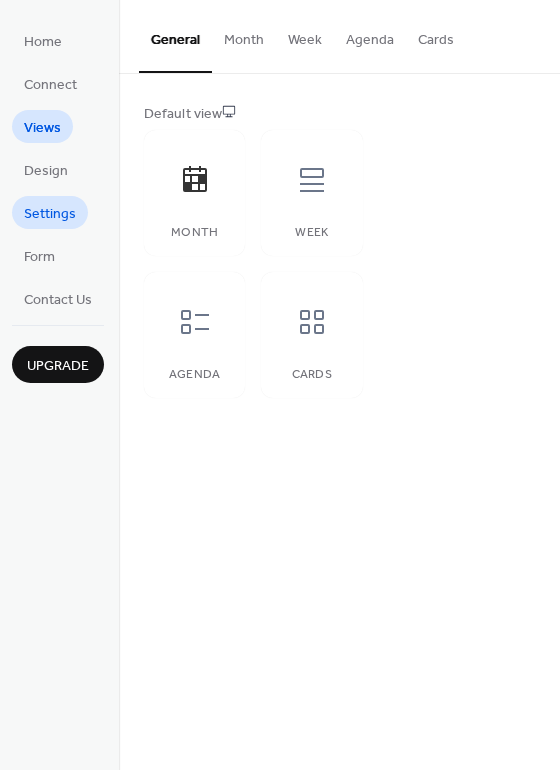 click on "Settings" at bounding box center [50, 214] 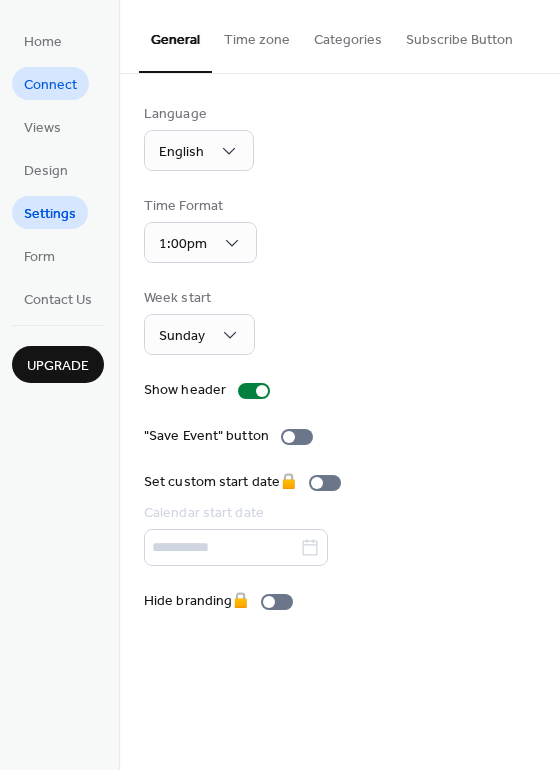 click on "Connect" at bounding box center (50, 85) 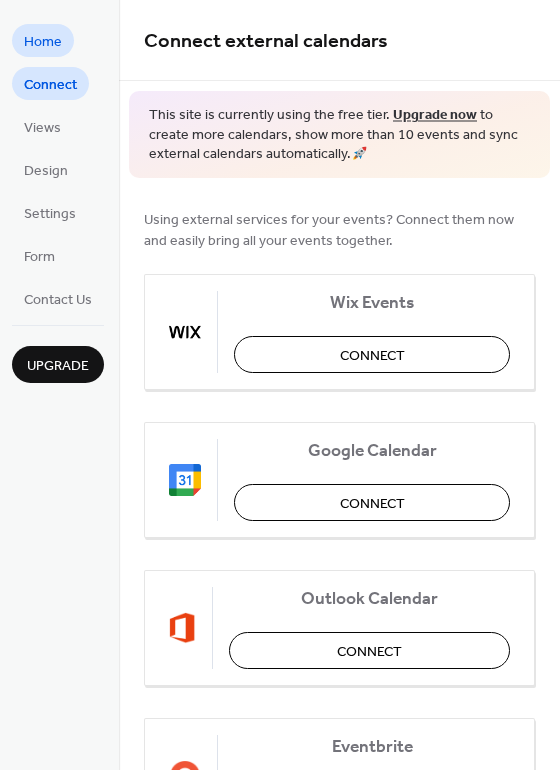 click on "Home" at bounding box center [43, 42] 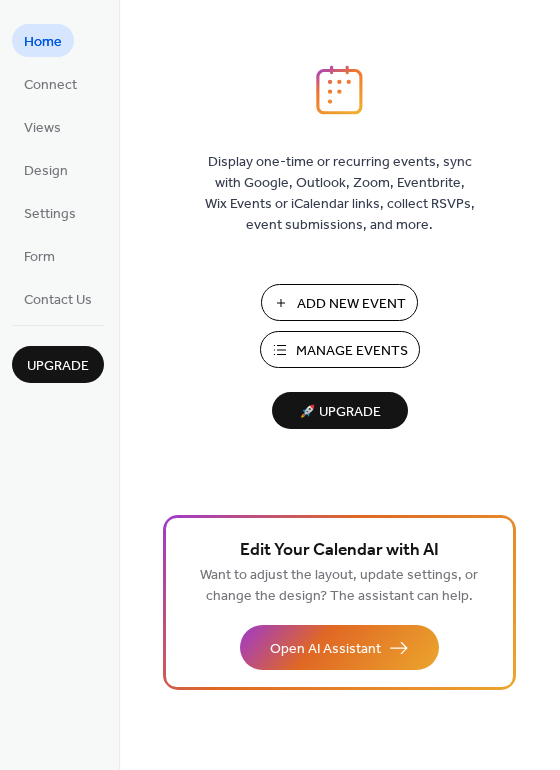 click on "Manage Events" at bounding box center (352, 351) 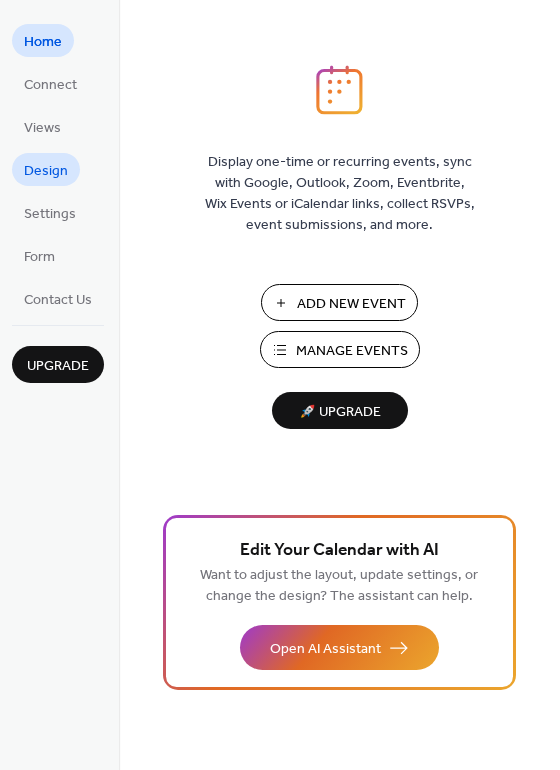 click on "Design" at bounding box center [46, 171] 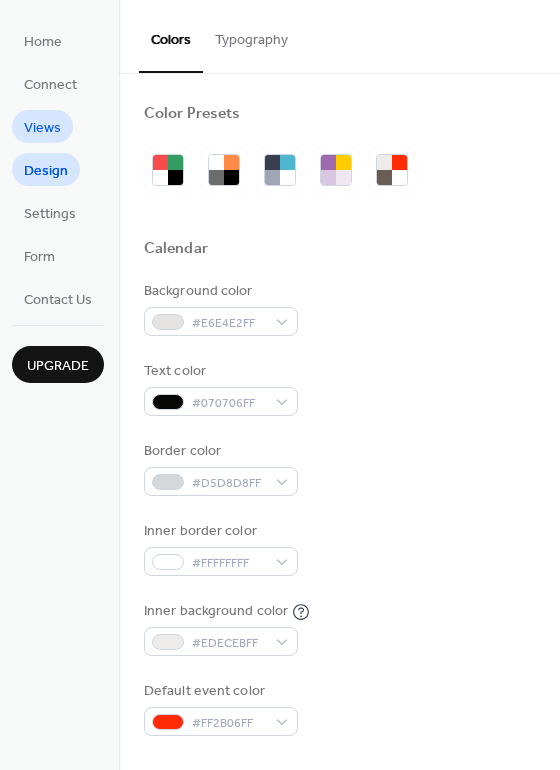 click on "Views" at bounding box center (42, 128) 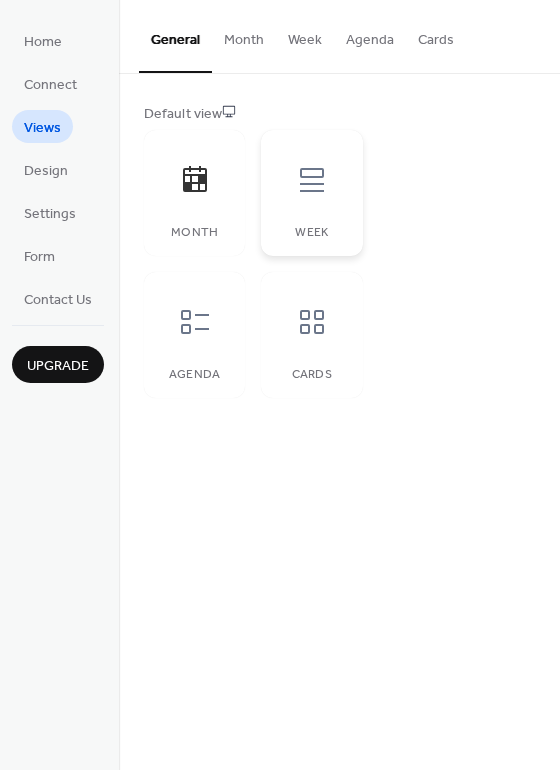 click at bounding box center [312, 180] 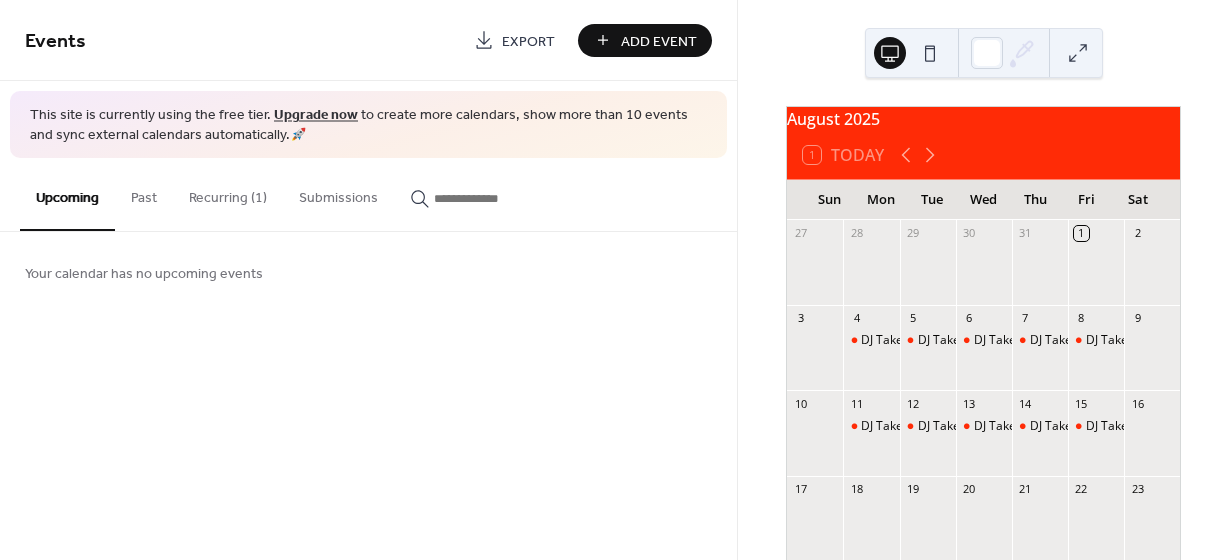 scroll, scrollTop: 0, scrollLeft: 0, axis: both 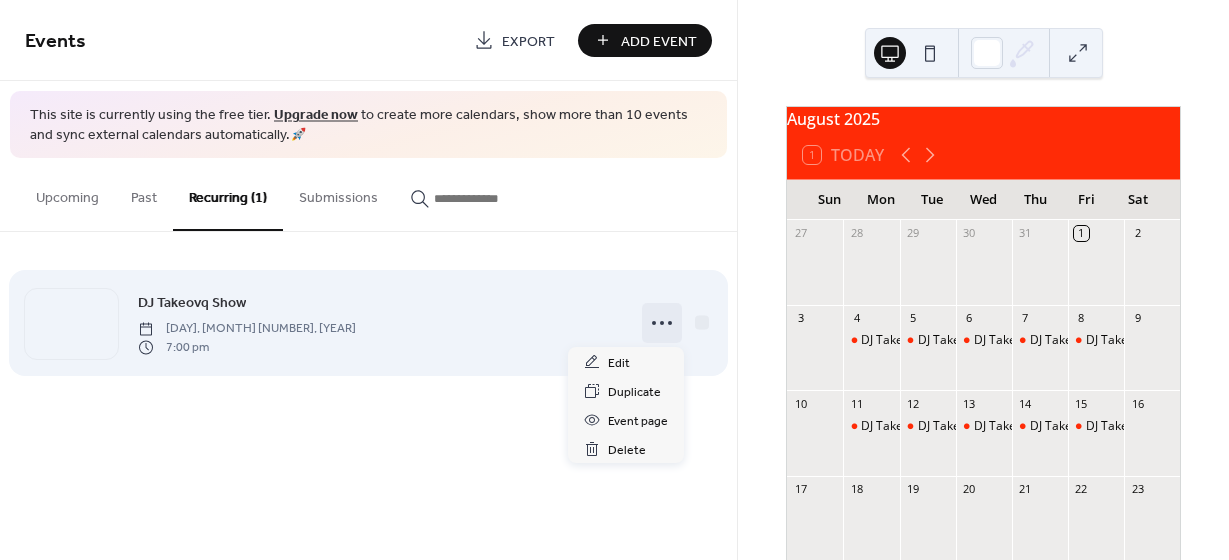 click 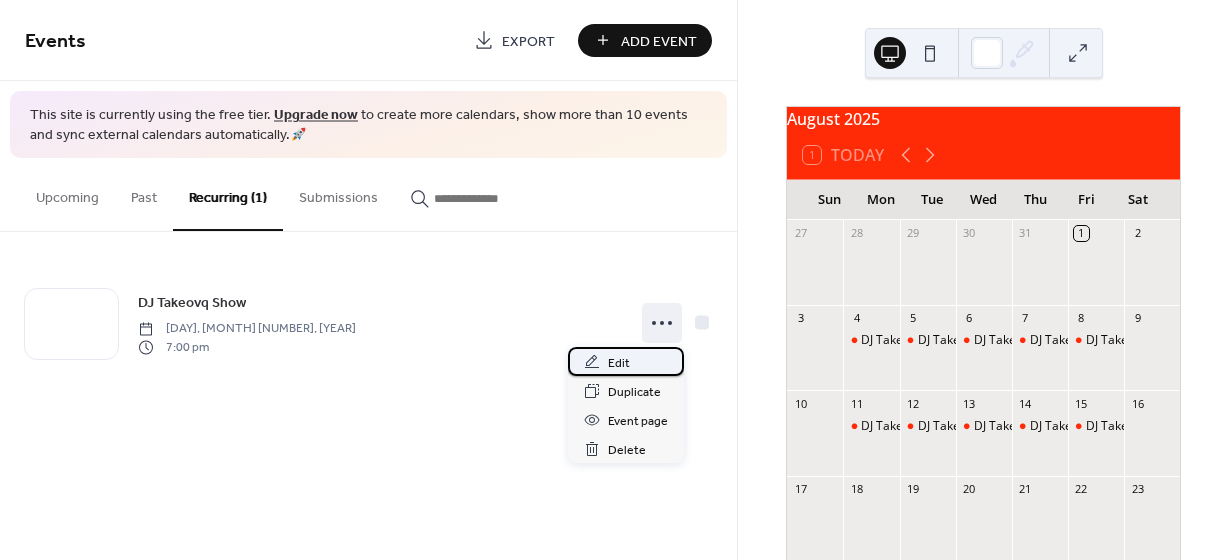 click on "Edit" at bounding box center [626, 361] 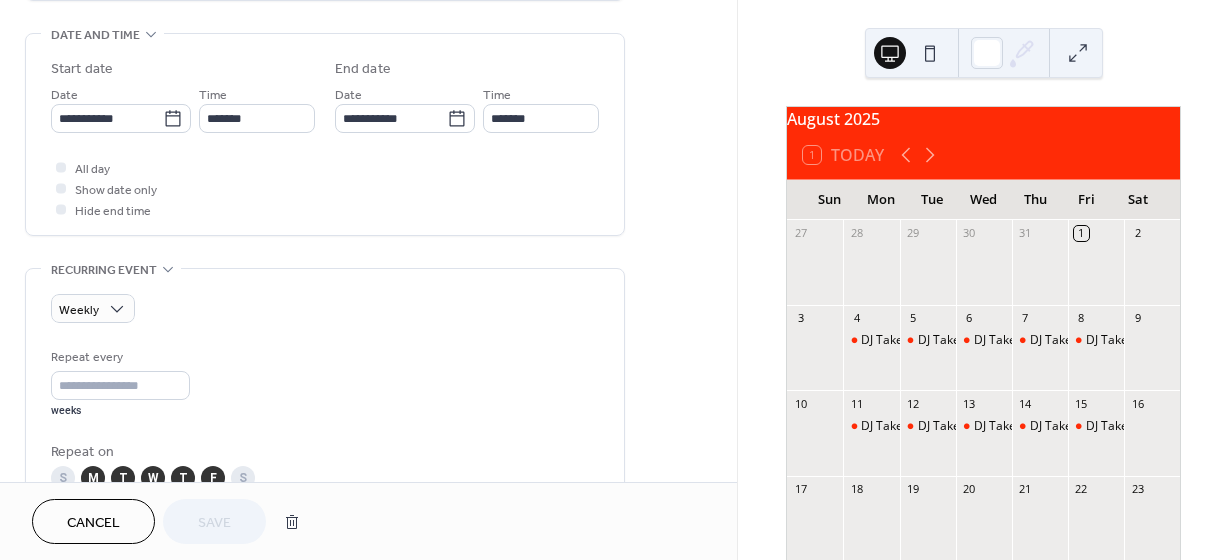 scroll, scrollTop: 628, scrollLeft: 0, axis: vertical 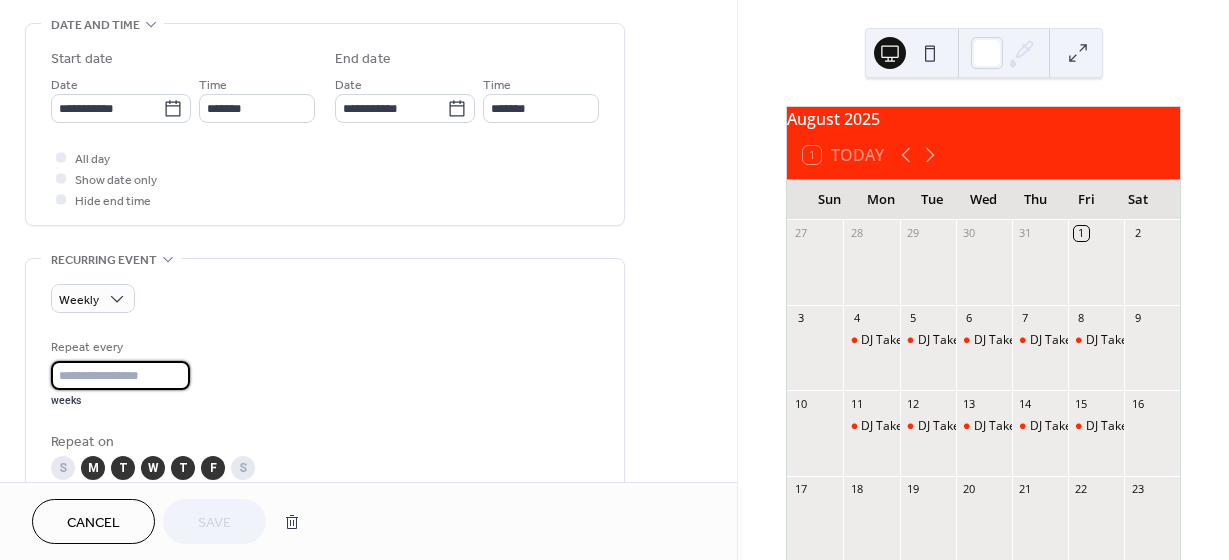 drag, startPoint x: 93, startPoint y: 372, endPoint x: 49, endPoint y: 366, distance: 44.407207 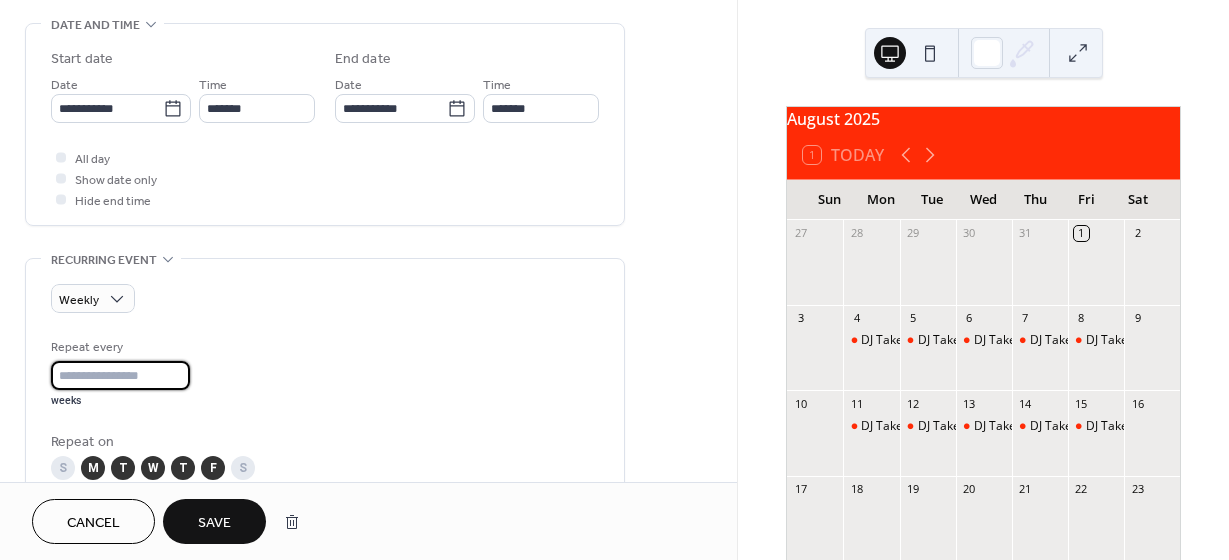 type on "**" 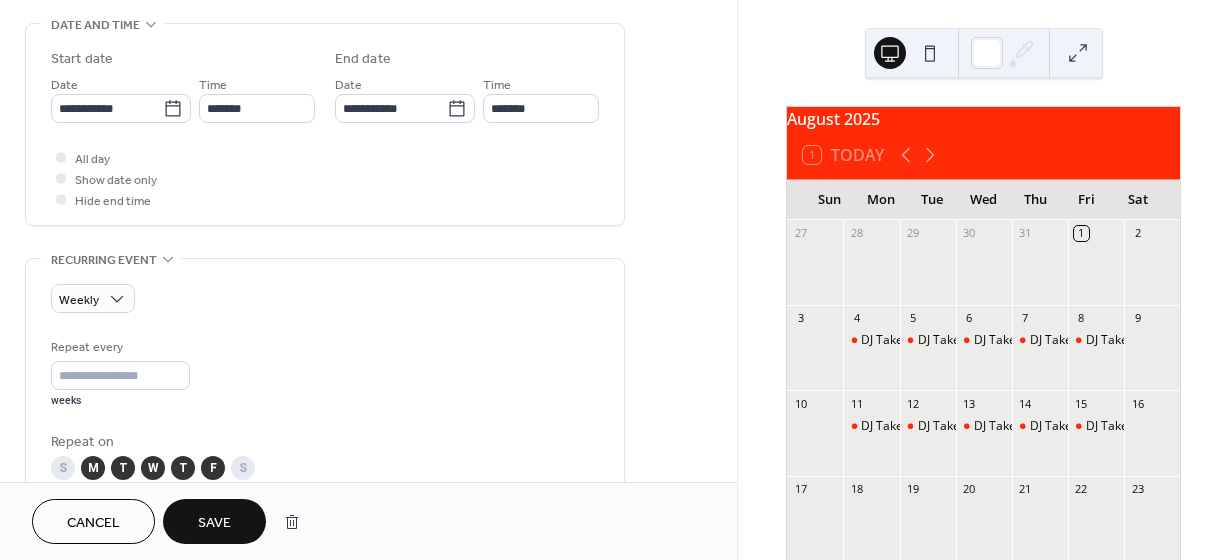 click on "Save" at bounding box center [214, 521] 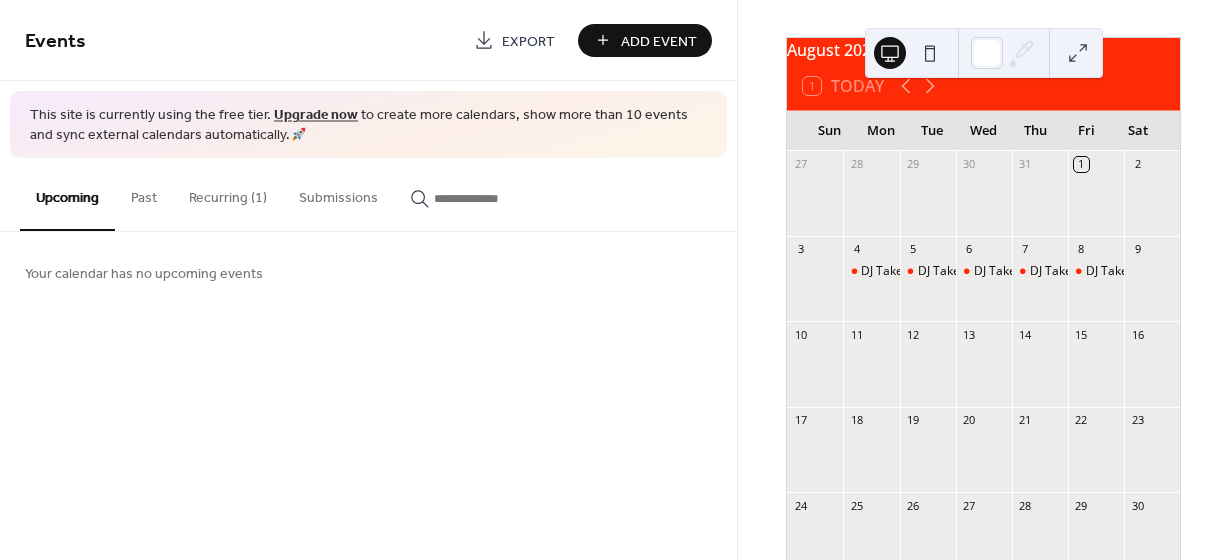scroll, scrollTop: 0, scrollLeft: 0, axis: both 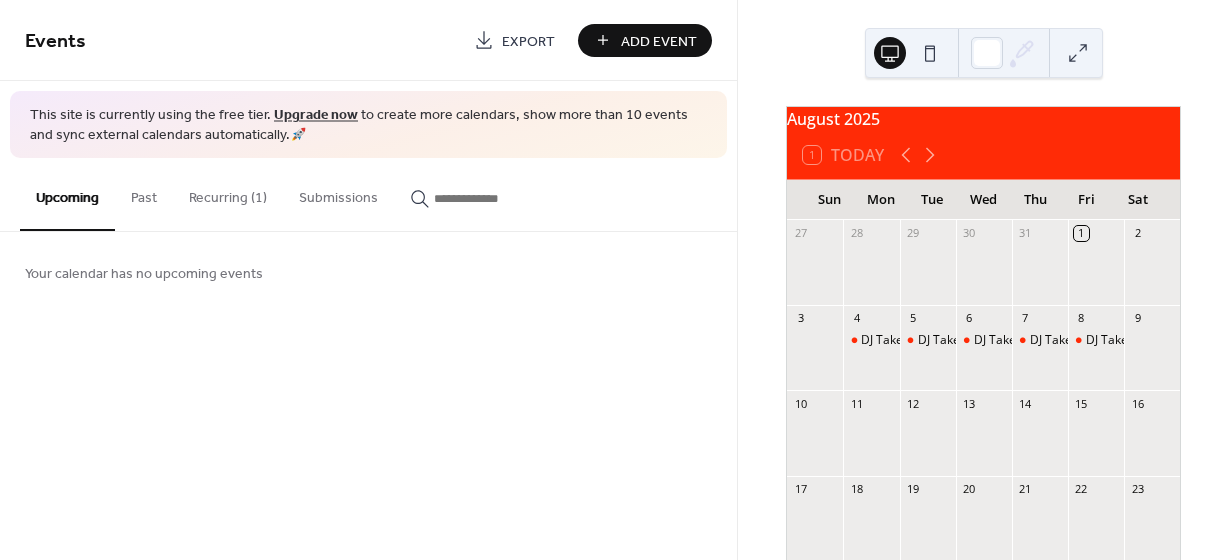 click on "Recurring (1)" at bounding box center (228, 193) 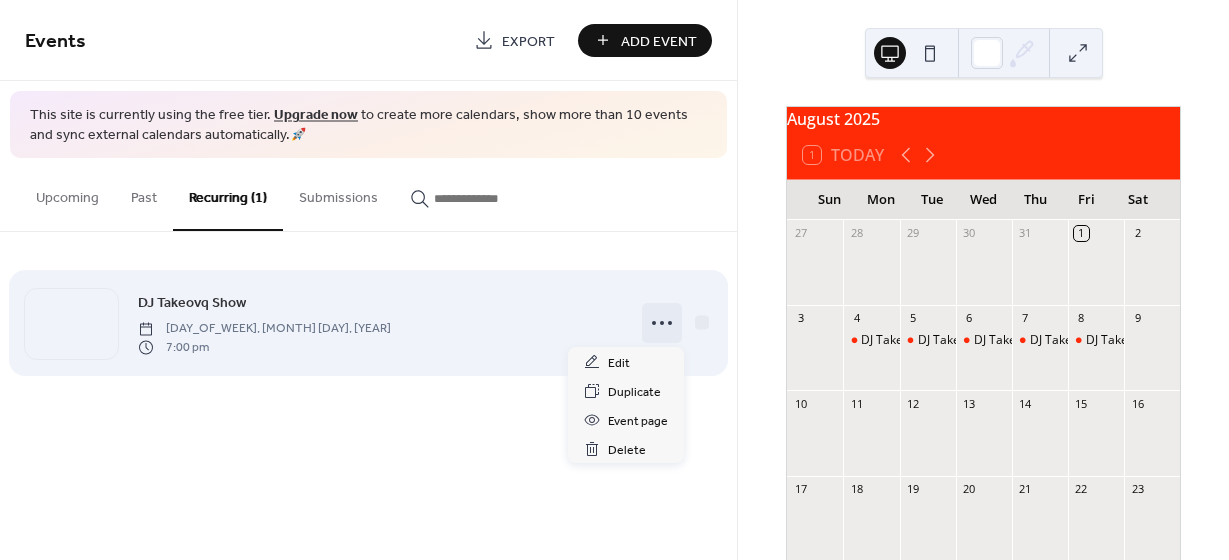 click 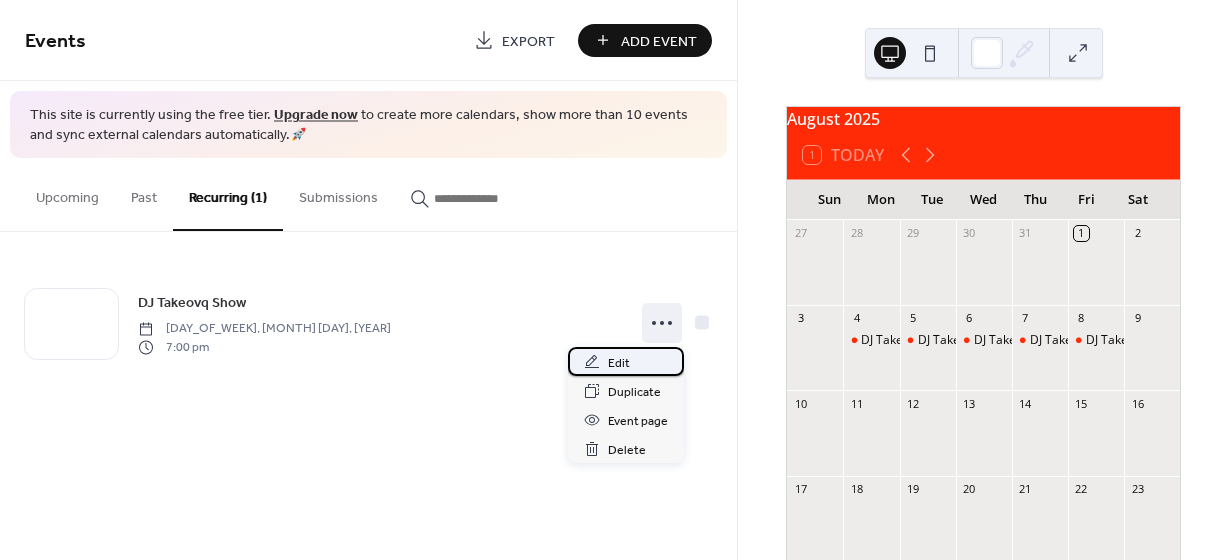click on "Edit" at bounding box center [619, 363] 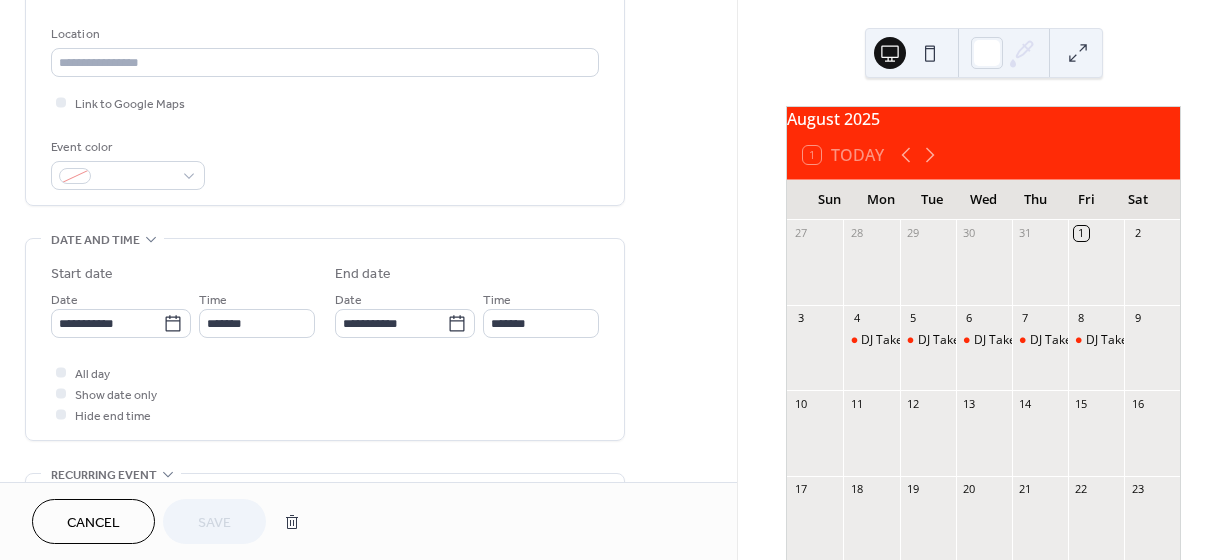 scroll, scrollTop: 553, scrollLeft: 0, axis: vertical 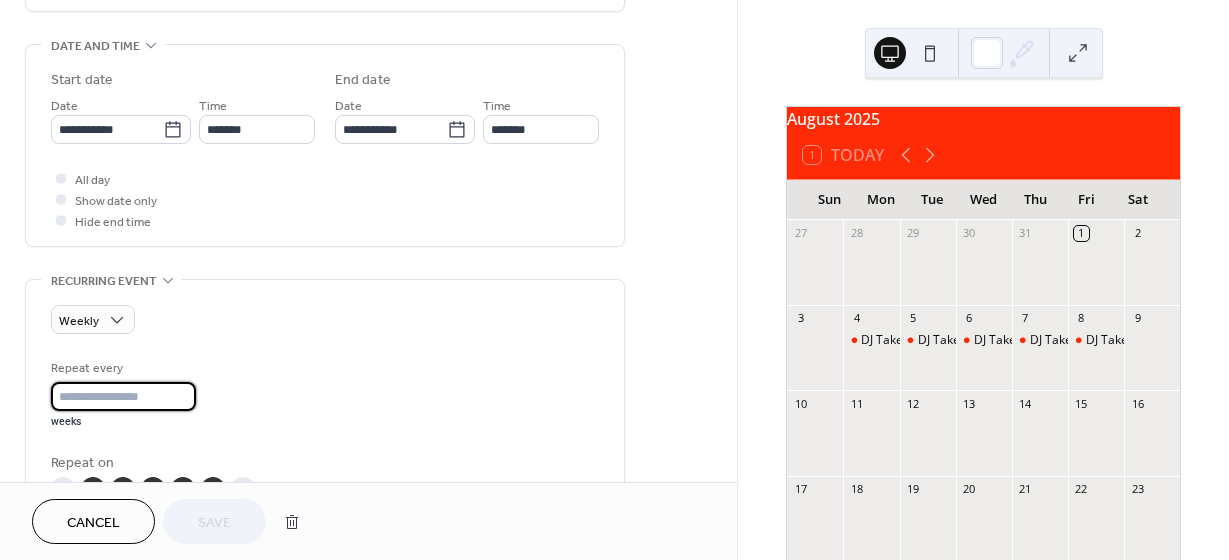 drag, startPoint x: 91, startPoint y: 395, endPoint x: 9, endPoint y: 400, distance: 82.1523 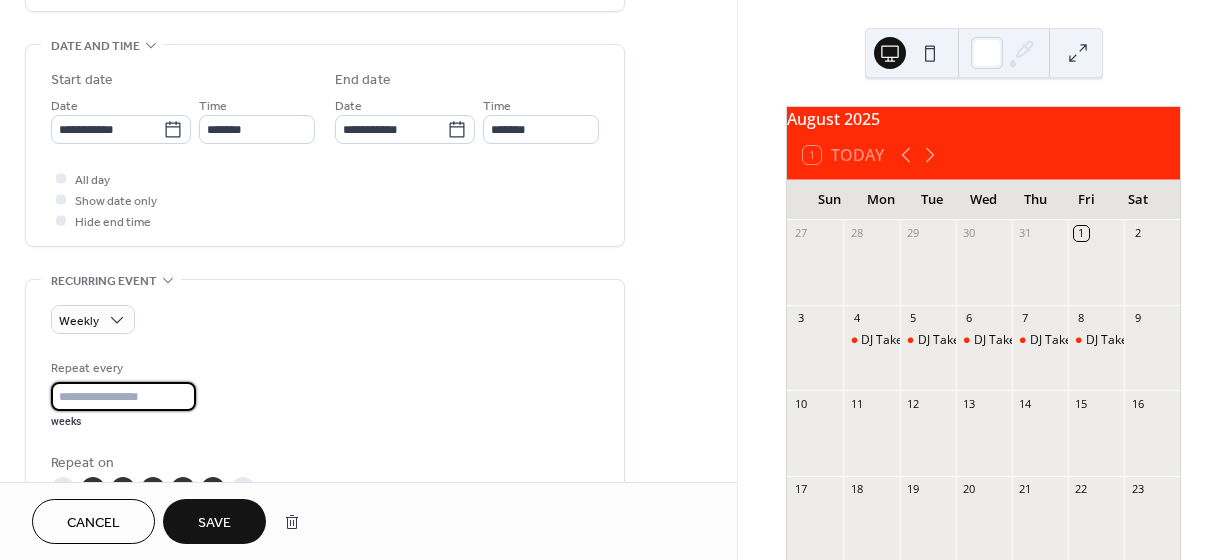 type on "*" 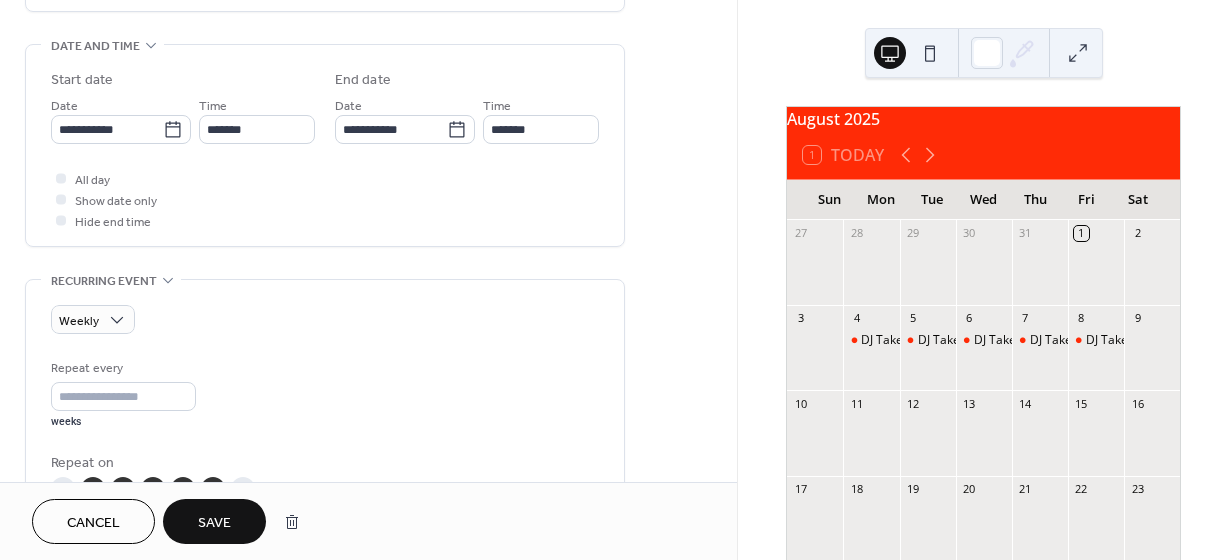 click on "Repeat every ** weeks" at bounding box center (325, 393) 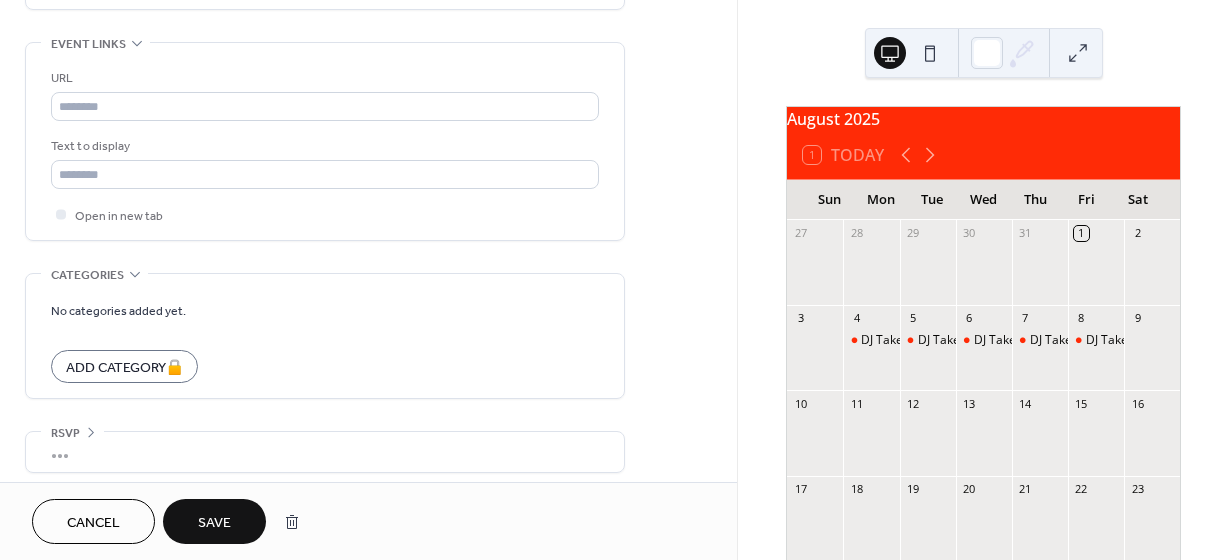 scroll, scrollTop: 1430, scrollLeft: 0, axis: vertical 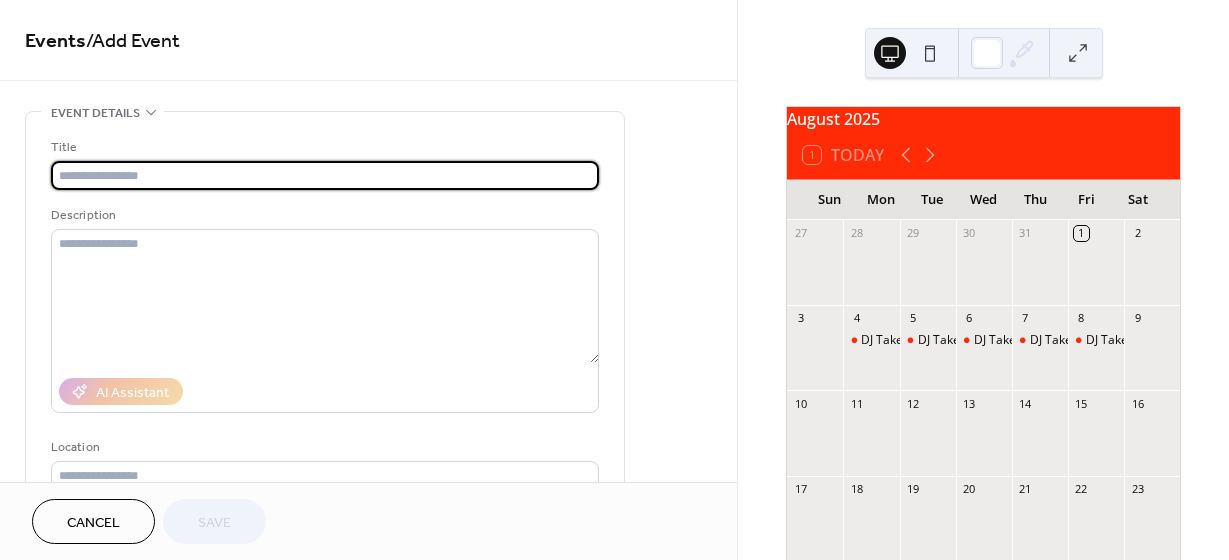 click at bounding box center (325, 175) 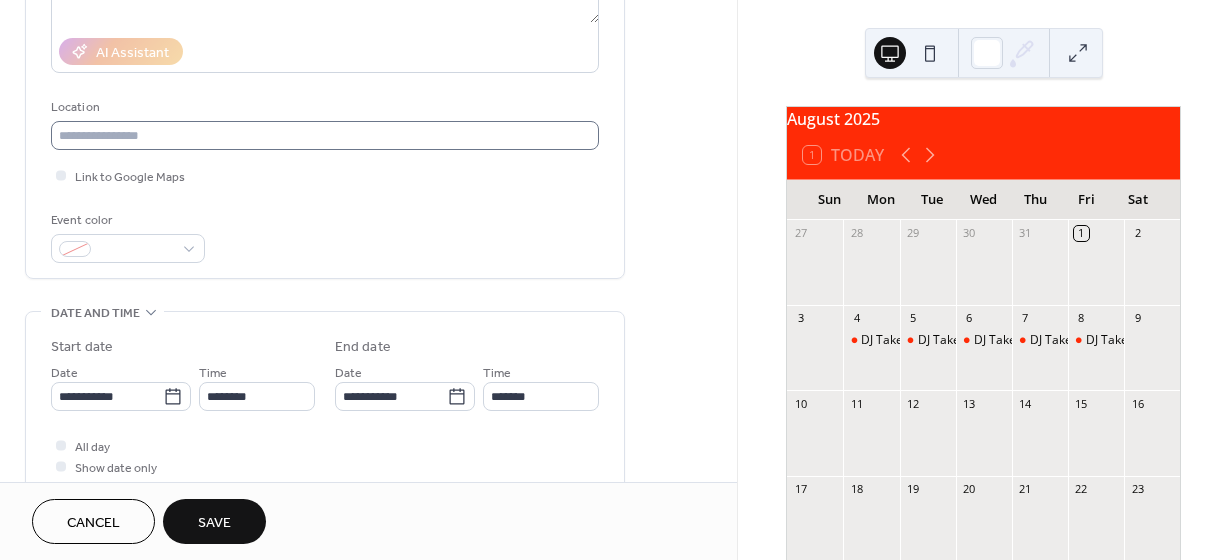 scroll, scrollTop: 342, scrollLeft: 0, axis: vertical 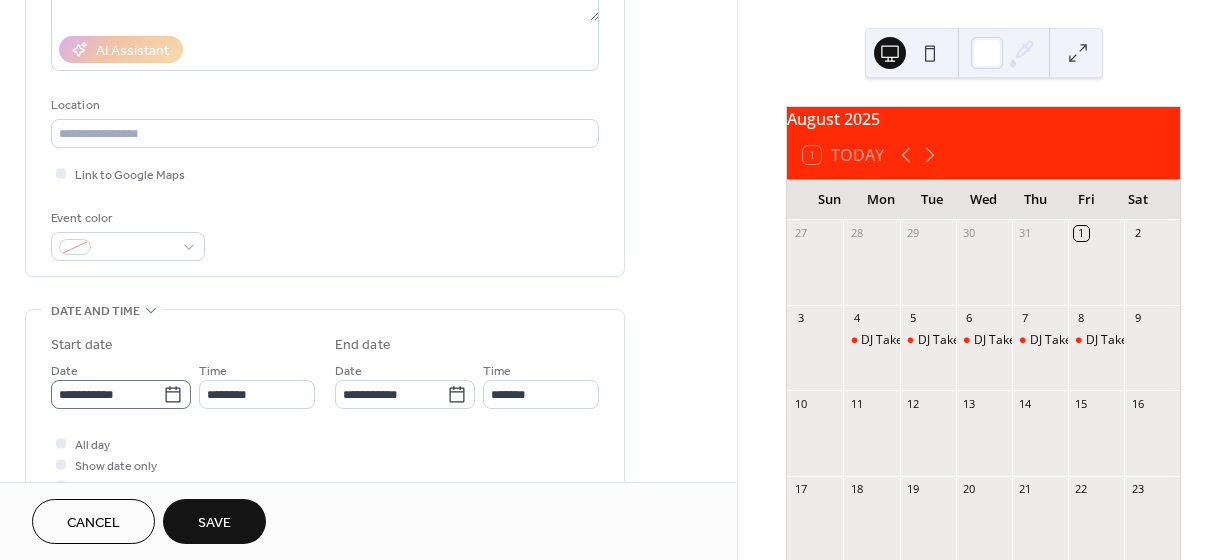 type on "********" 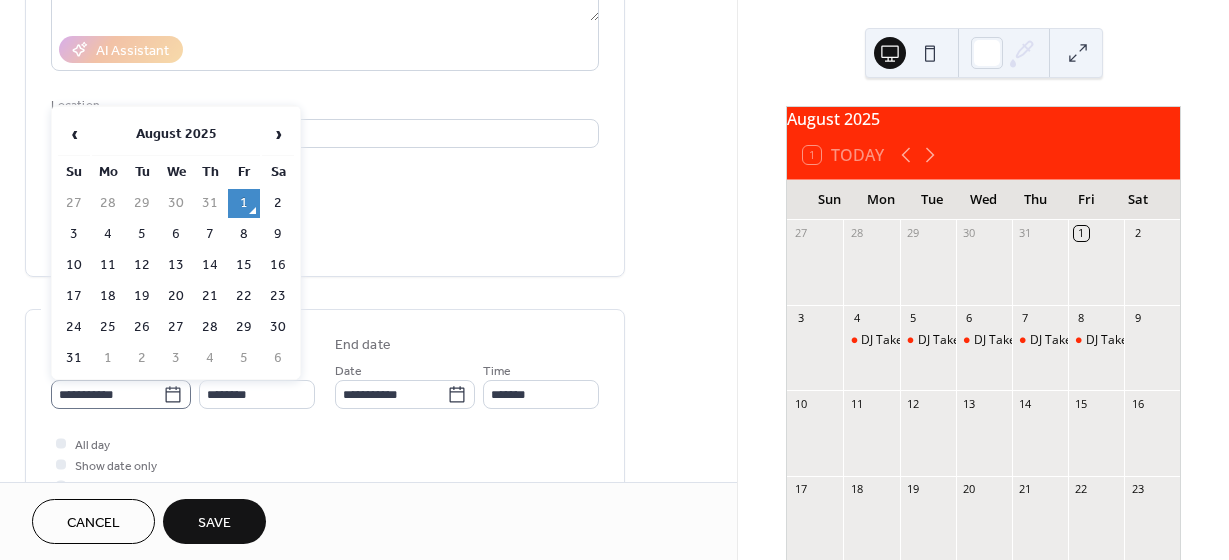 click 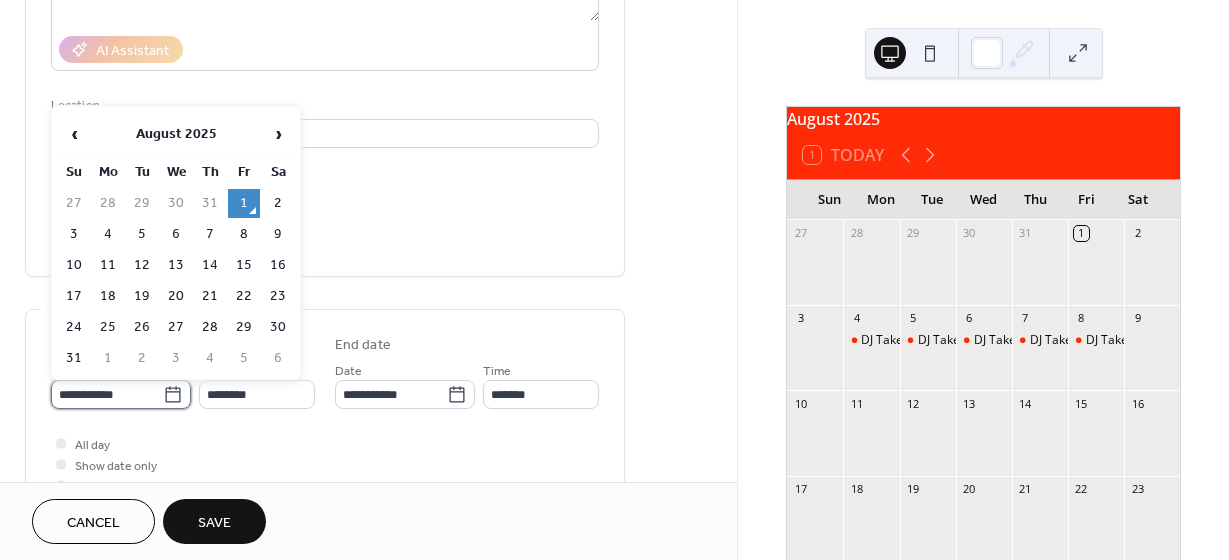 click on "**********" at bounding box center [107, 394] 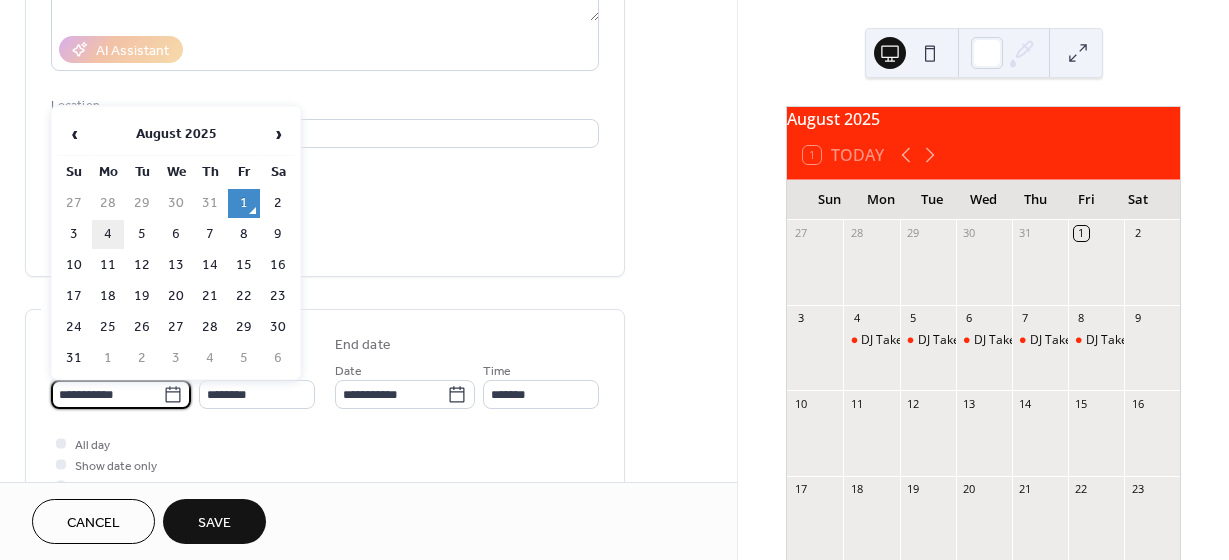 click on "4" at bounding box center (108, 234) 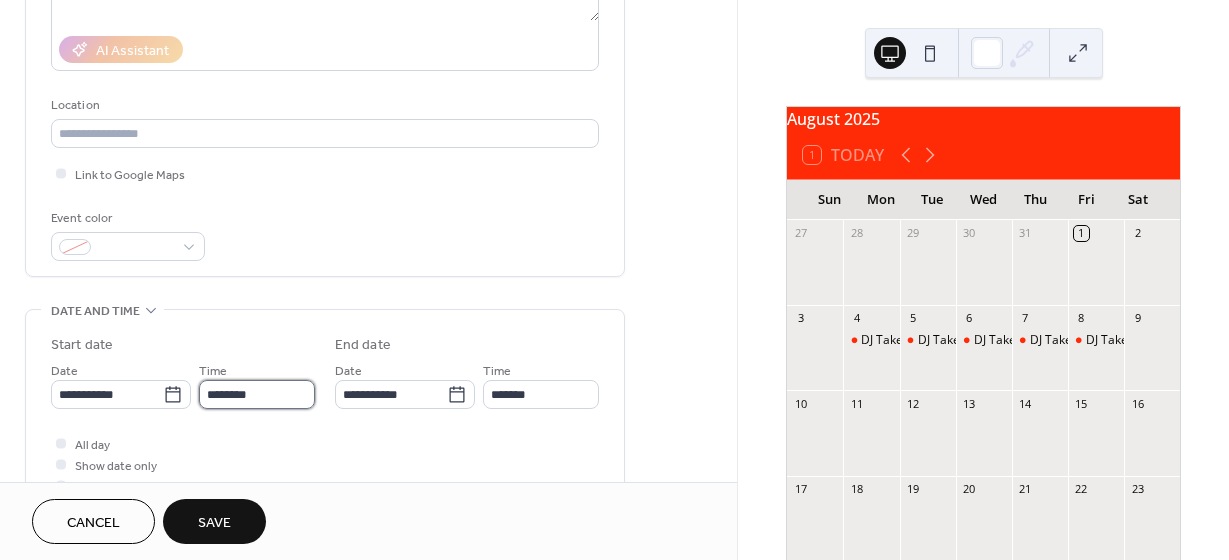 click on "********" at bounding box center [257, 394] 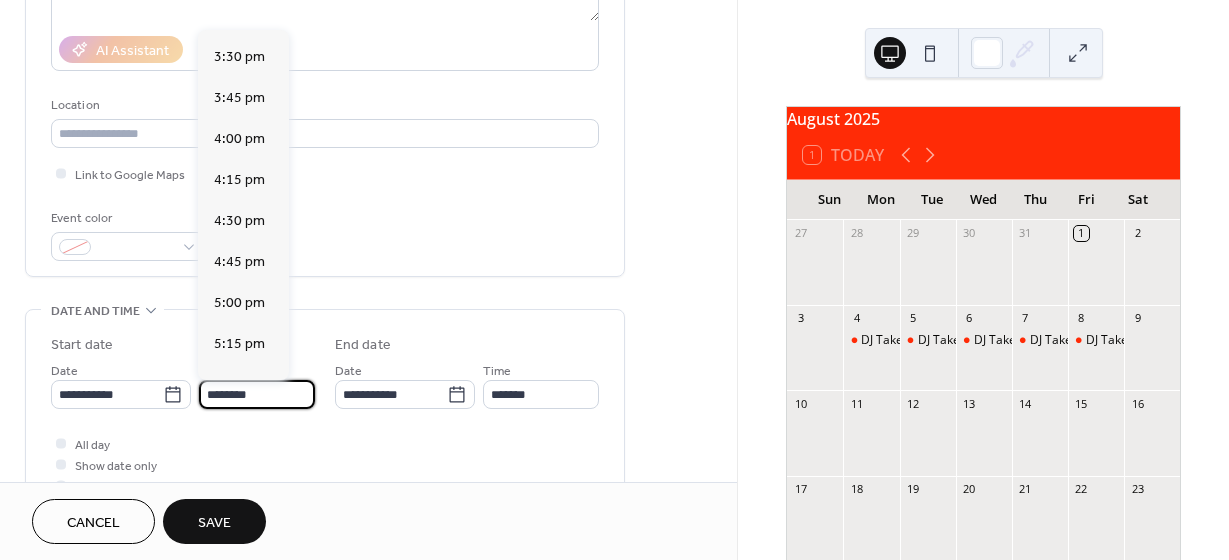 scroll, scrollTop: 2540, scrollLeft: 0, axis: vertical 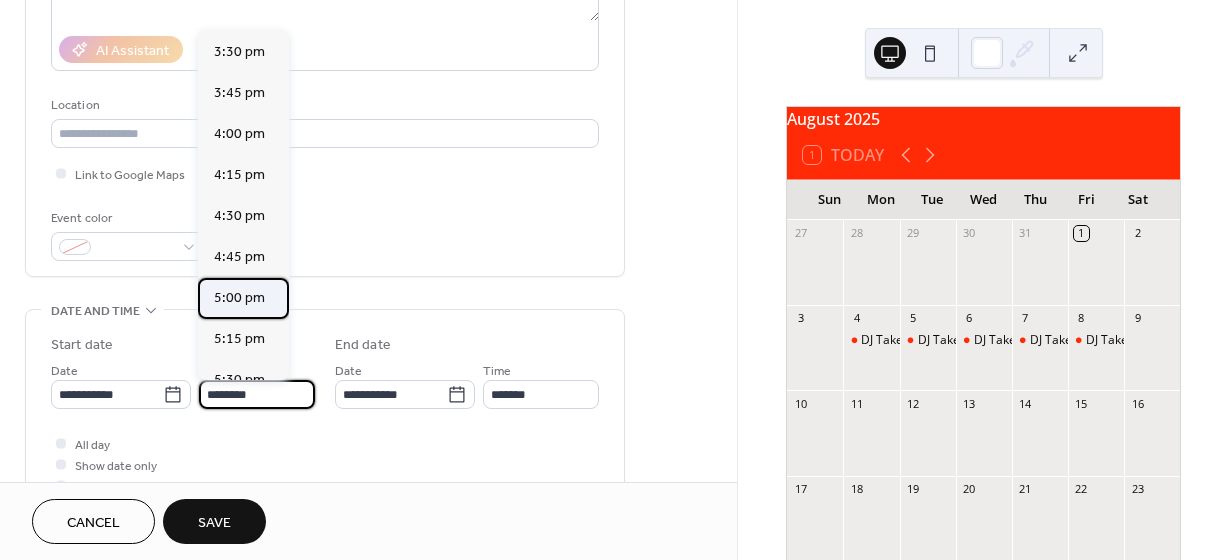 click on "5:00 pm" at bounding box center (239, 298) 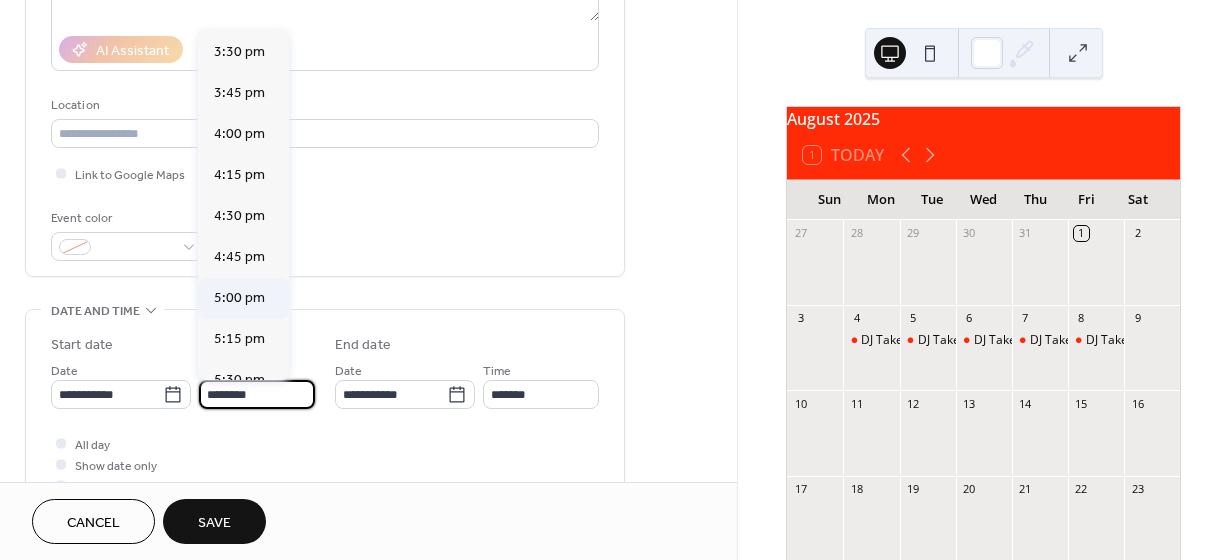 type on "*******" 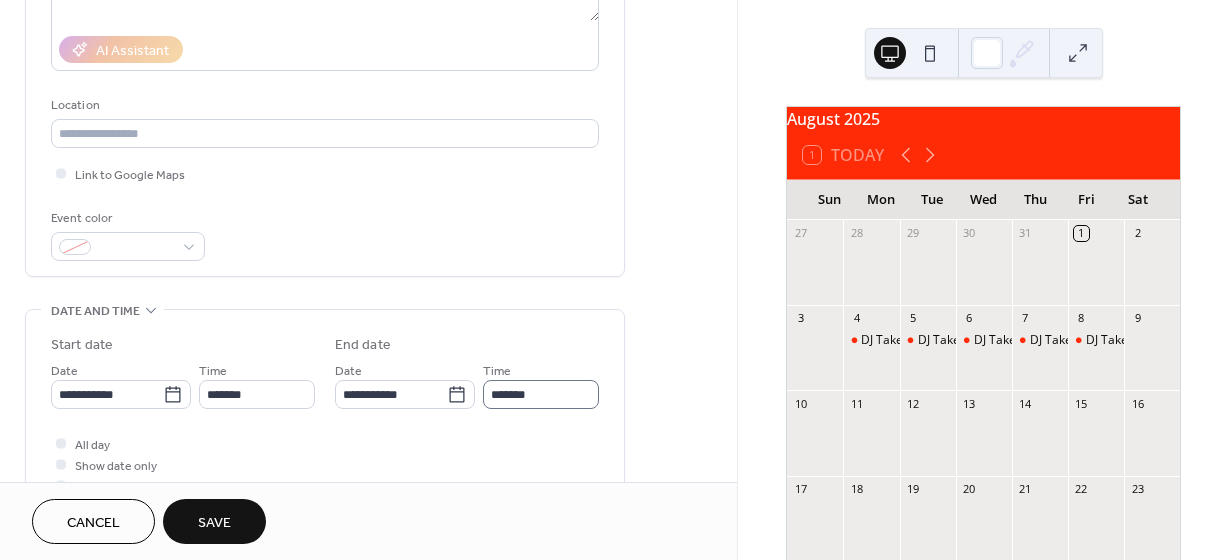 scroll, scrollTop: 337, scrollLeft: 0, axis: vertical 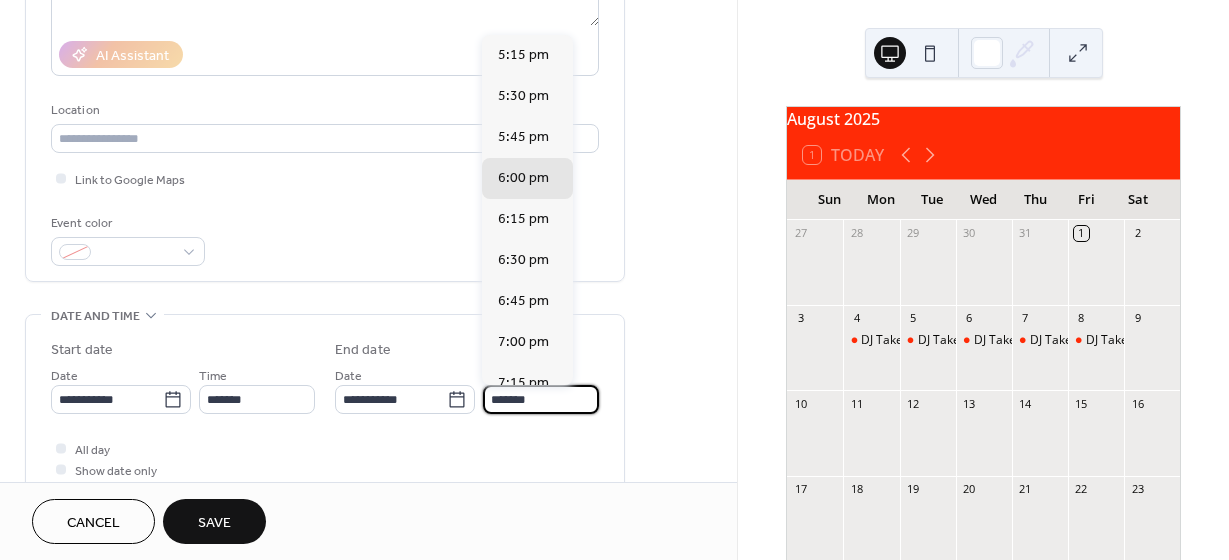 click on "*******" at bounding box center [541, 399] 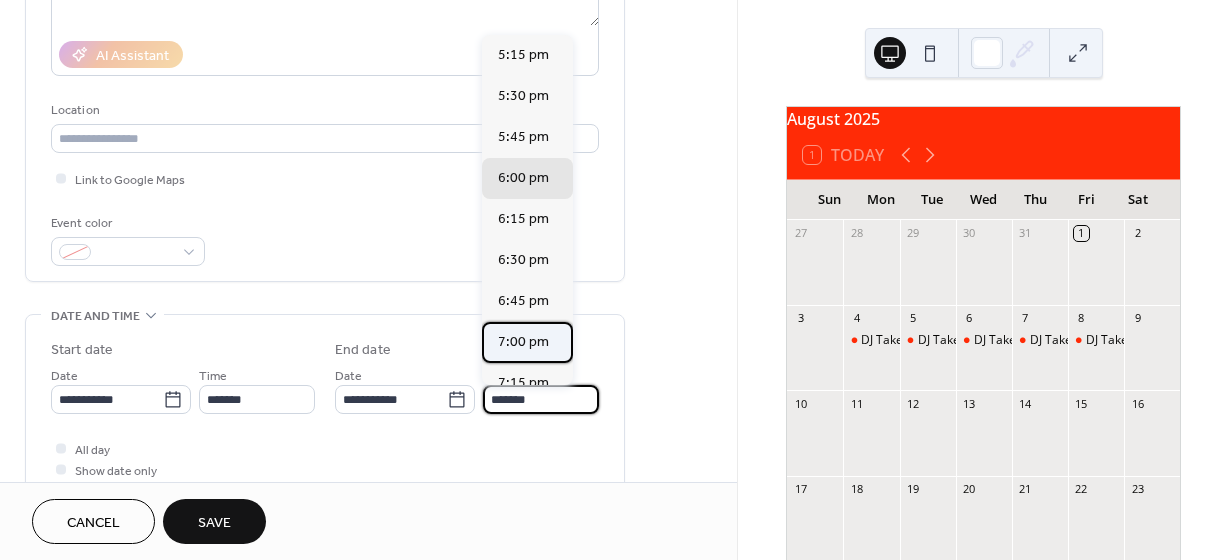 click on "7:00 pm" at bounding box center (523, 342) 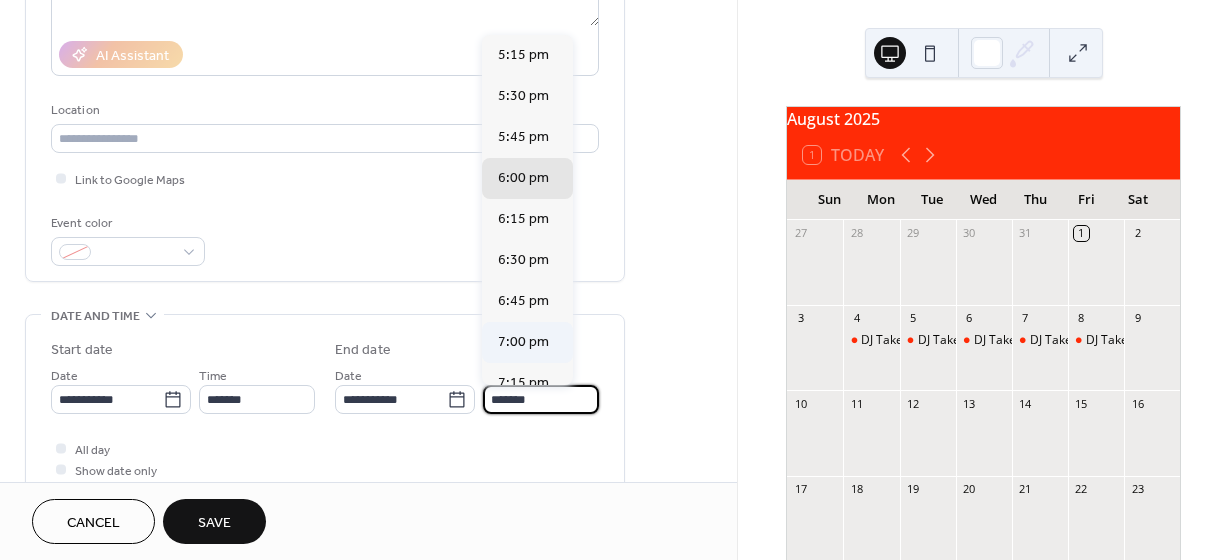 type on "*******" 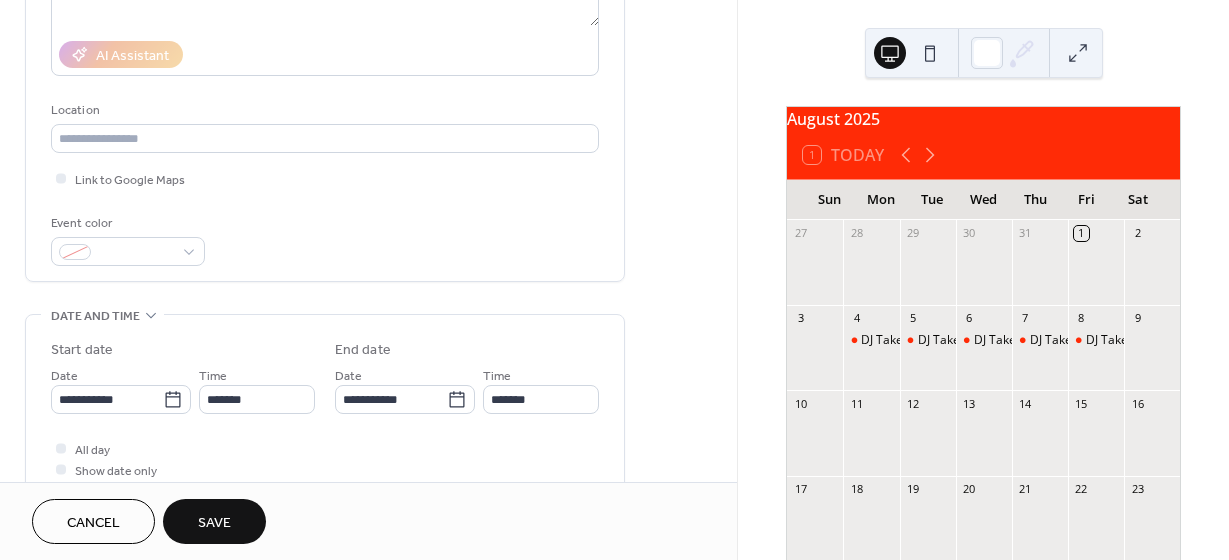 click on "**********" at bounding box center (325, 415) 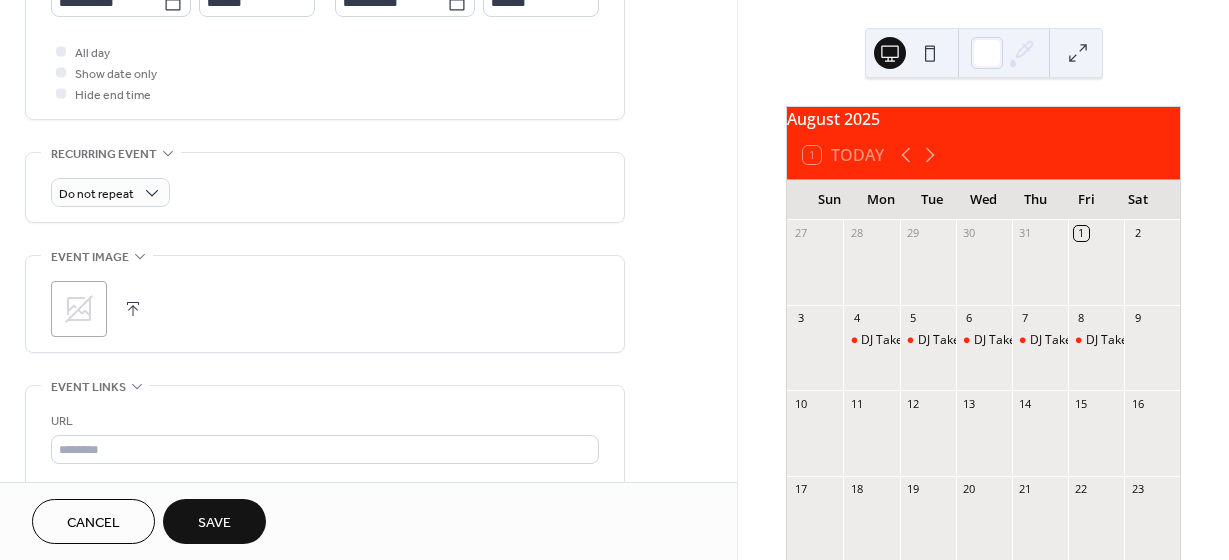 scroll, scrollTop: 735, scrollLeft: 0, axis: vertical 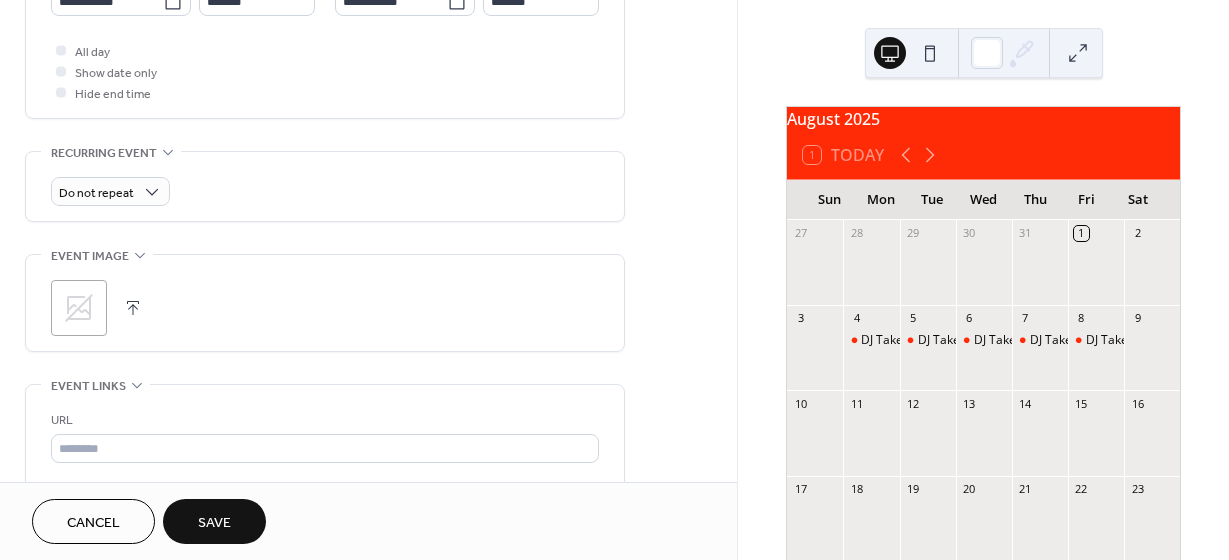 click 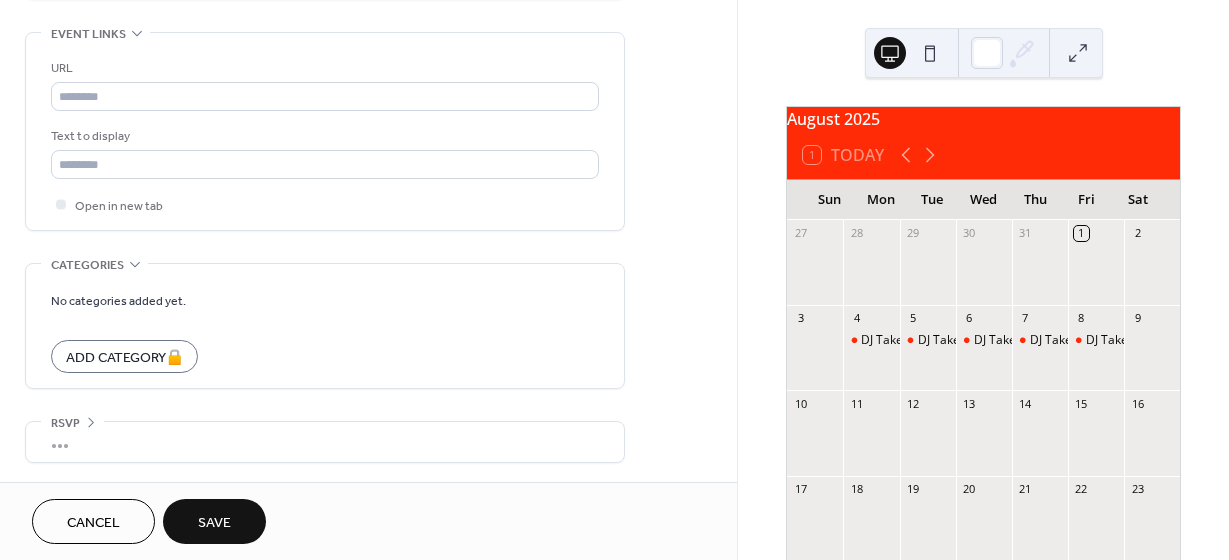 scroll, scrollTop: 1088, scrollLeft: 0, axis: vertical 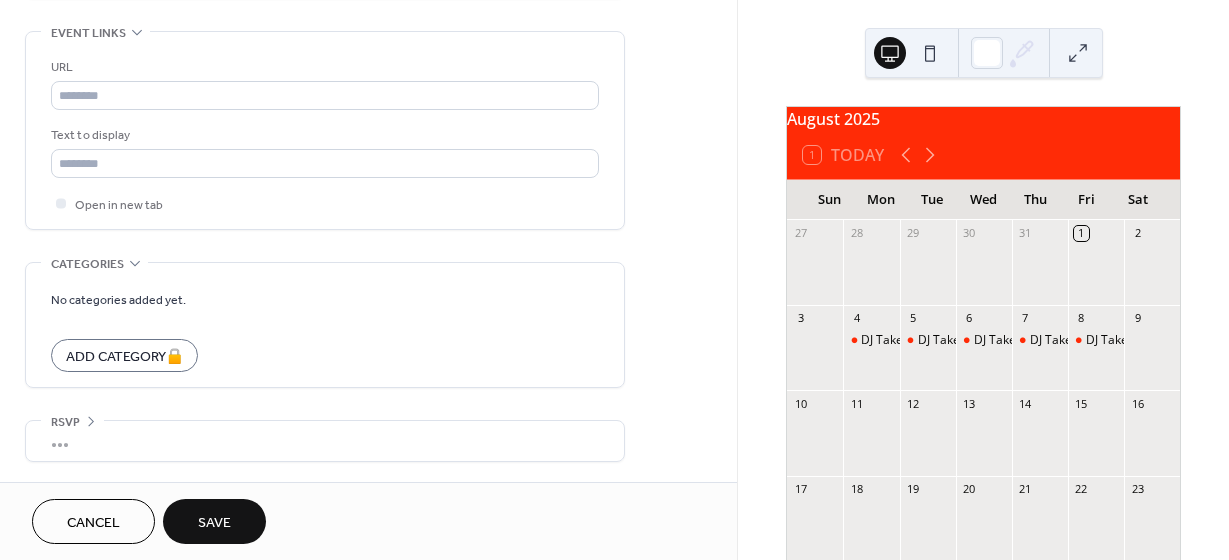 click on "Save" at bounding box center [214, 523] 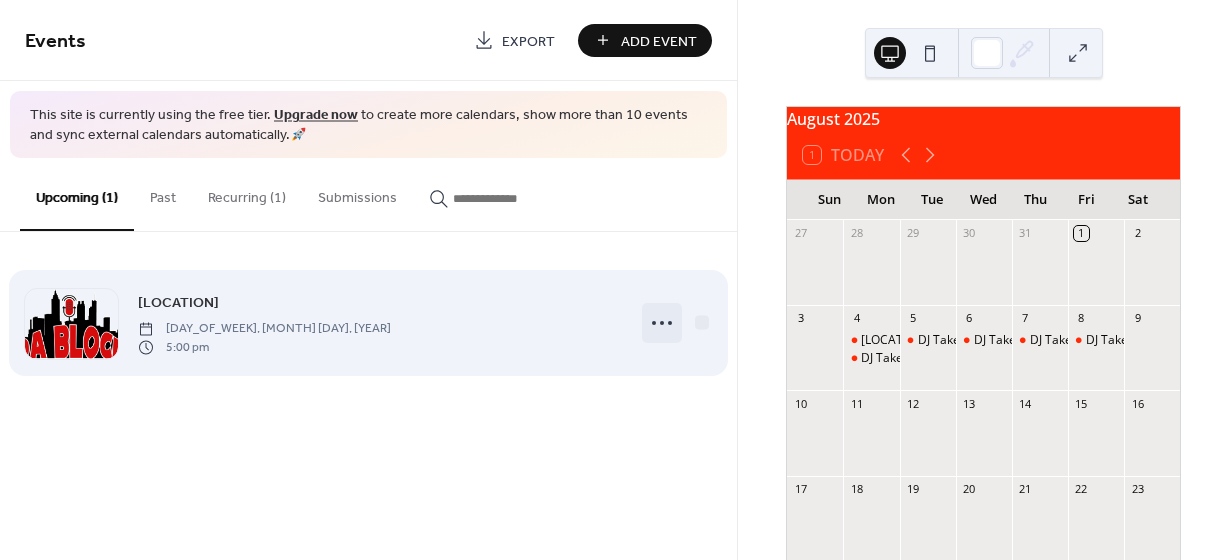 click 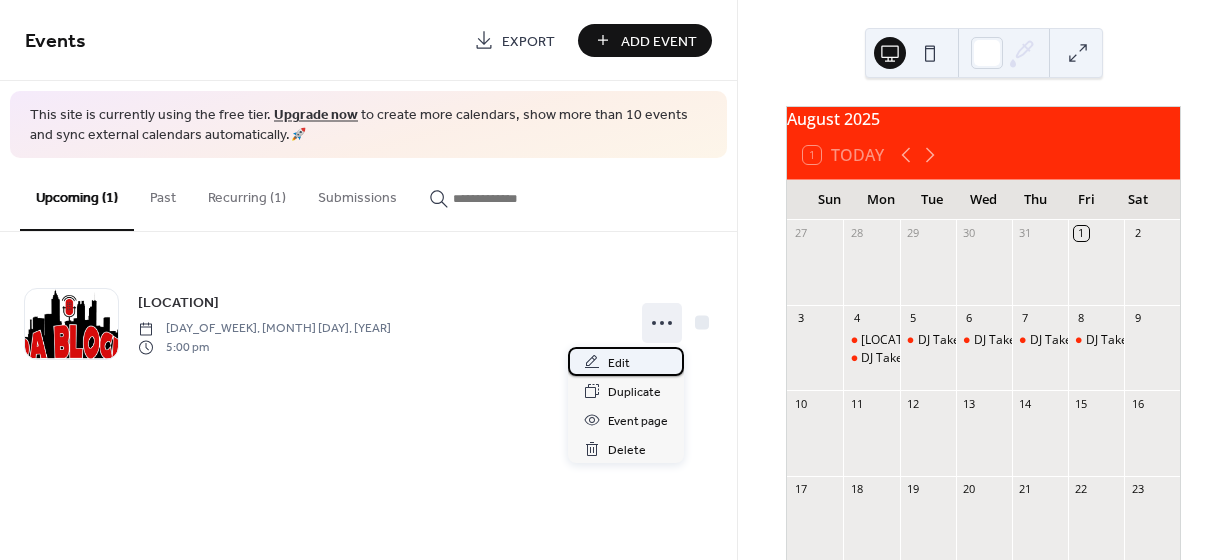 click on "Edit" at bounding box center (626, 361) 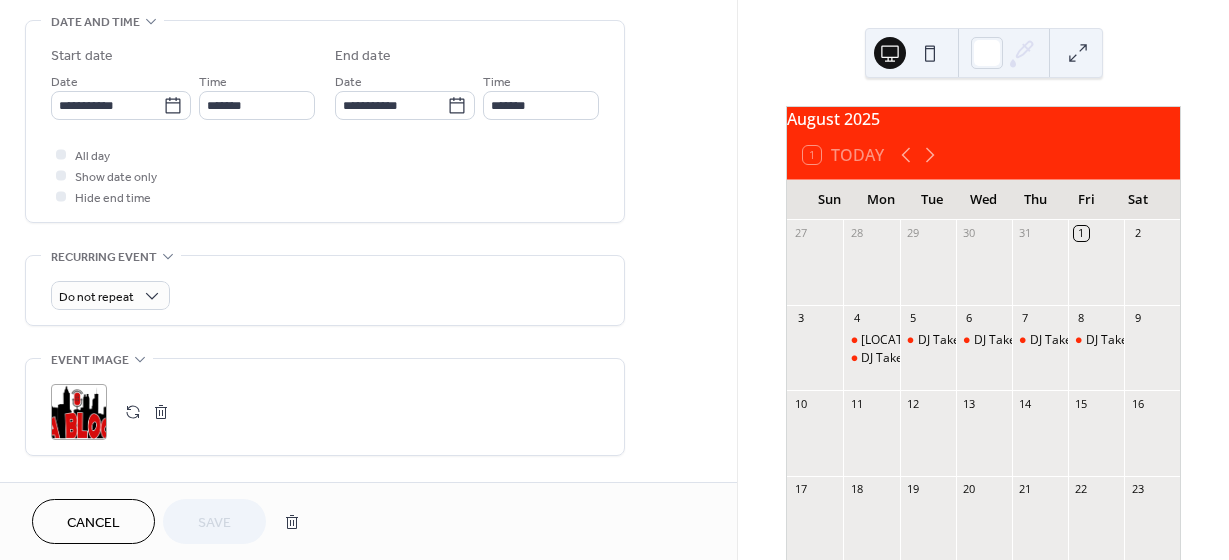 scroll, scrollTop: 643, scrollLeft: 0, axis: vertical 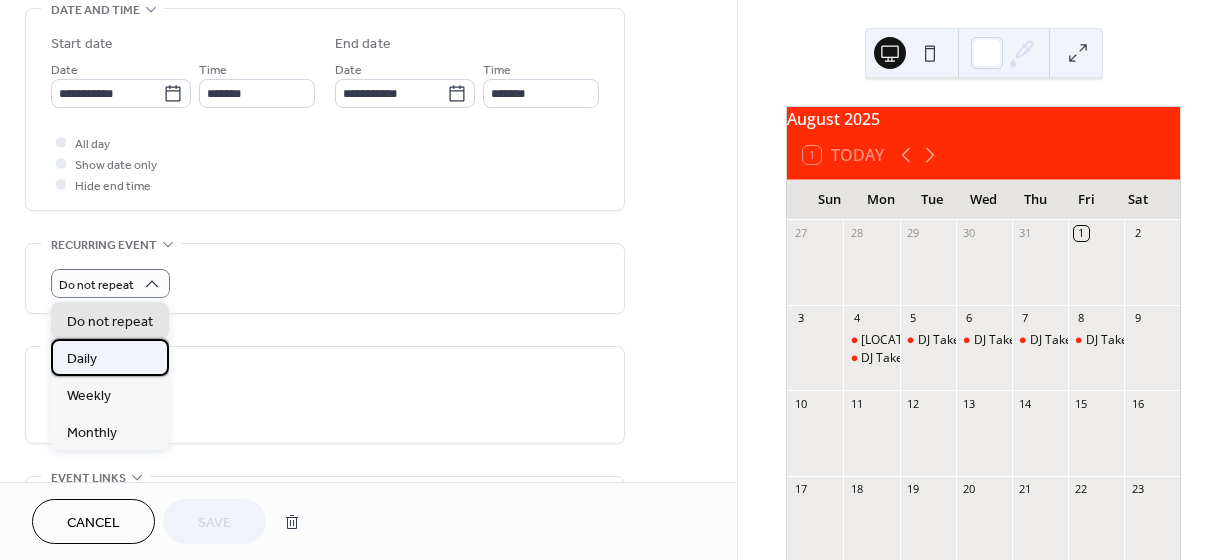 click on "Daily" at bounding box center [110, 357] 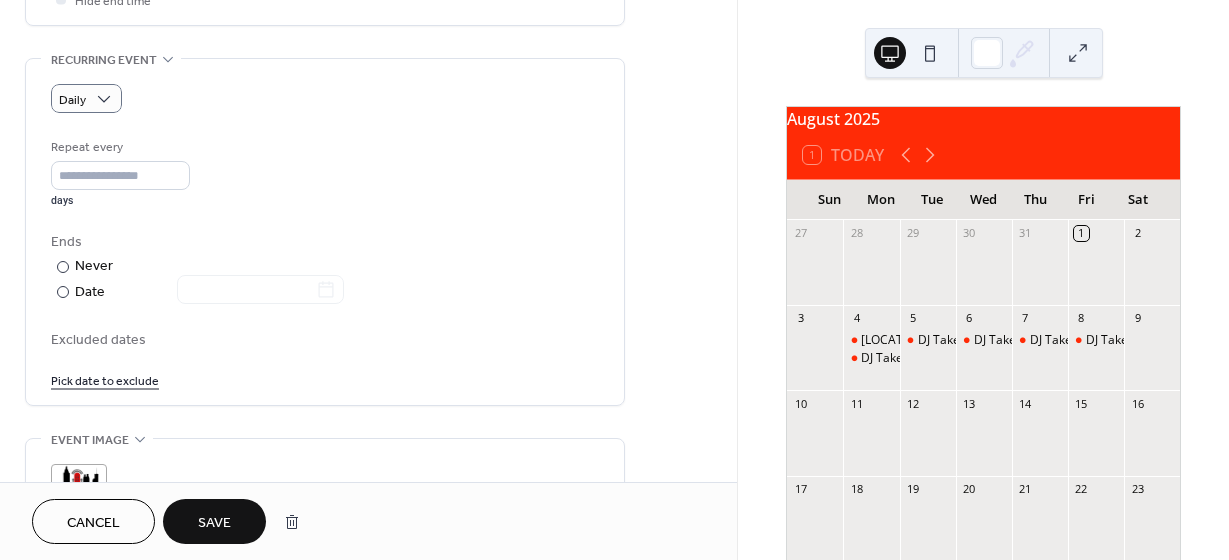 scroll, scrollTop: 778, scrollLeft: 0, axis: vertical 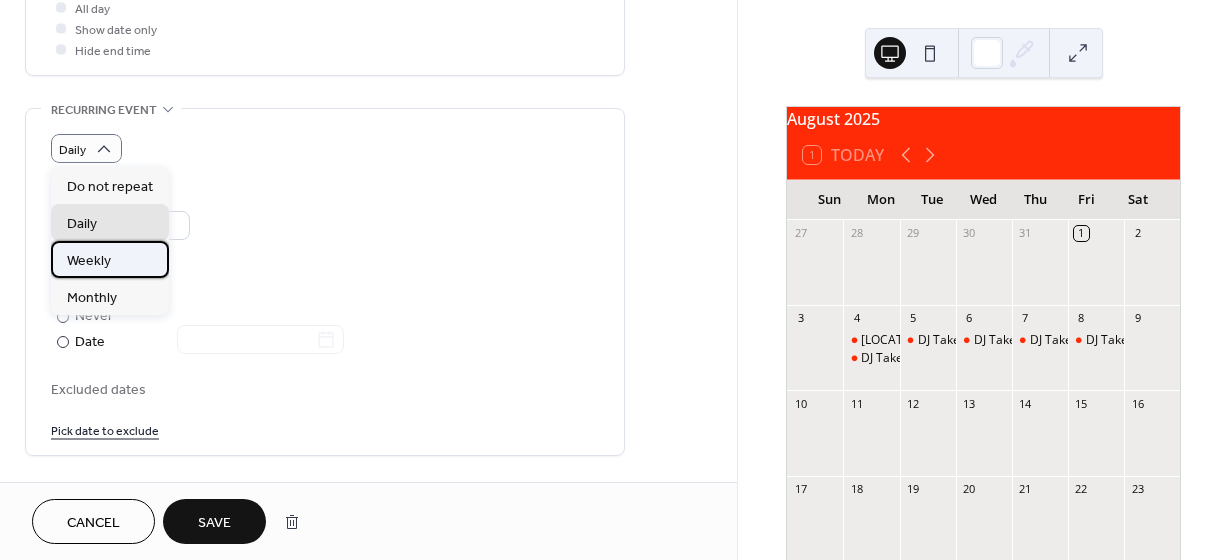 click on "Weekly" at bounding box center (110, 259) 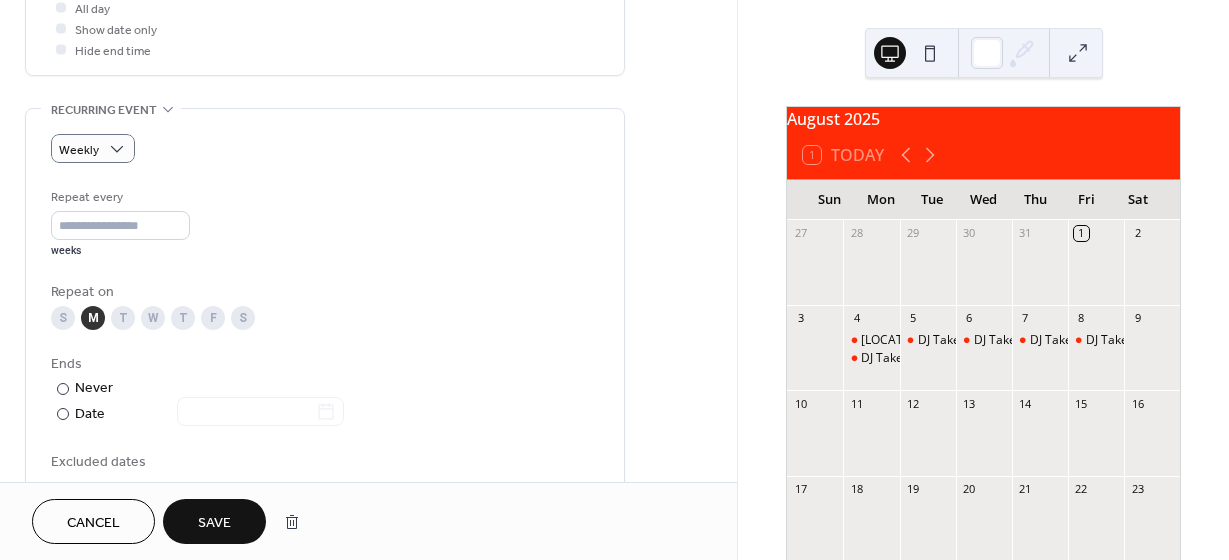 click on "T" at bounding box center [123, 318] 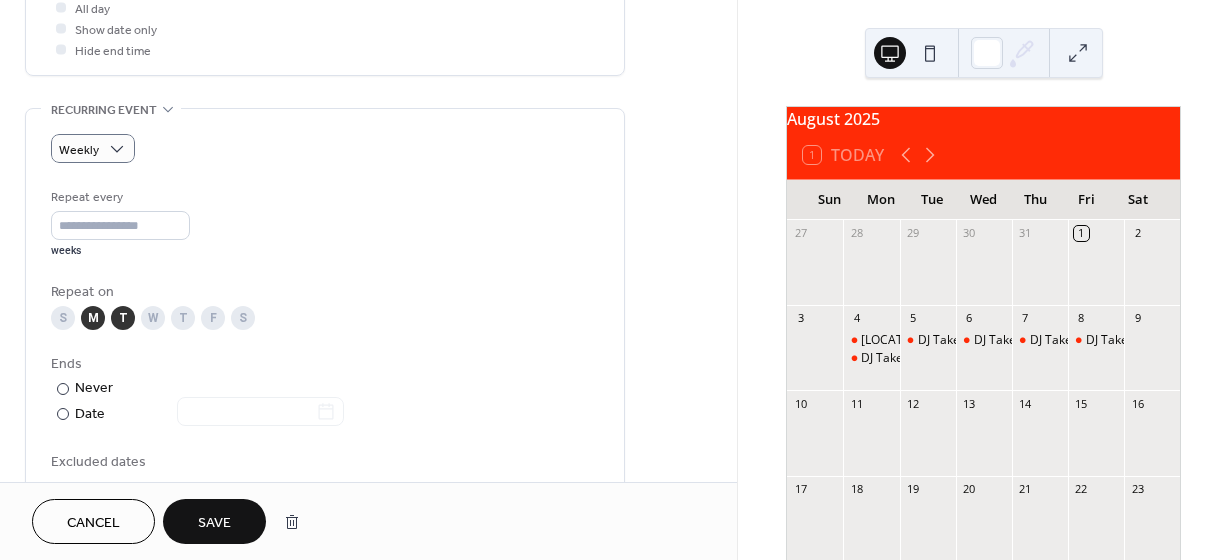 click on "W" at bounding box center [153, 318] 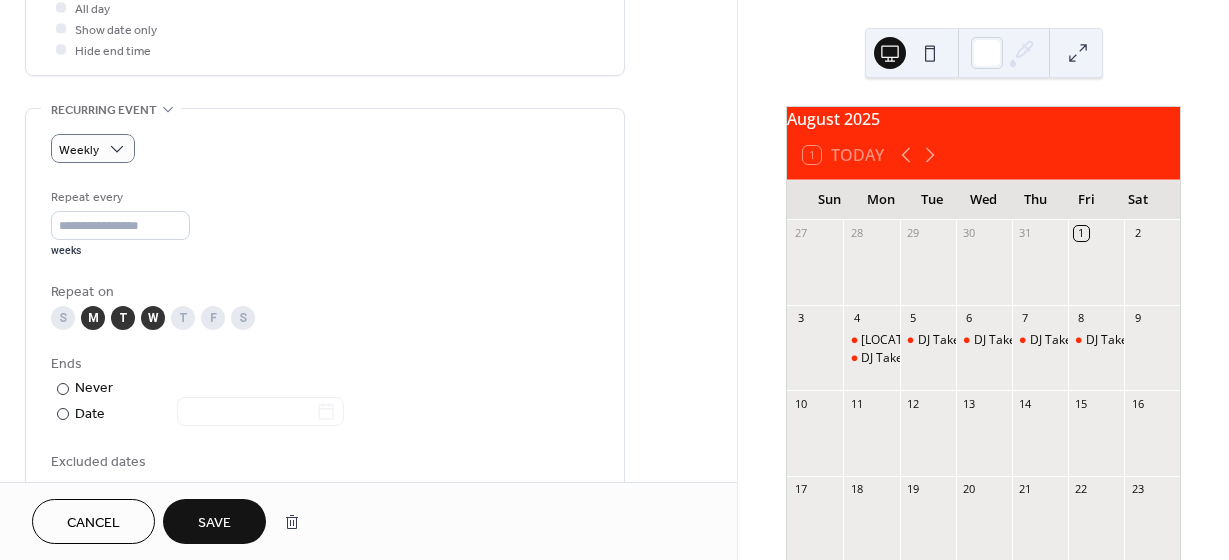 click on "T" at bounding box center (183, 318) 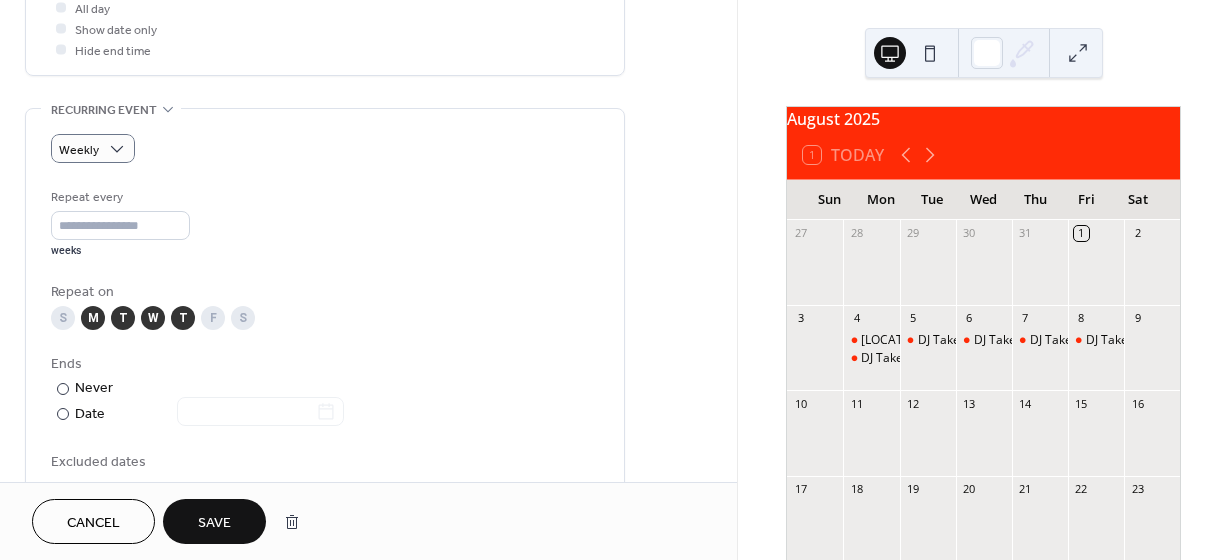 click on "F" at bounding box center [213, 318] 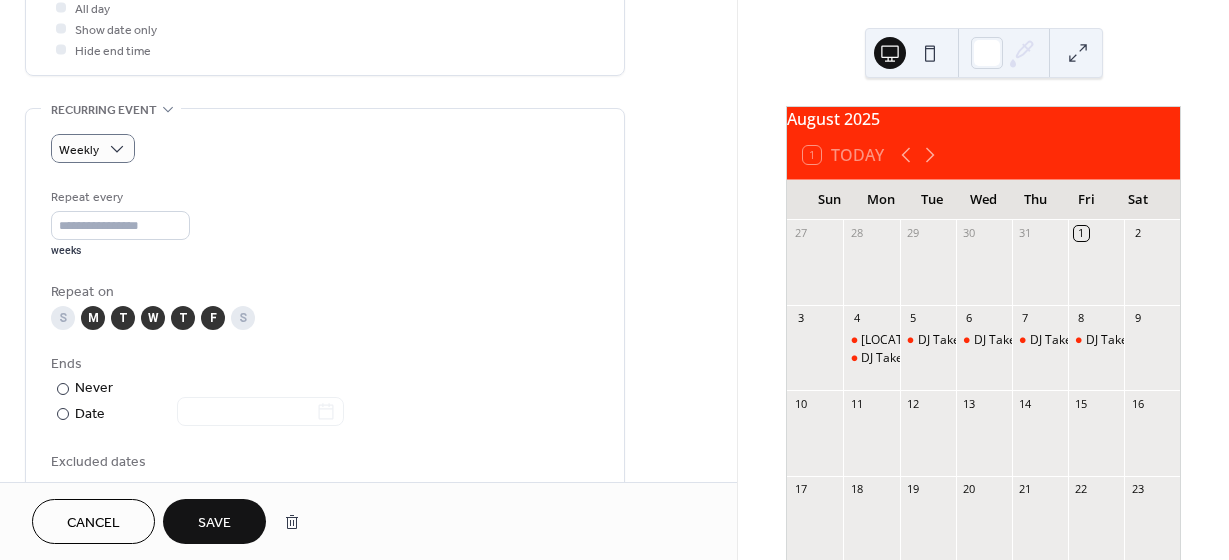 click on "Save" at bounding box center (214, 523) 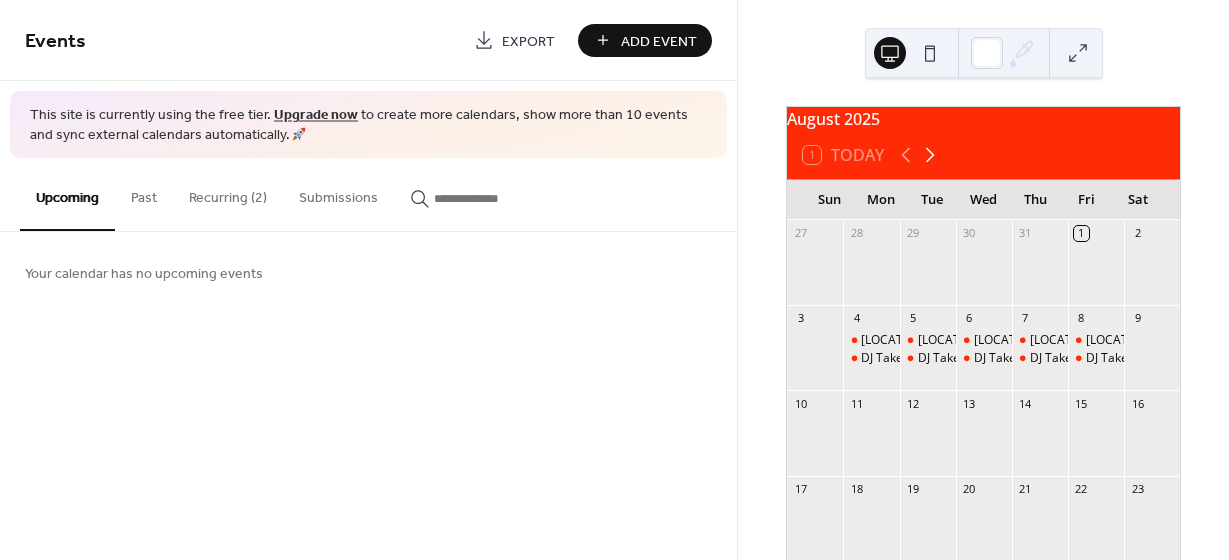 click 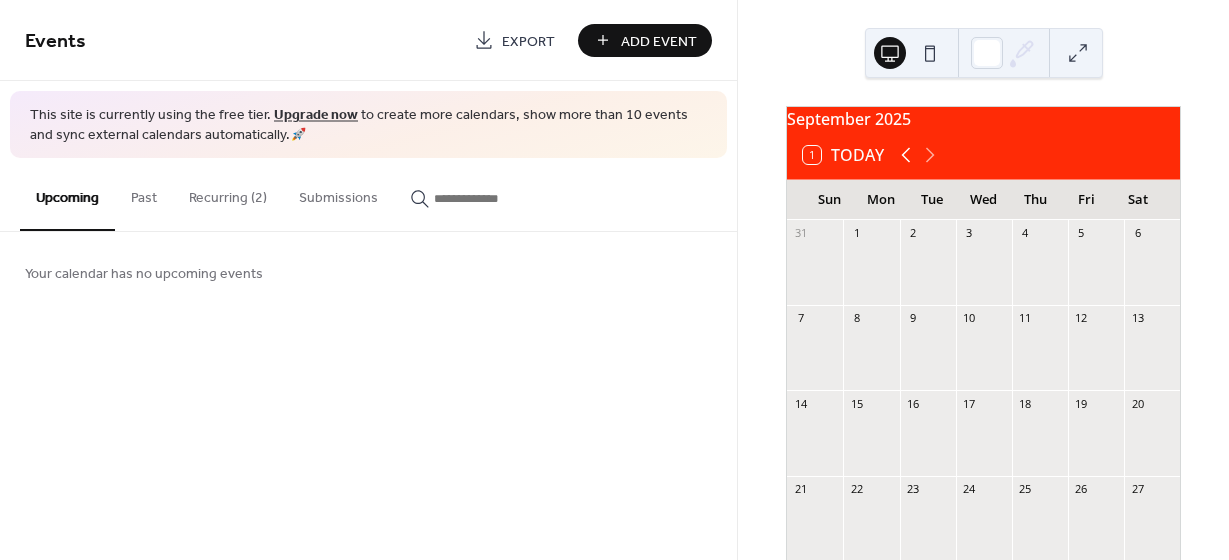 click 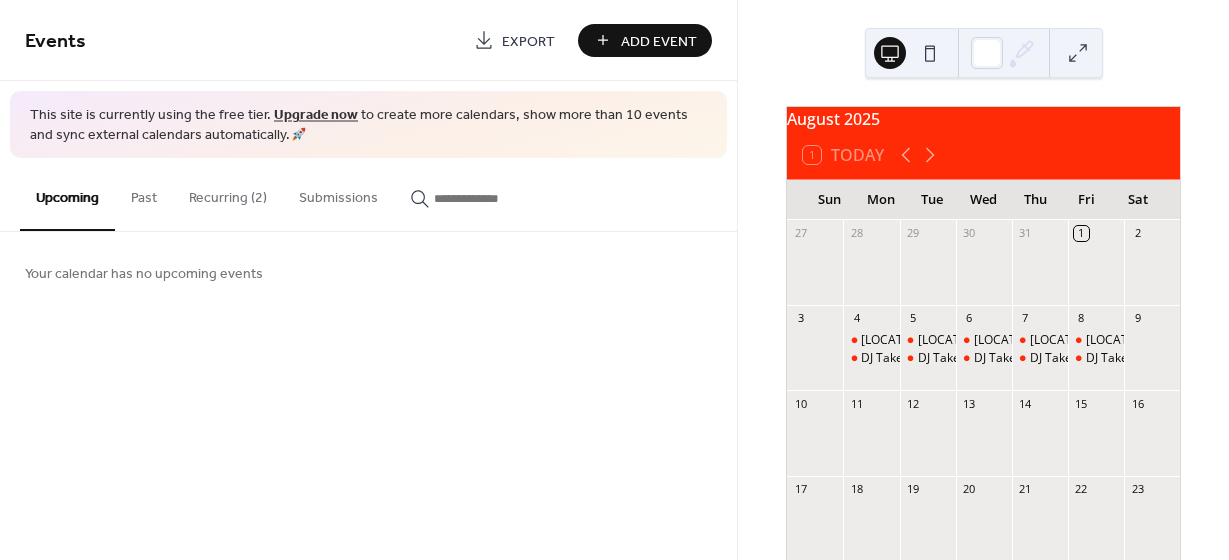 click on "1 Today" at bounding box center (843, 155) 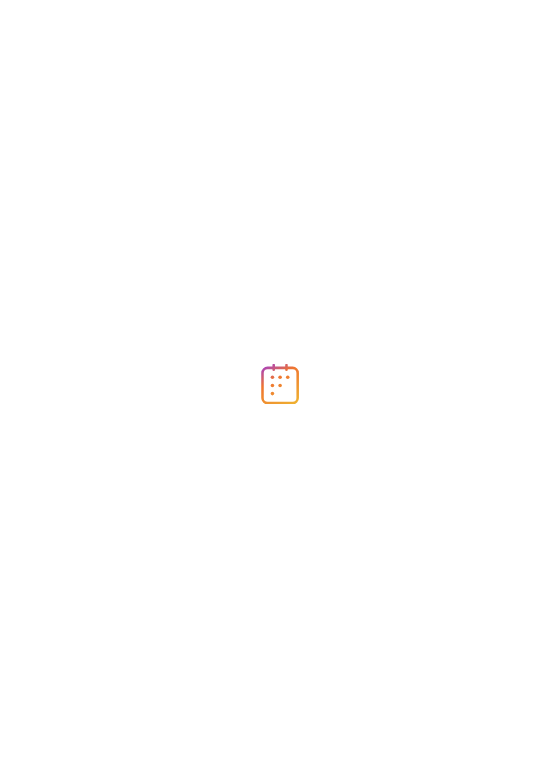 scroll, scrollTop: 0, scrollLeft: 0, axis: both 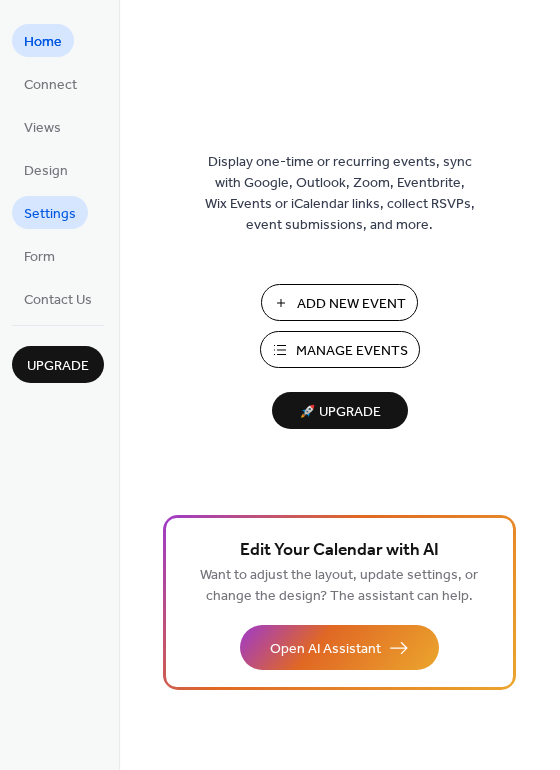 click on "Settings" at bounding box center (50, 214) 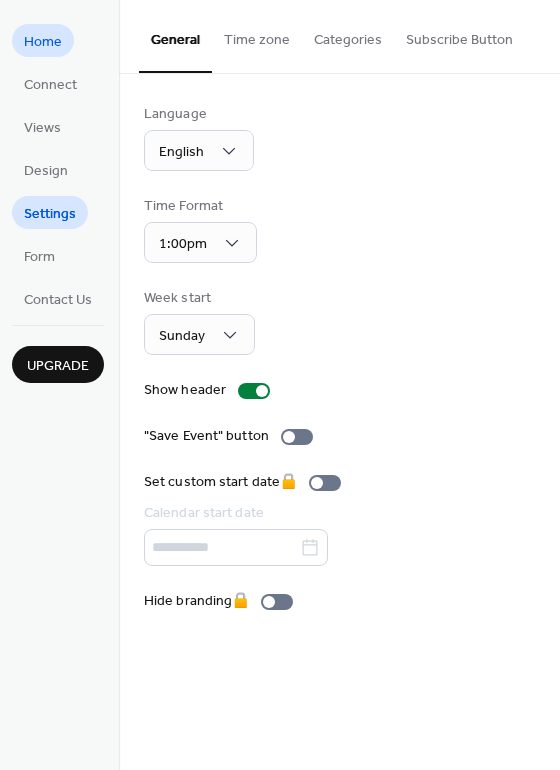 click on "Home" at bounding box center [43, 42] 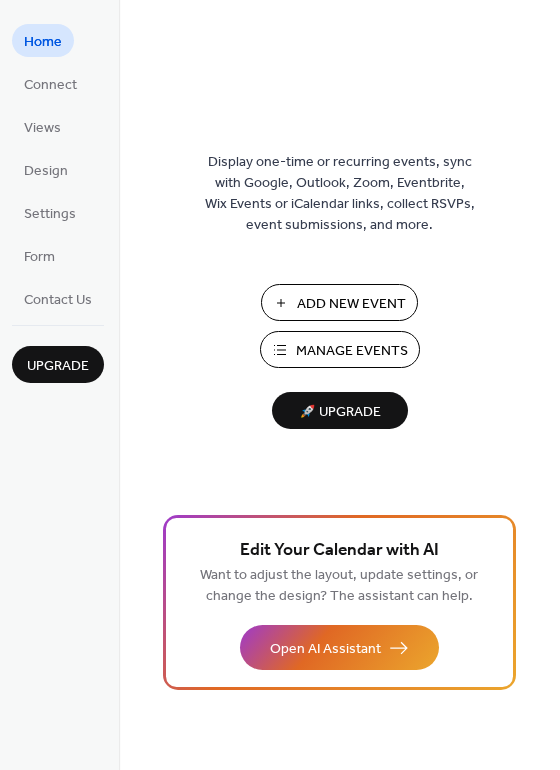 click on "Manage Events" at bounding box center (352, 351) 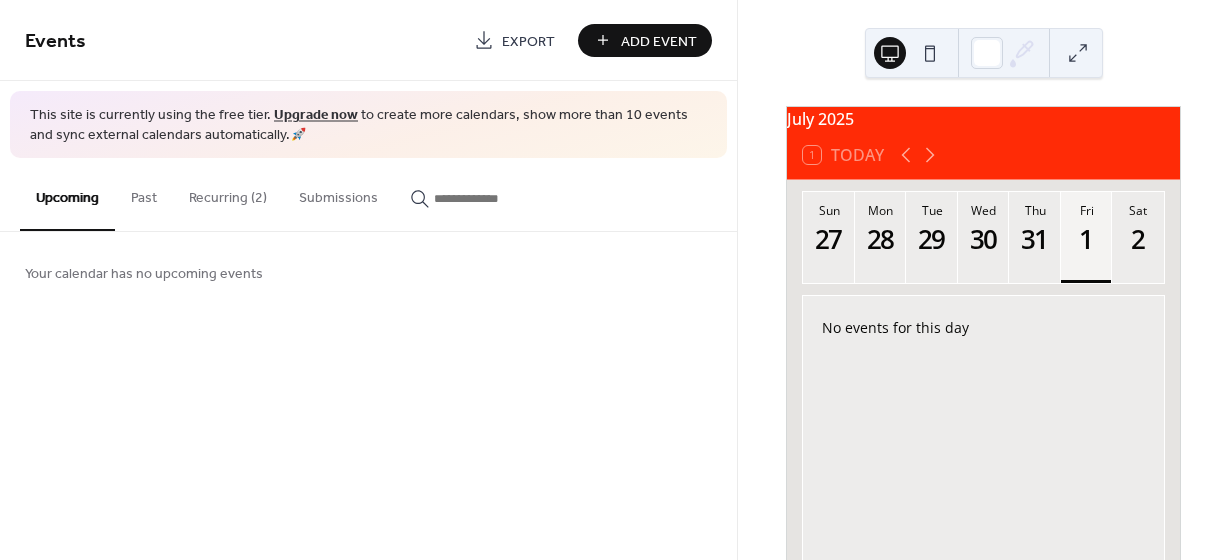 scroll, scrollTop: 0, scrollLeft: 0, axis: both 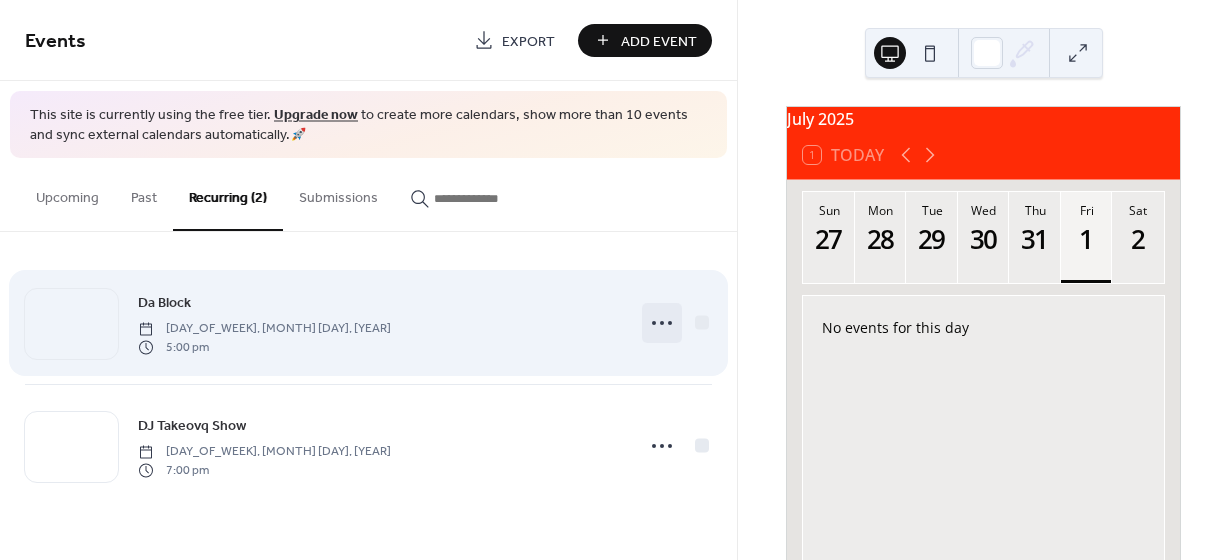 click 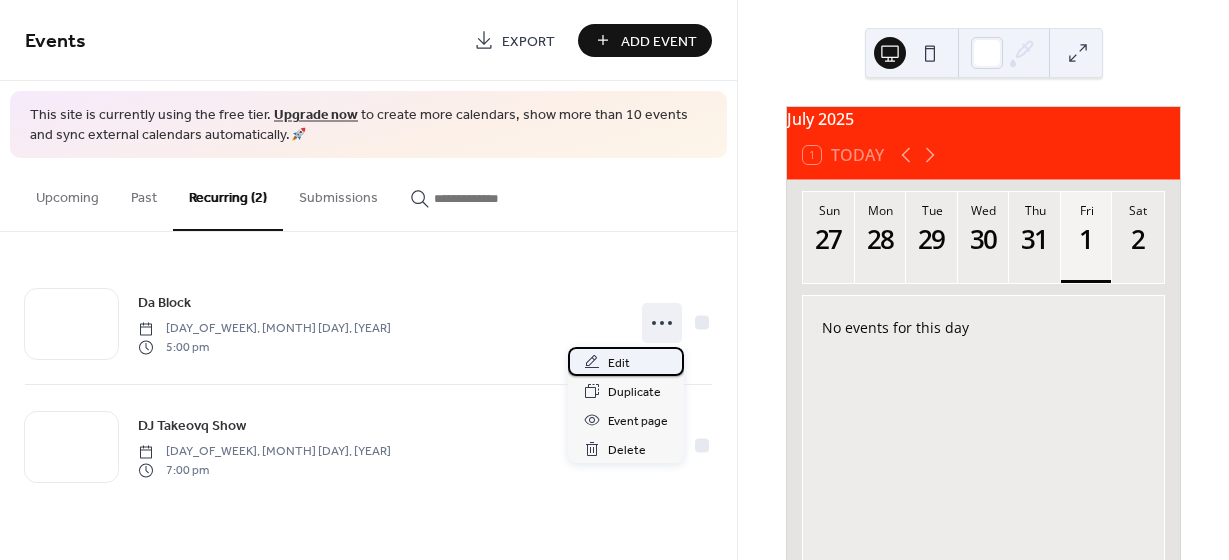 click on "Edit" at bounding box center (619, 363) 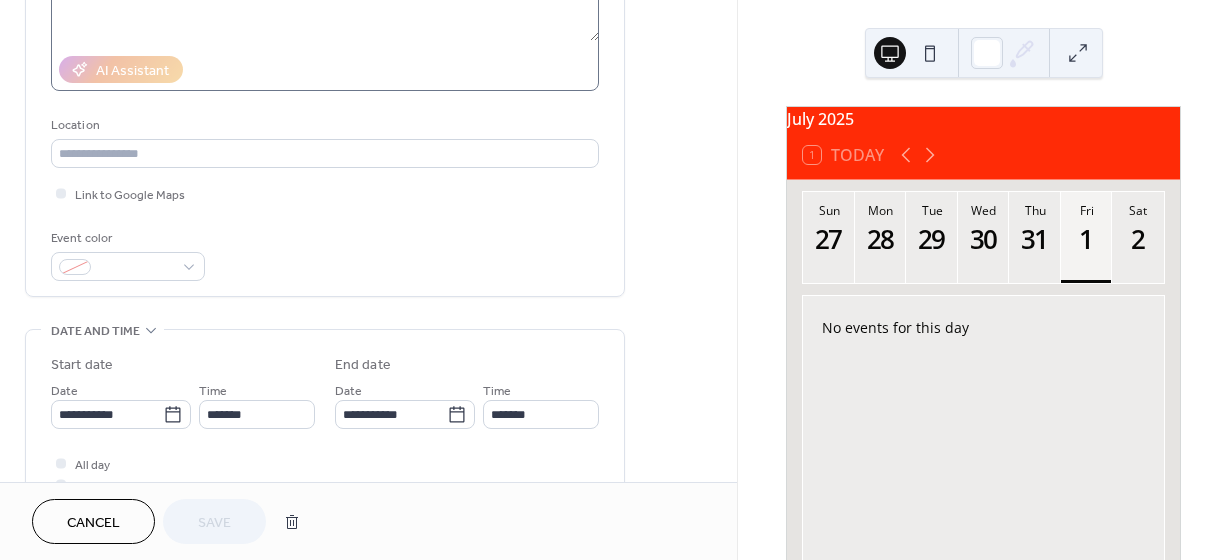scroll, scrollTop: 394, scrollLeft: 0, axis: vertical 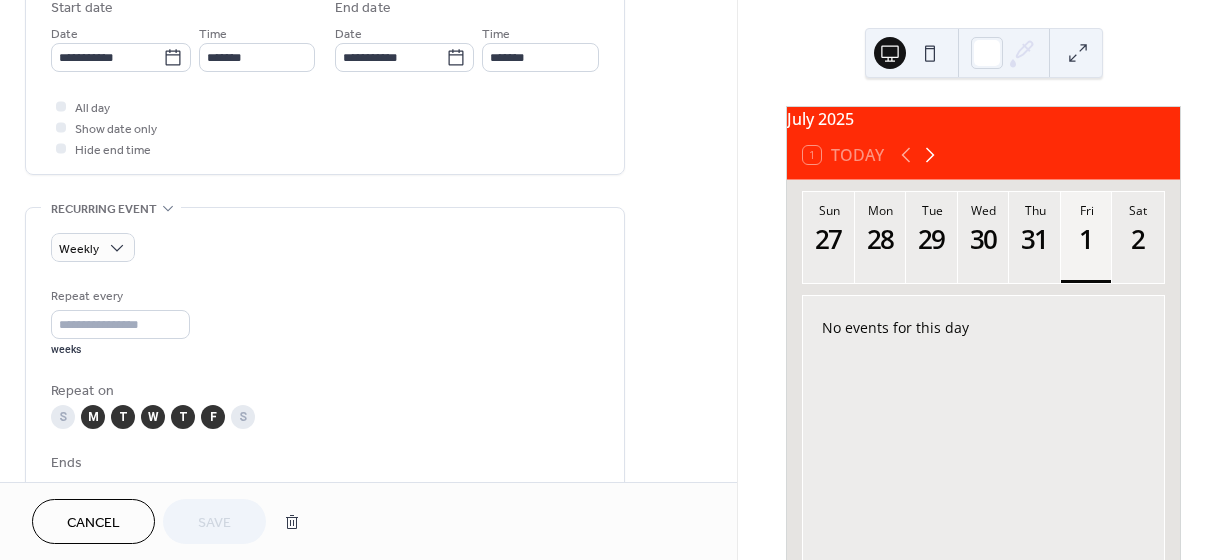 click 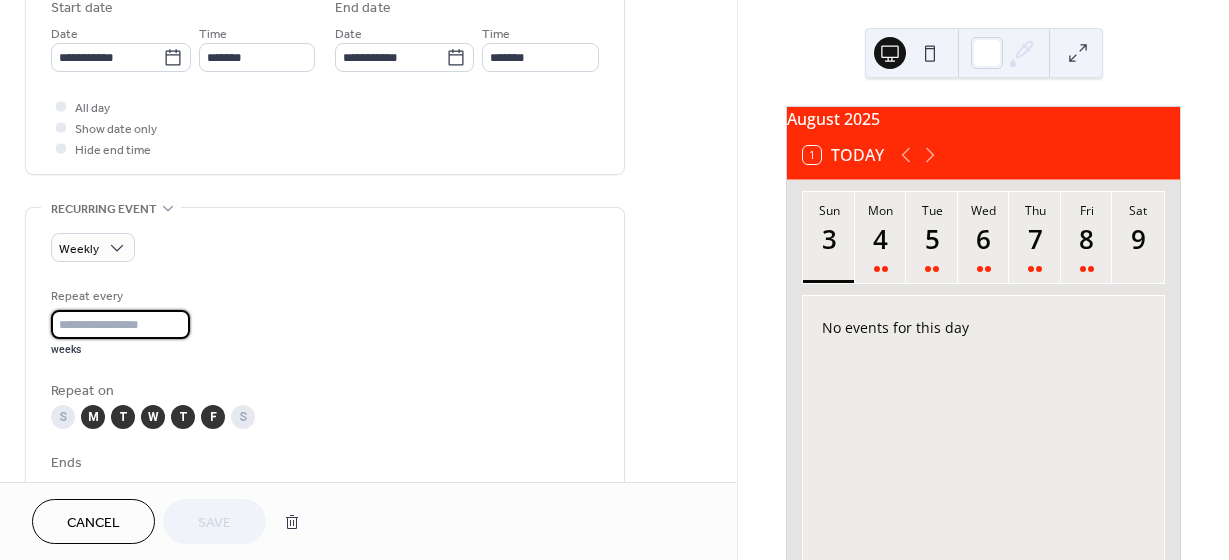 click on "*" at bounding box center [120, 324] 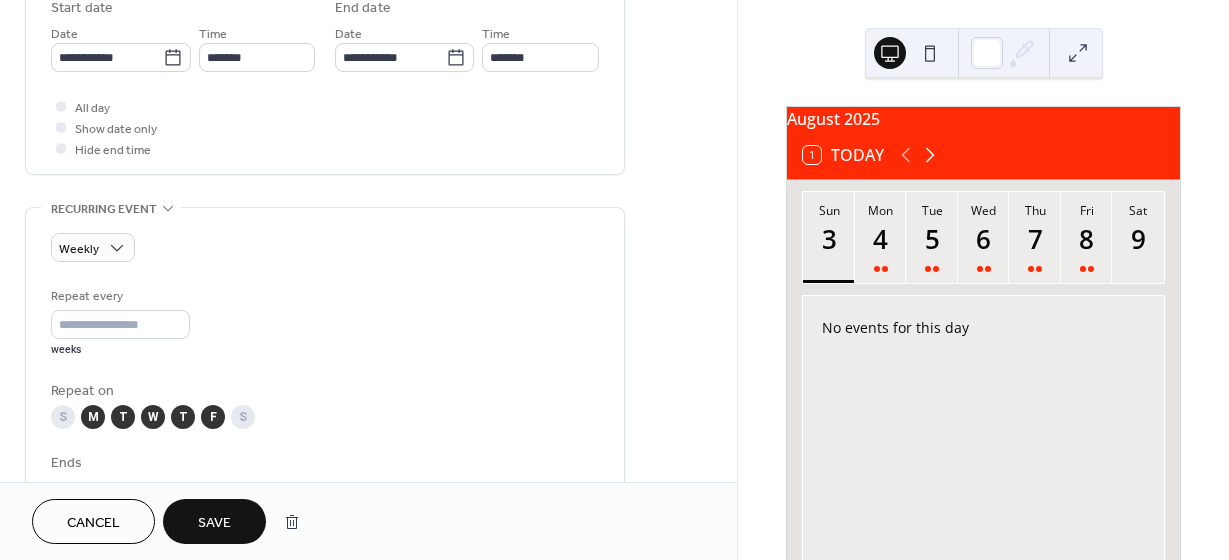 click 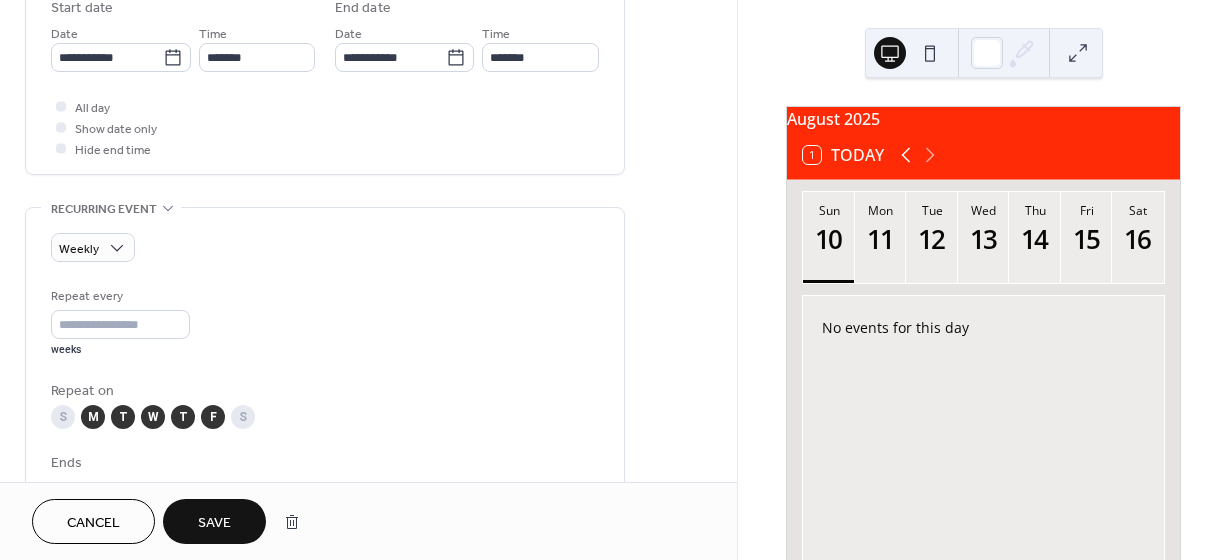 click 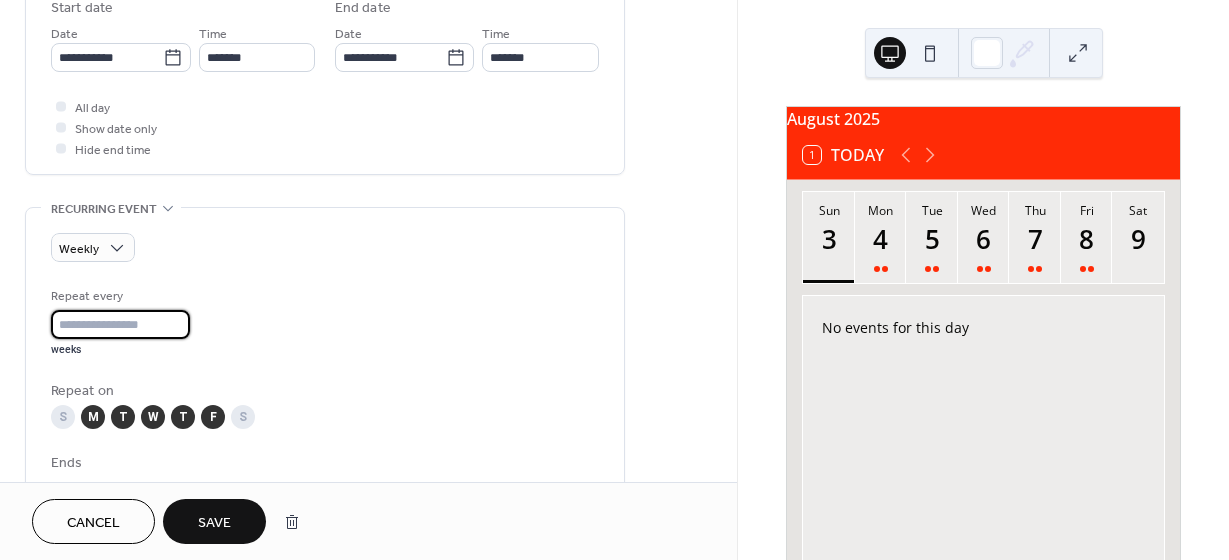 type on "*" 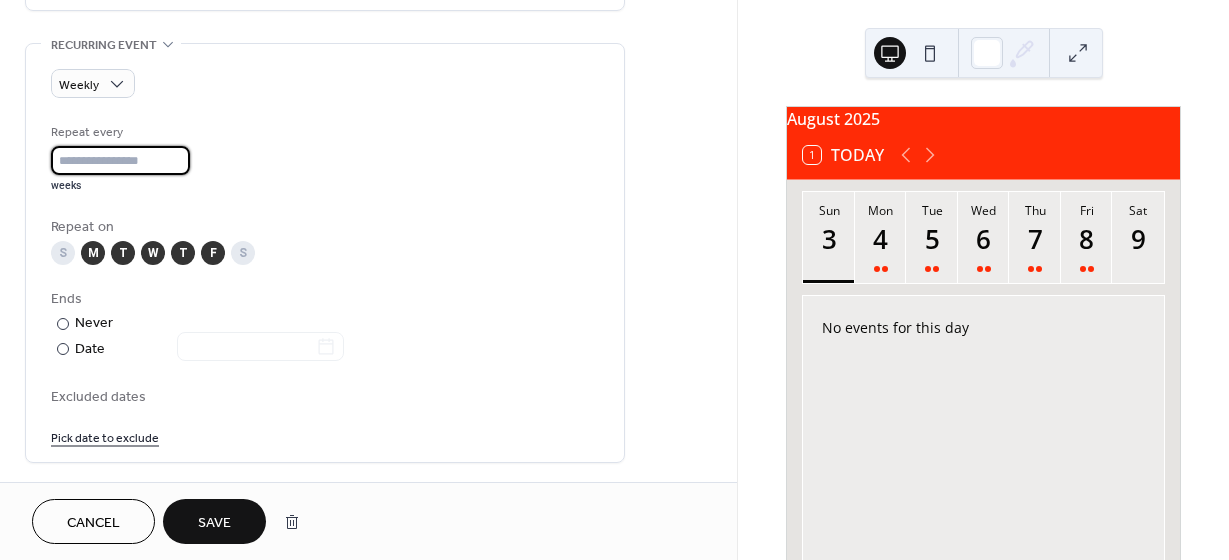 scroll, scrollTop: 868, scrollLeft: 0, axis: vertical 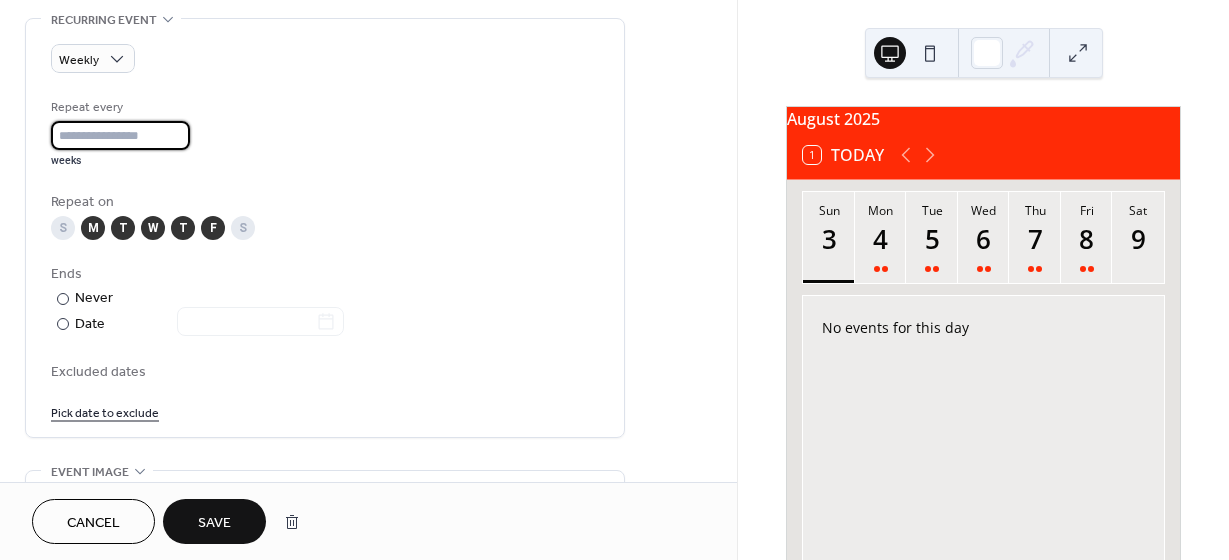 click on "Pick date to exclude" at bounding box center (105, 411) 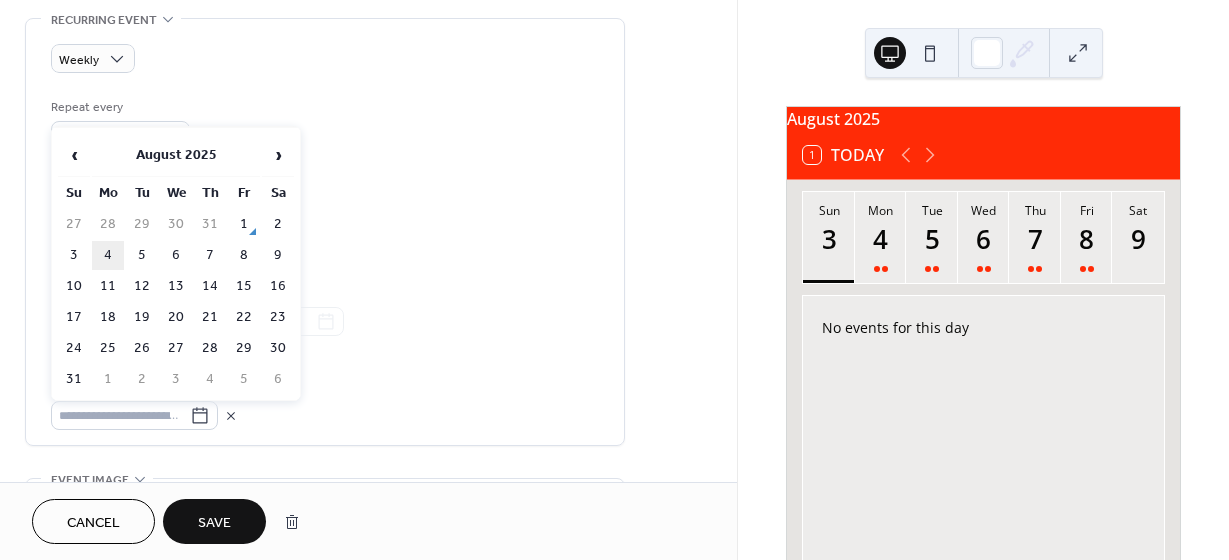 click on "4" at bounding box center (108, 255) 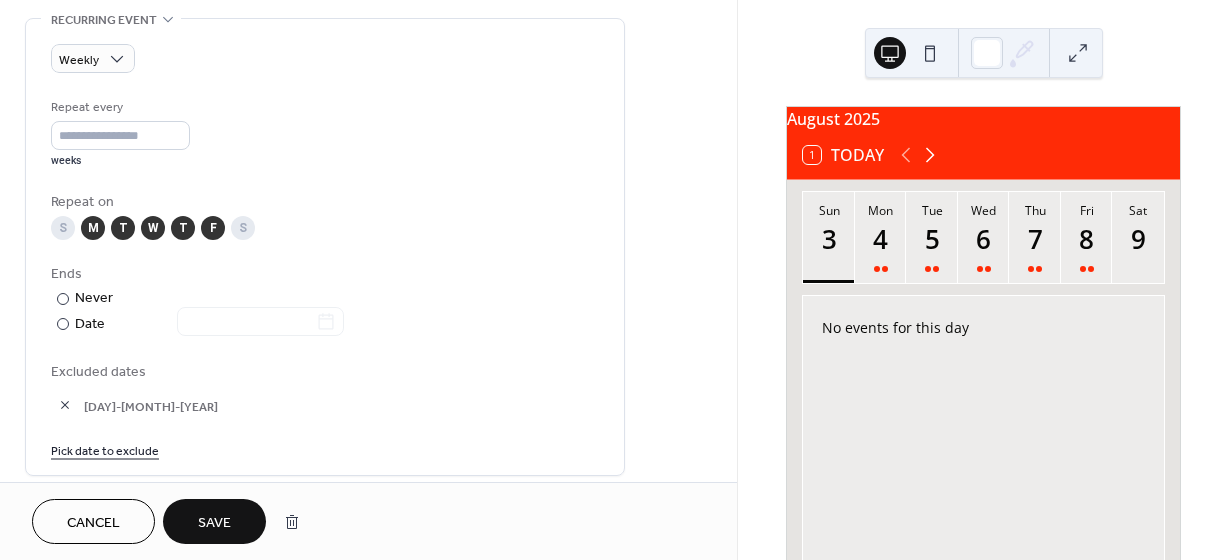 click 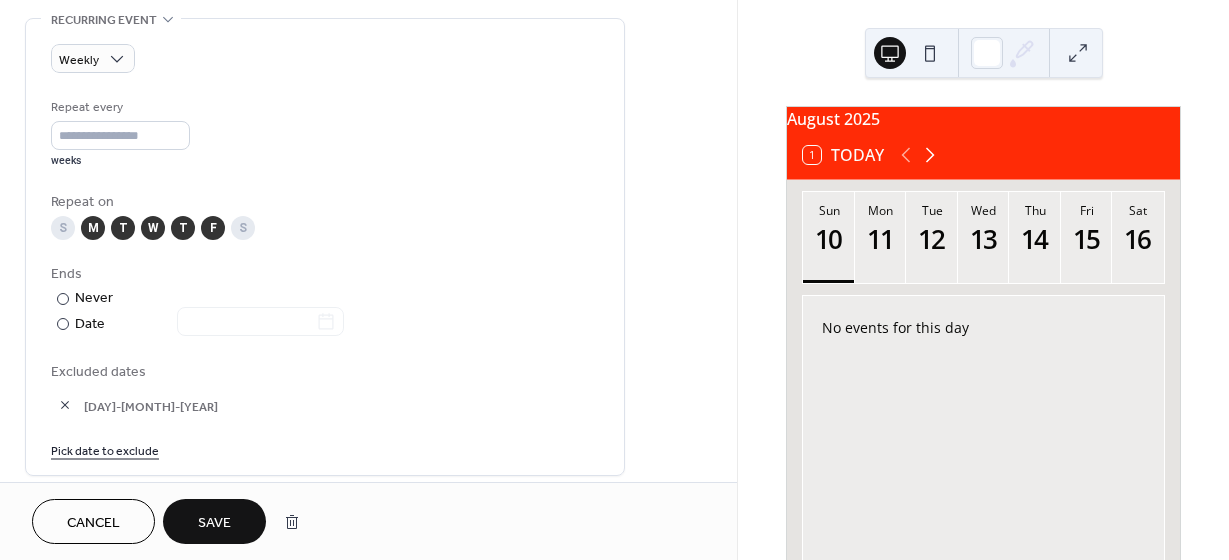 click 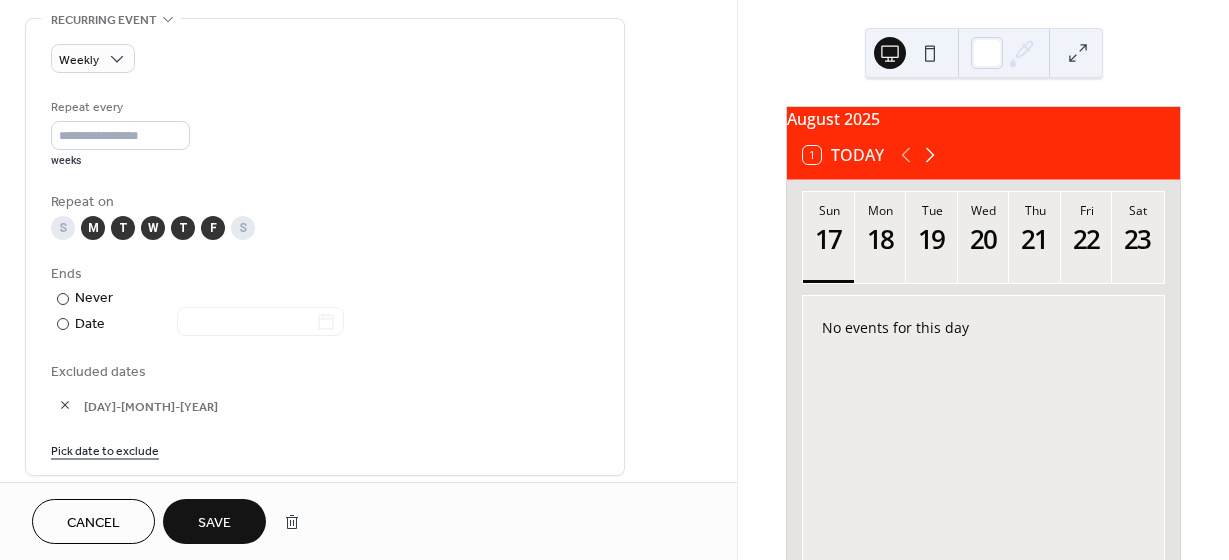 click 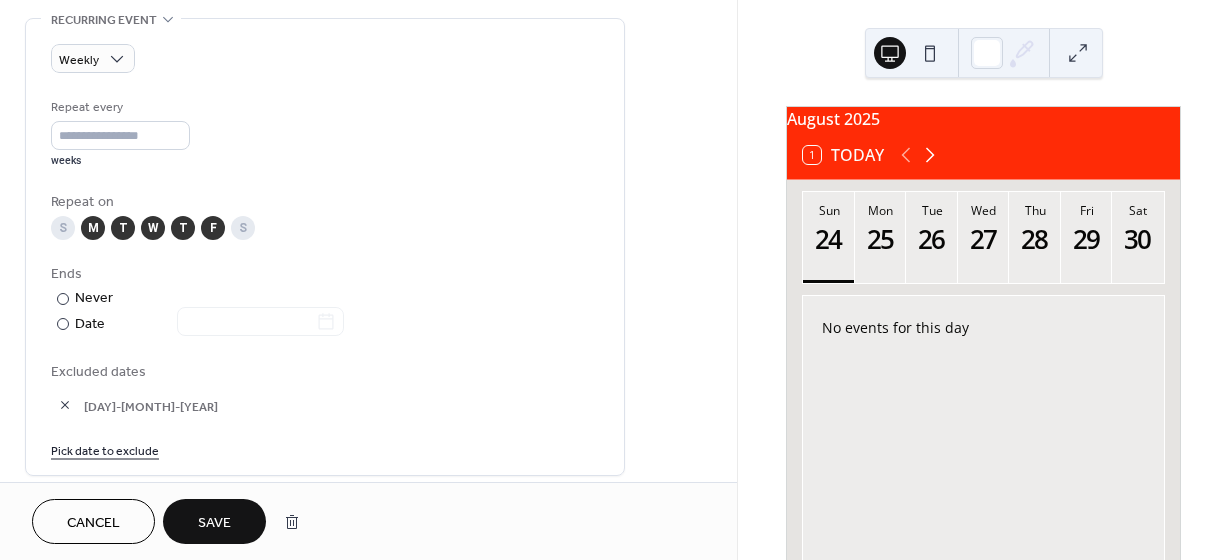 click 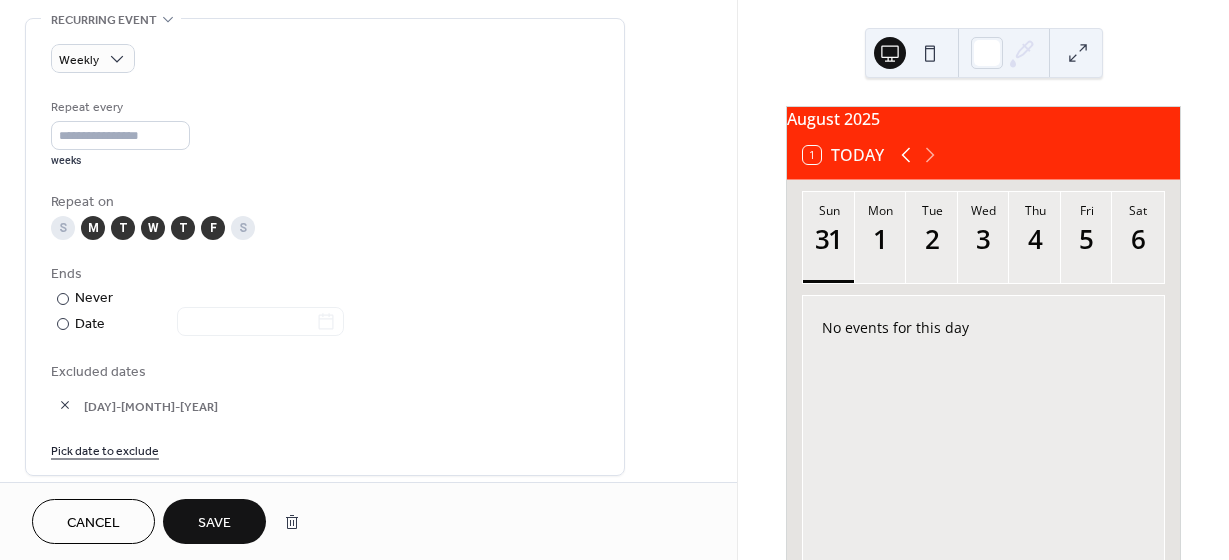 click 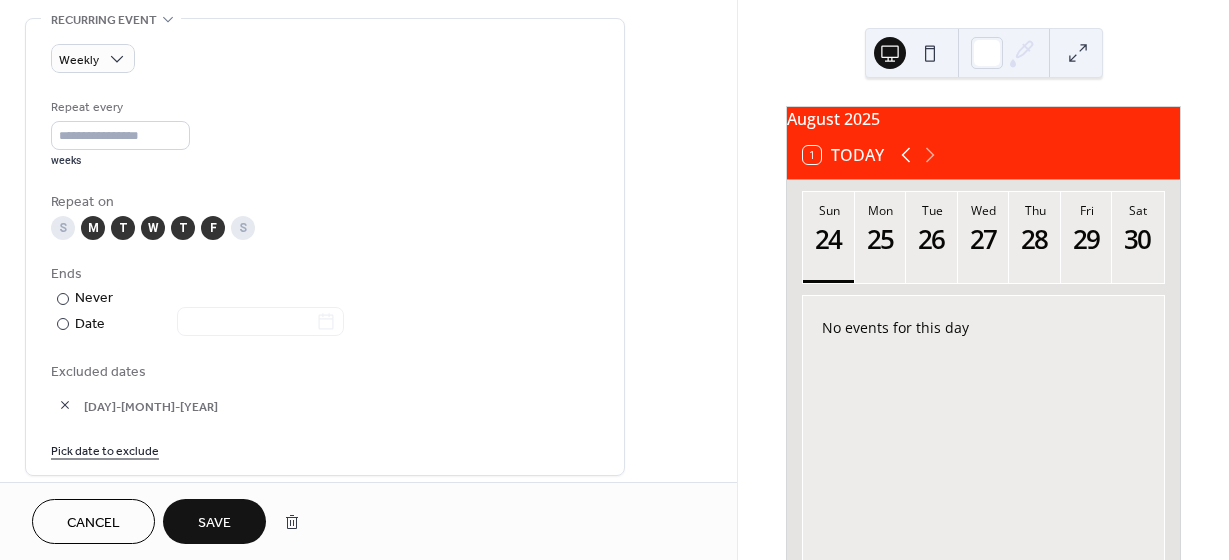 click 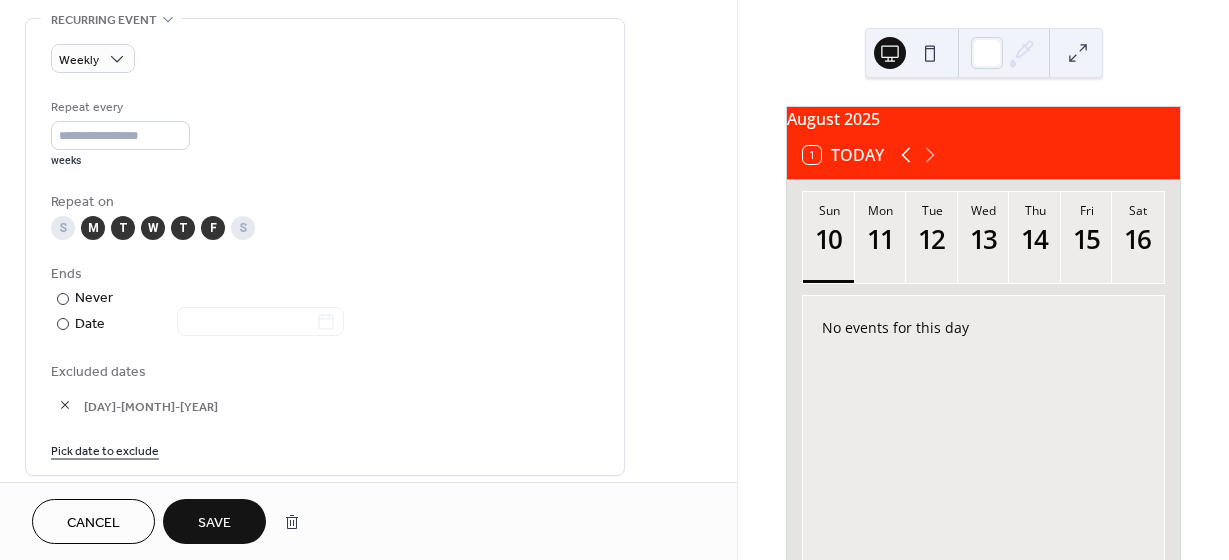 click 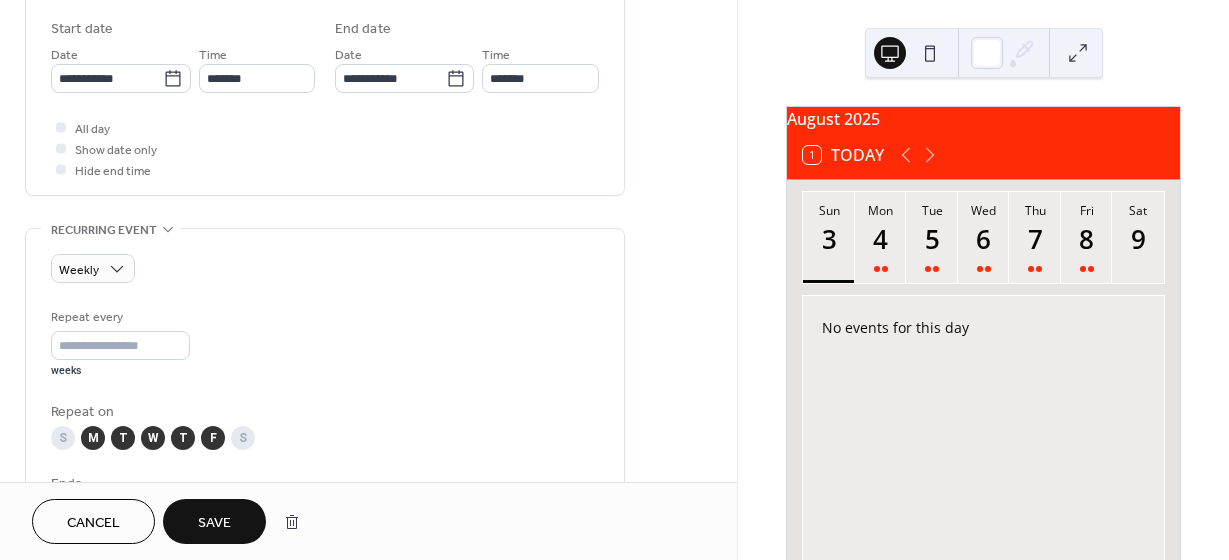 scroll, scrollTop: 648, scrollLeft: 0, axis: vertical 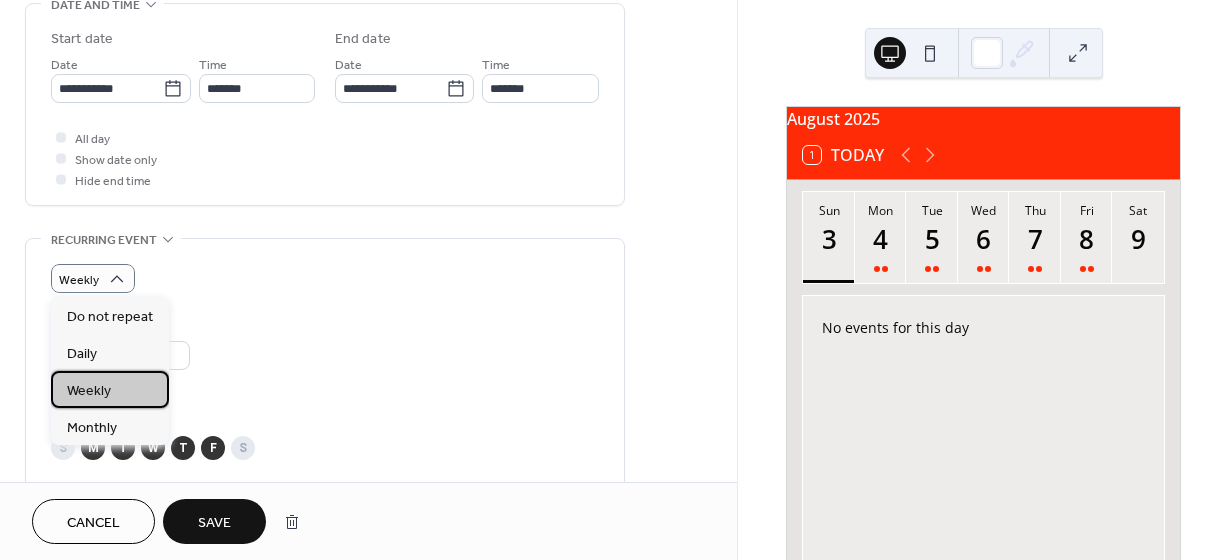 click on "Weekly" at bounding box center [110, 389] 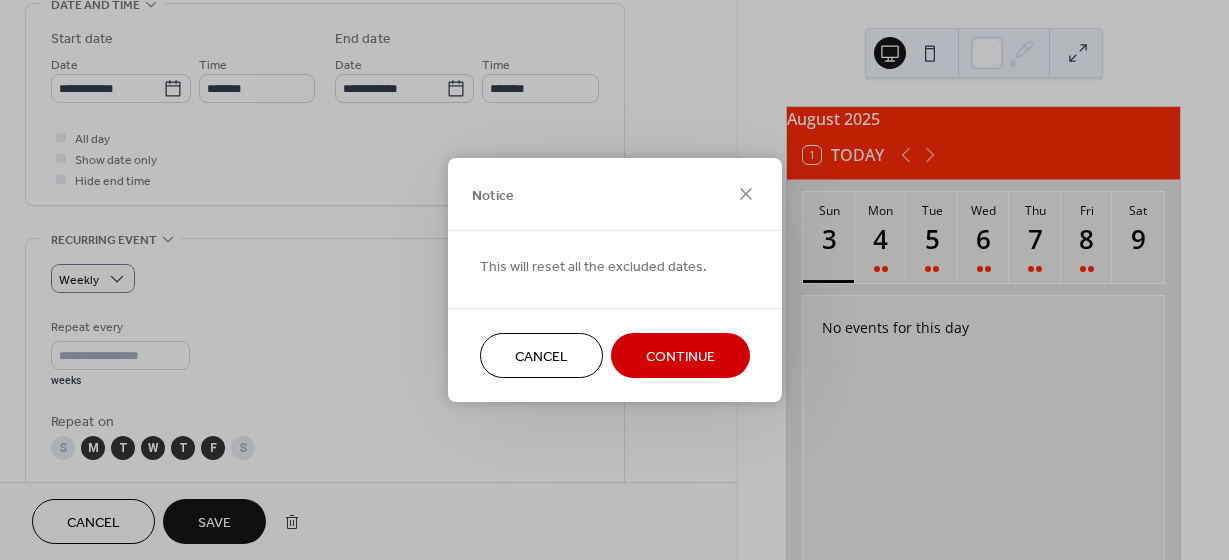 click on "Continue" at bounding box center (680, 357) 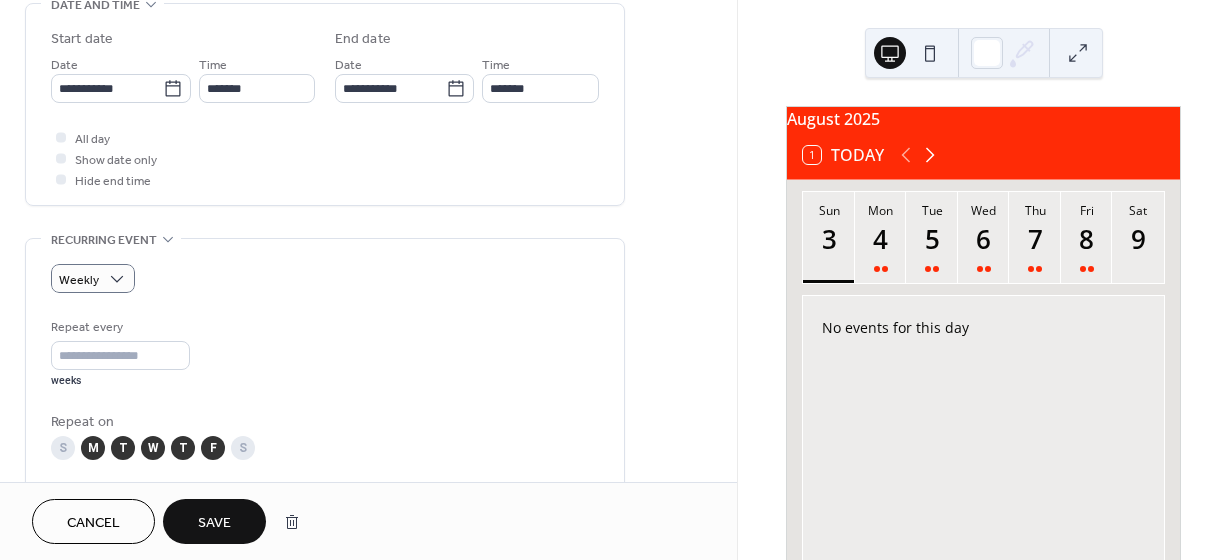 click 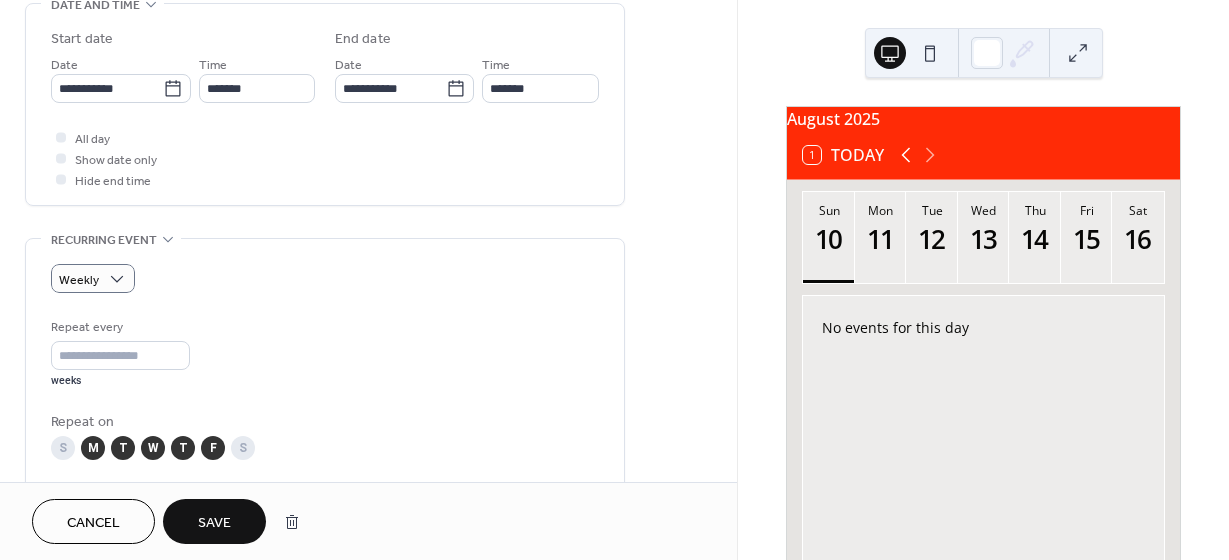 click 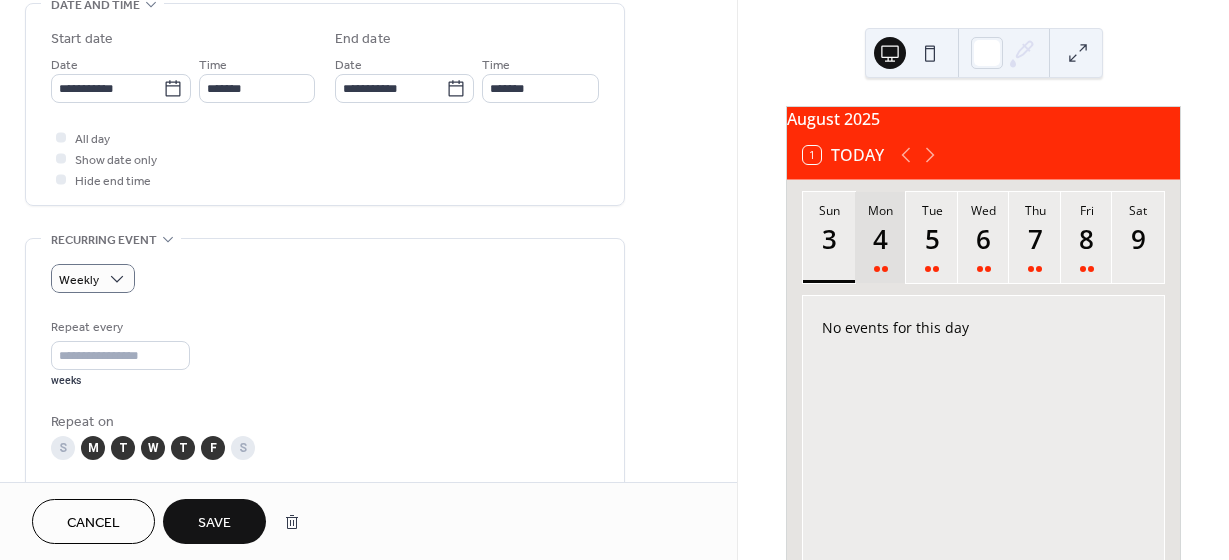 click on "Mon 4" at bounding box center (881, 237) 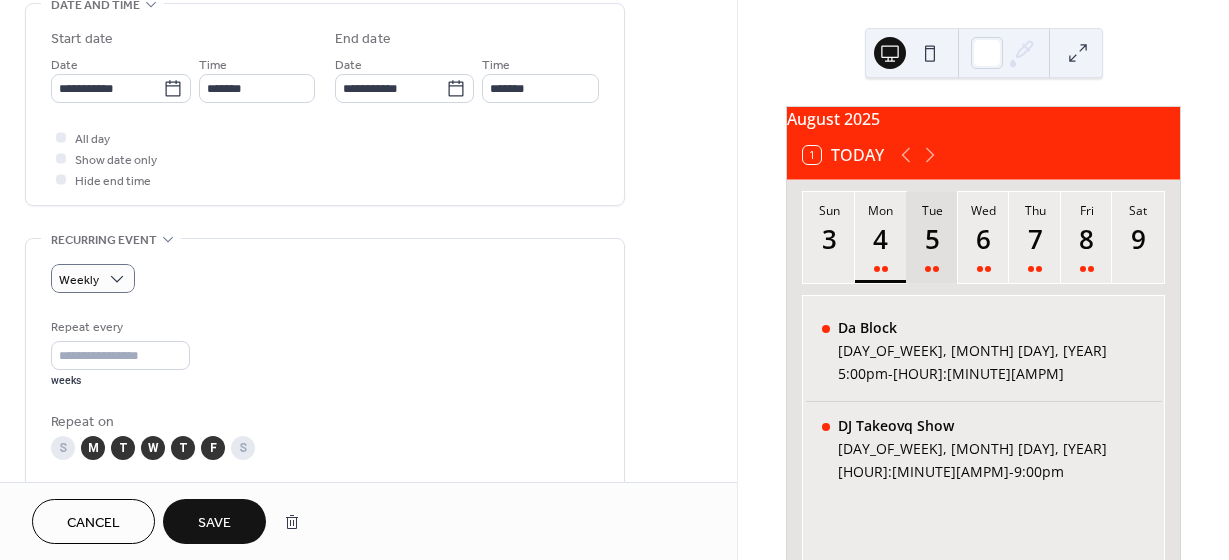 click on "5" at bounding box center (931, 239) 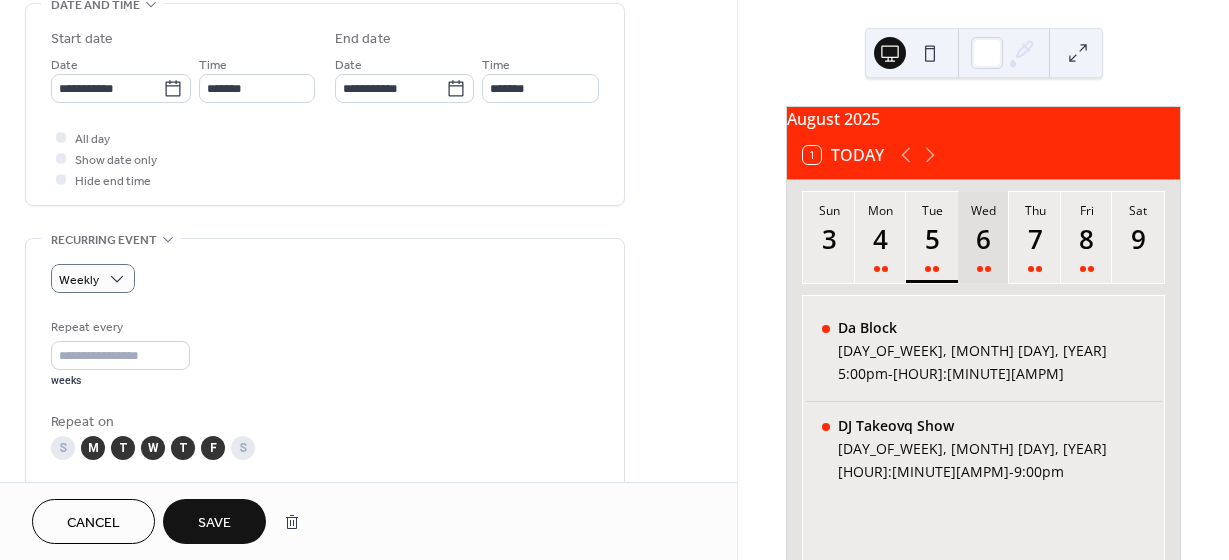 click on "6" at bounding box center [983, 239] 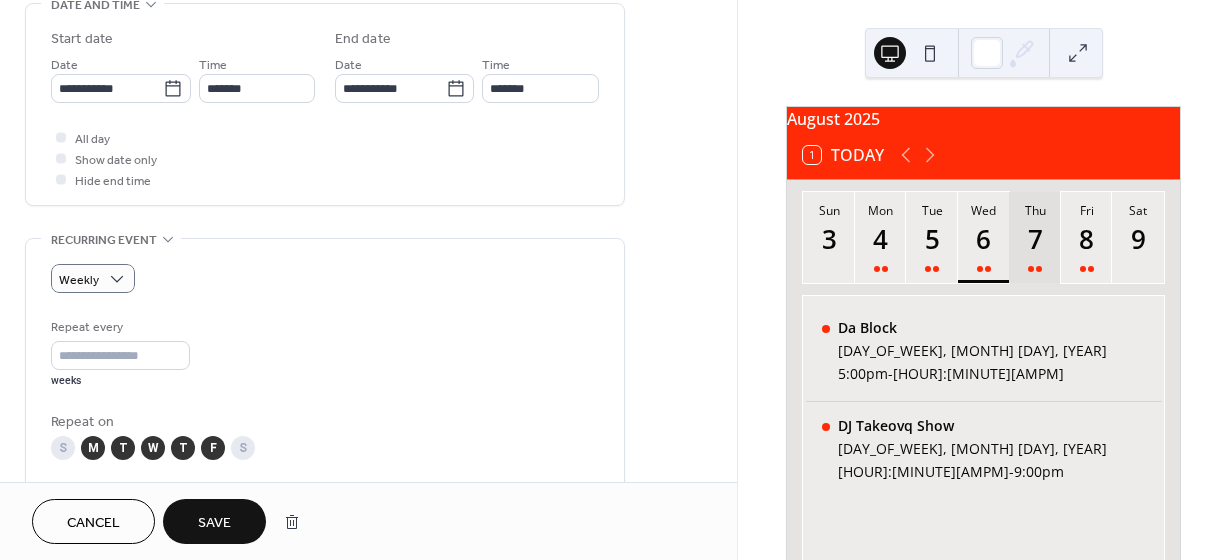 click on "7" at bounding box center [1034, 239] 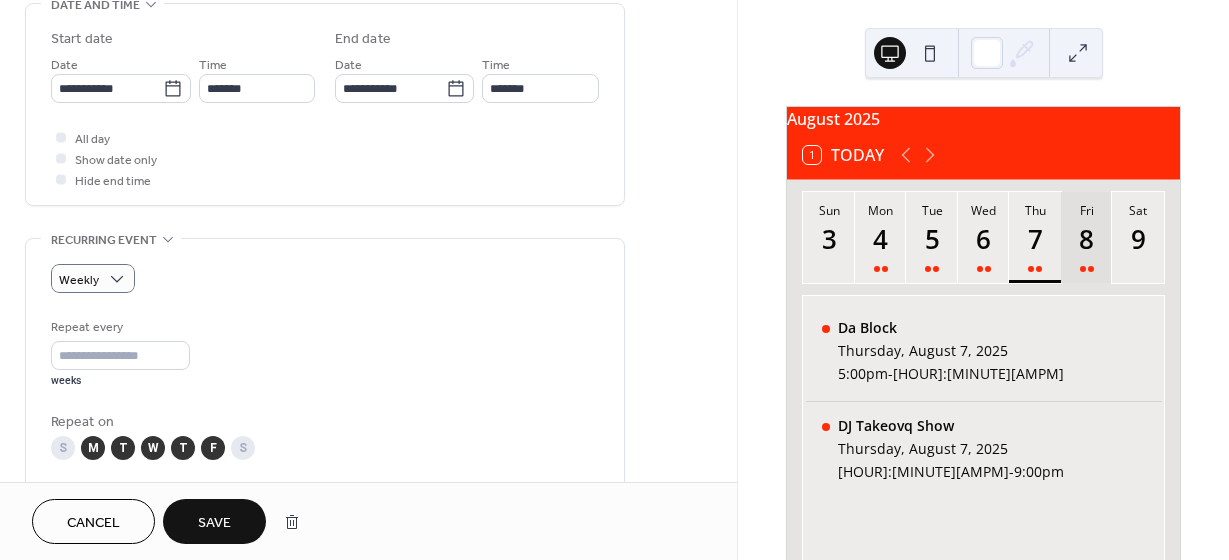 click on "8" at bounding box center [1086, 239] 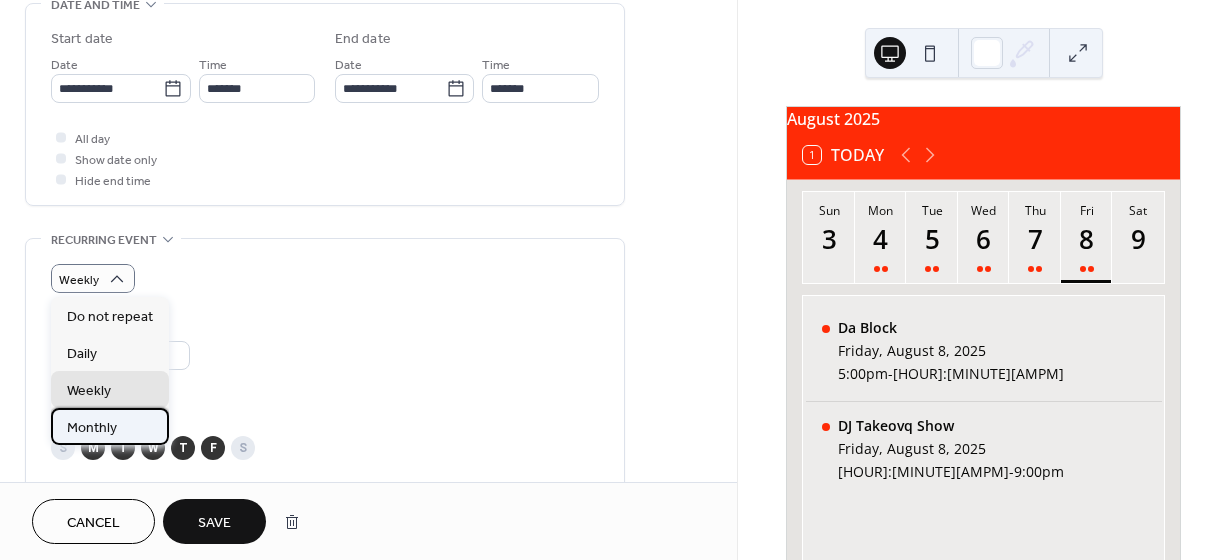 click on "Monthly" at bounding box center (92, 428) 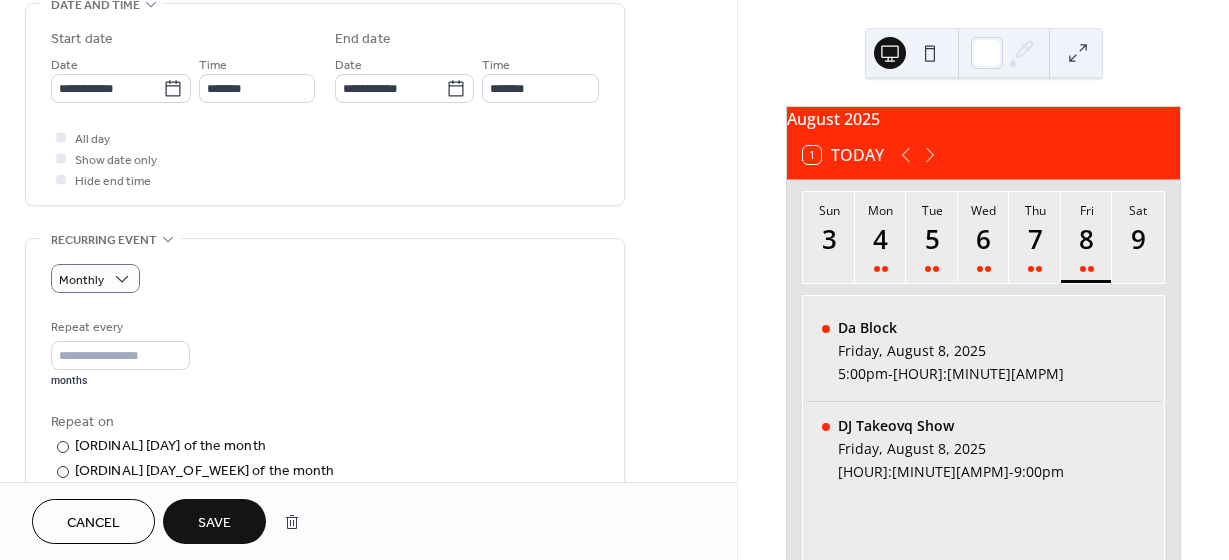 click on "Save" at bounding box center [214, 521] 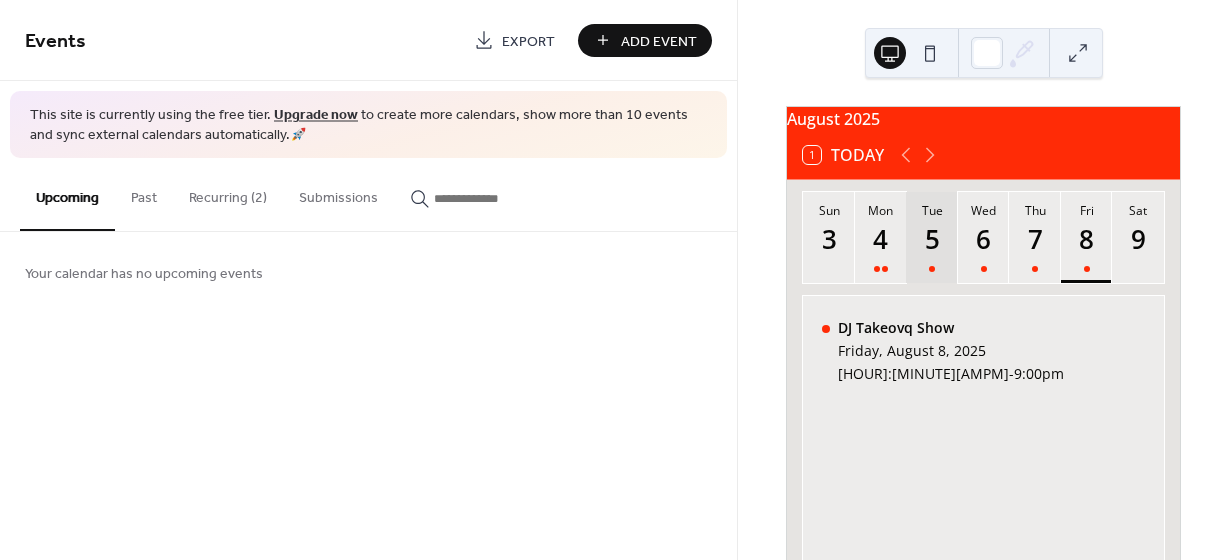 click on "5" at bounding box center (931, 239) 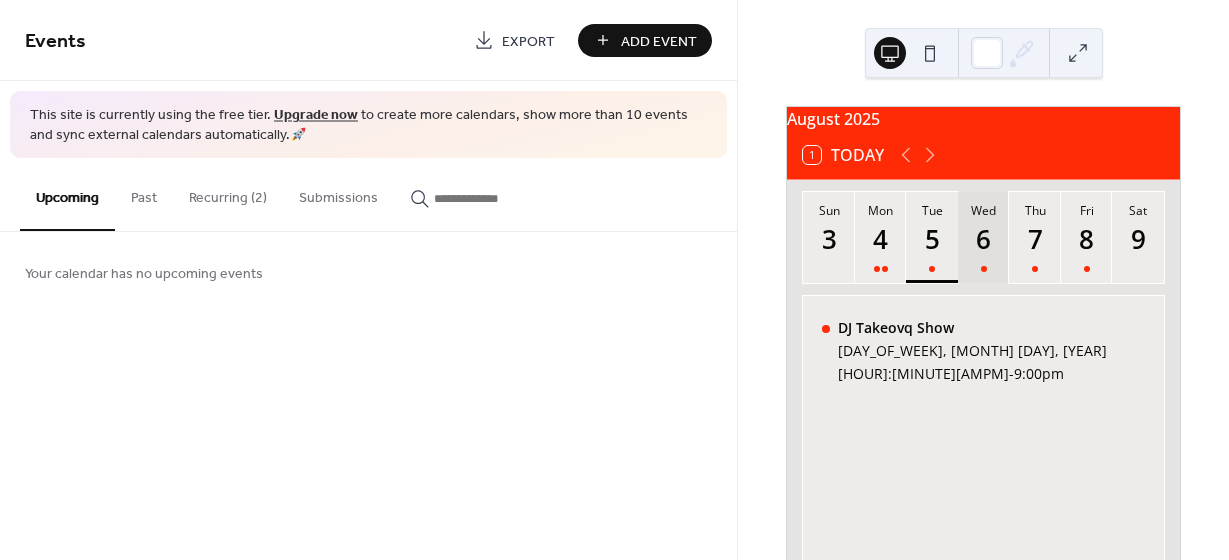 click on "6" at bounding box center [983, 239] 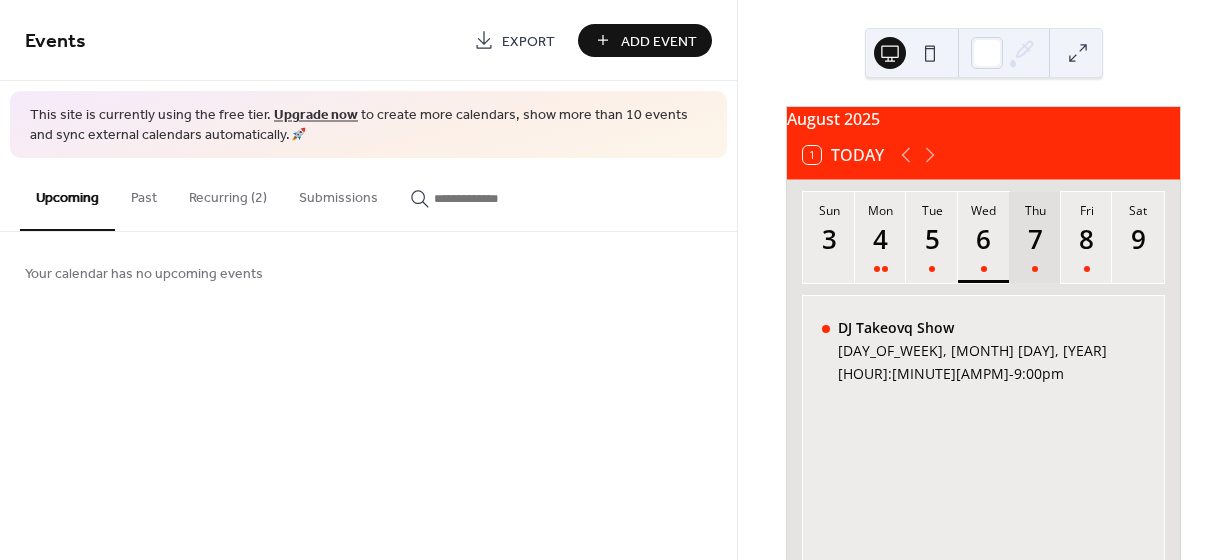 click on "7" at bounding box center (1034, 239) 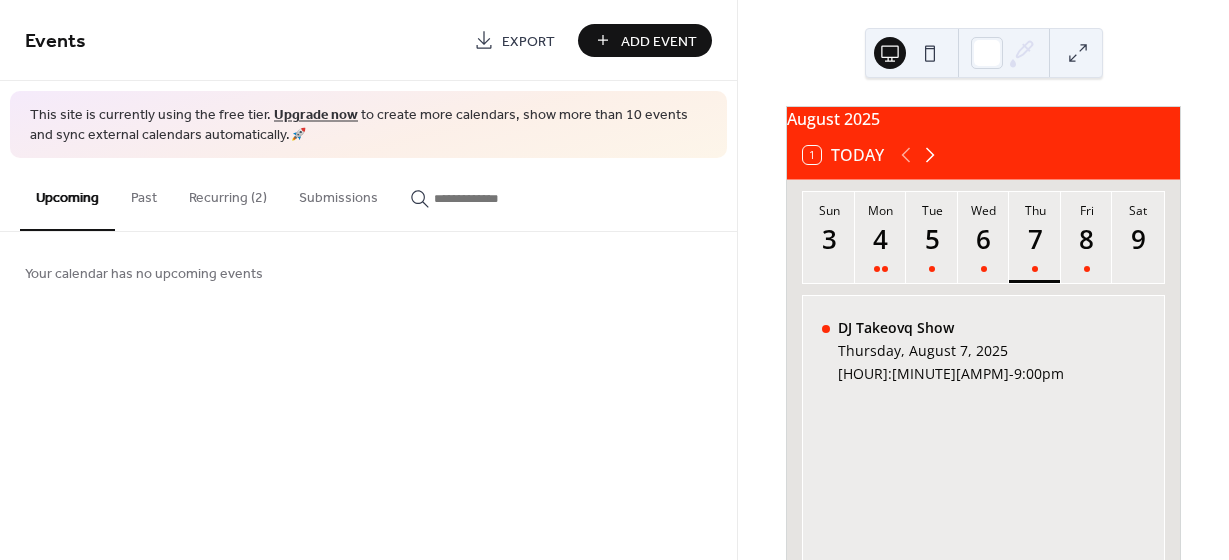click 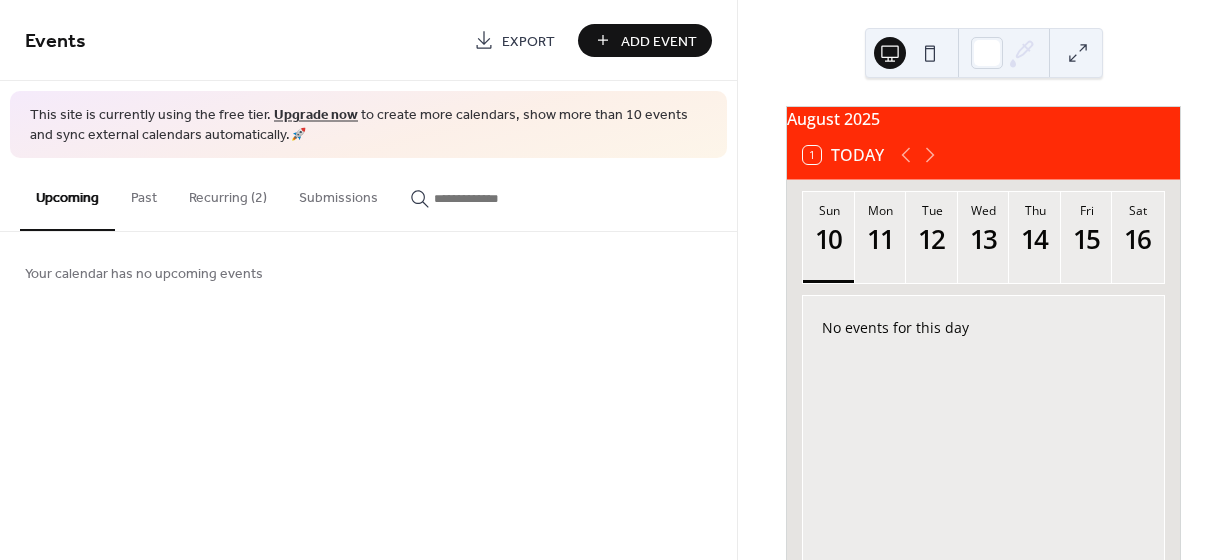 click on "Recurring (2)" at bounding box center [228, 193] 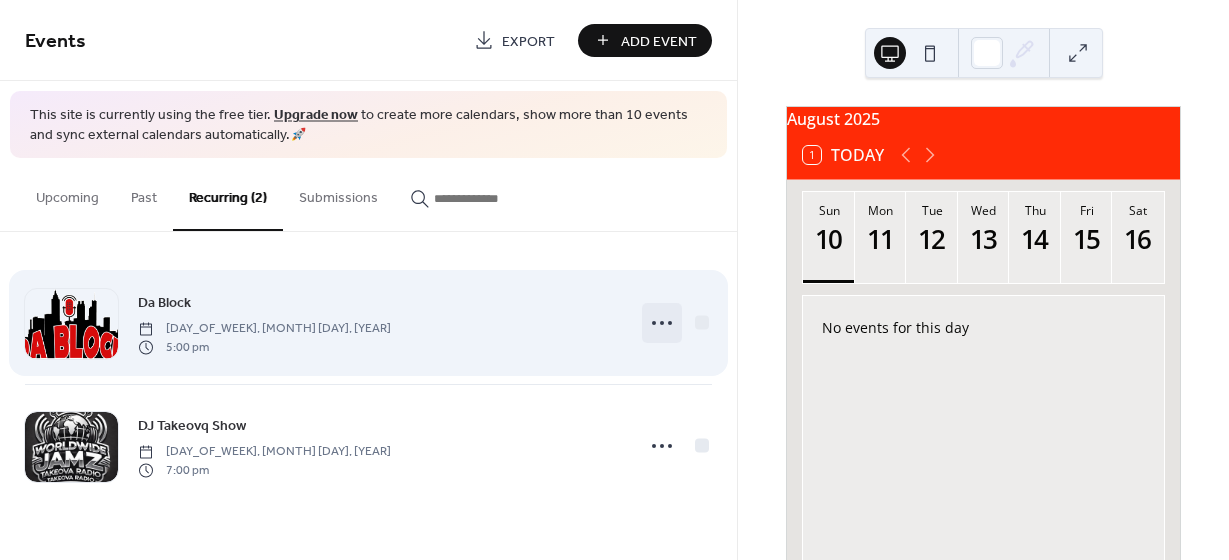click 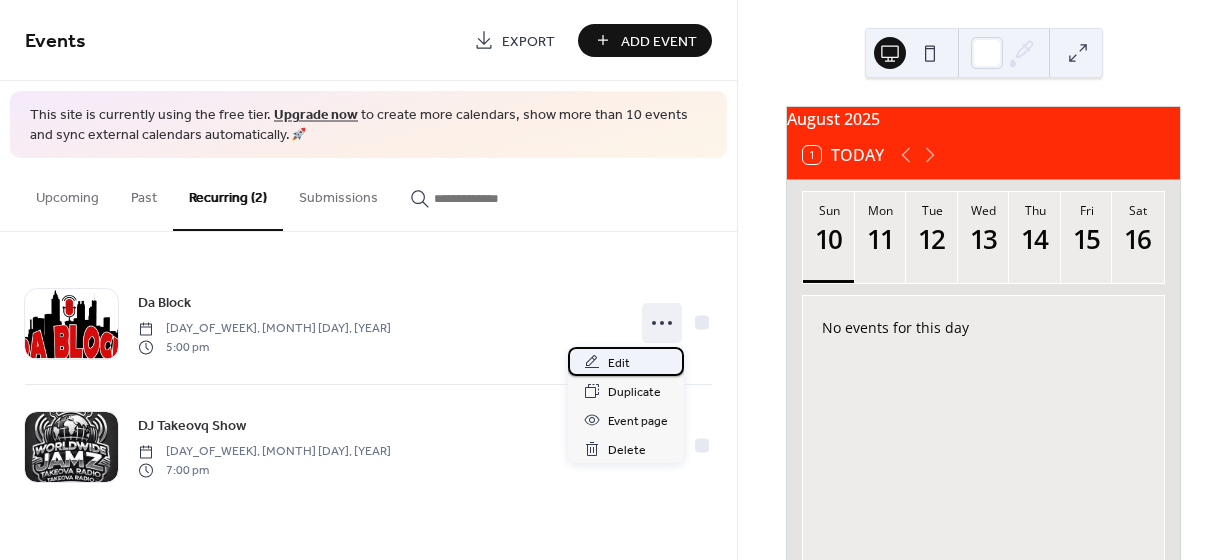 click on "Edit" at bounding box center (619, 363) 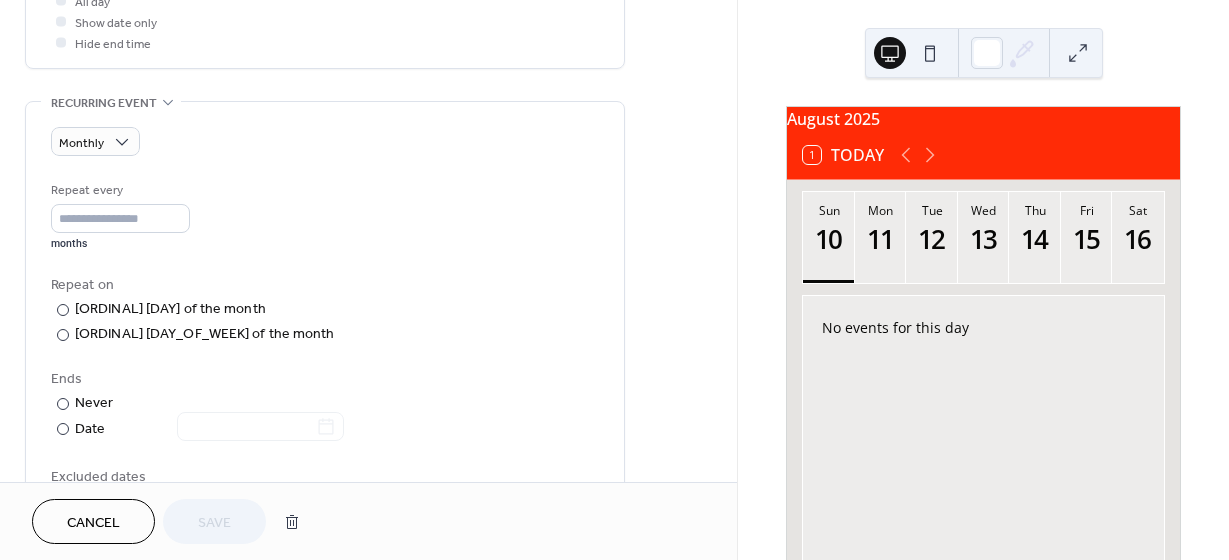 scroll, scrollTop: 784, scrollLeft: 0, axis: vertical 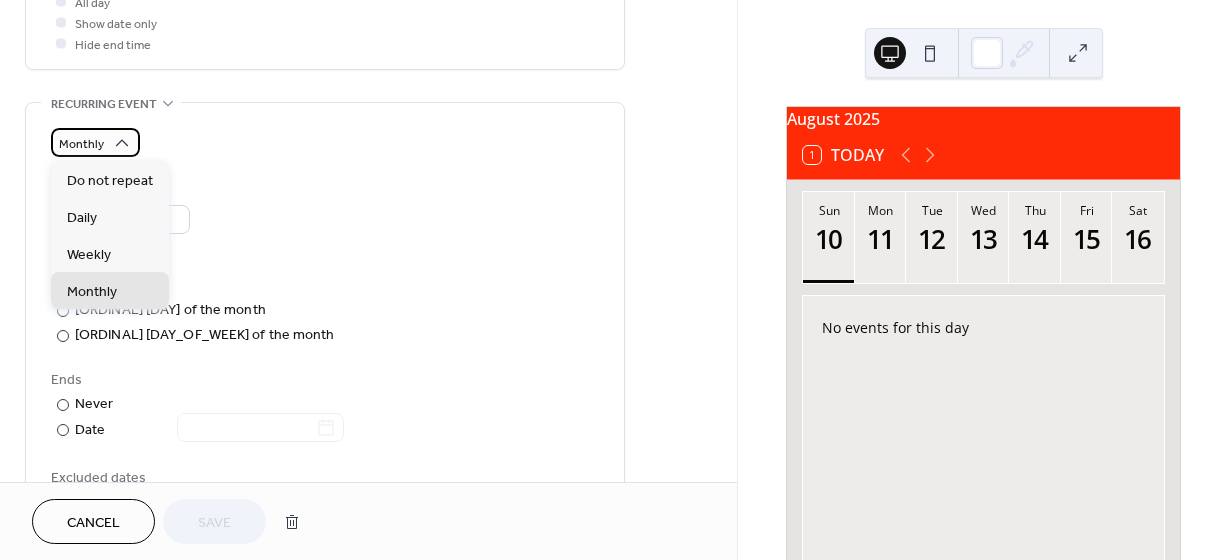 click on "Monthly" at bounding box center (95, 142) 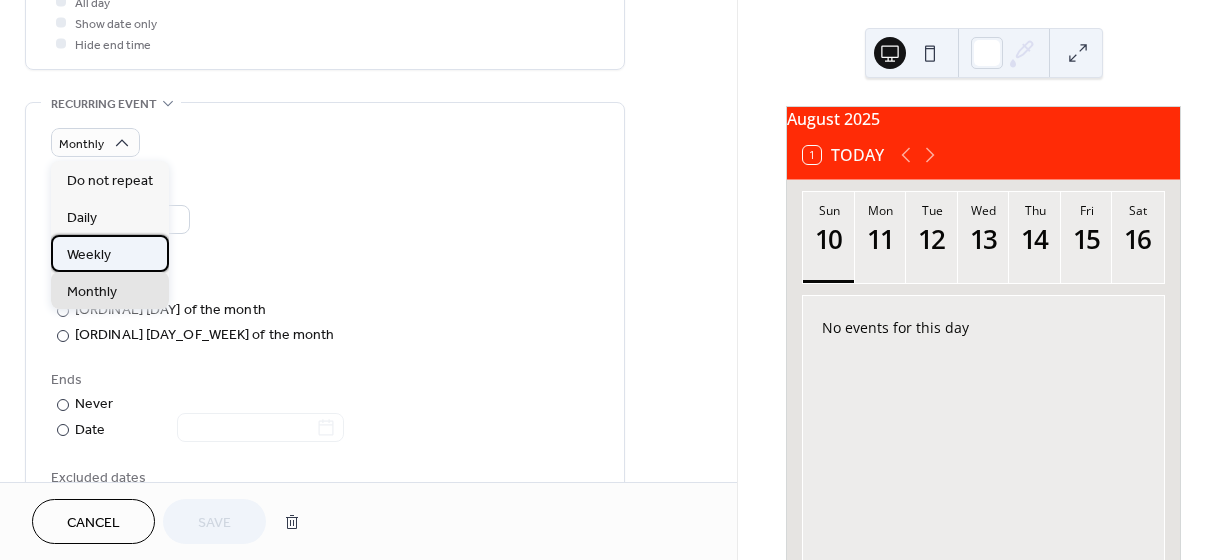click on "Weekly" at bounding box center (89, 255) 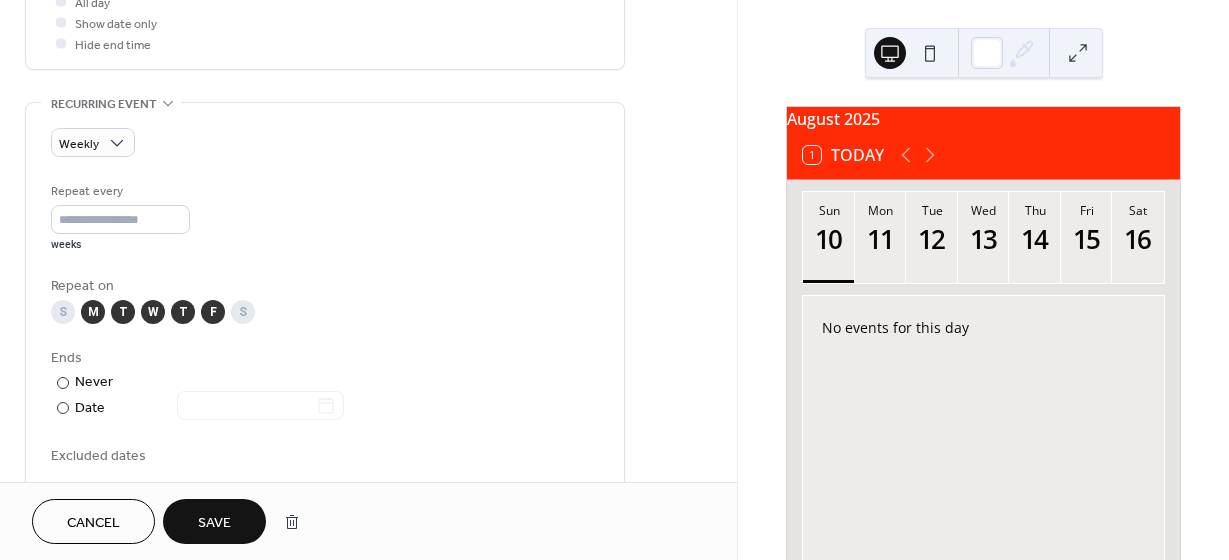 click on "S" at bounding box center [63, 312] 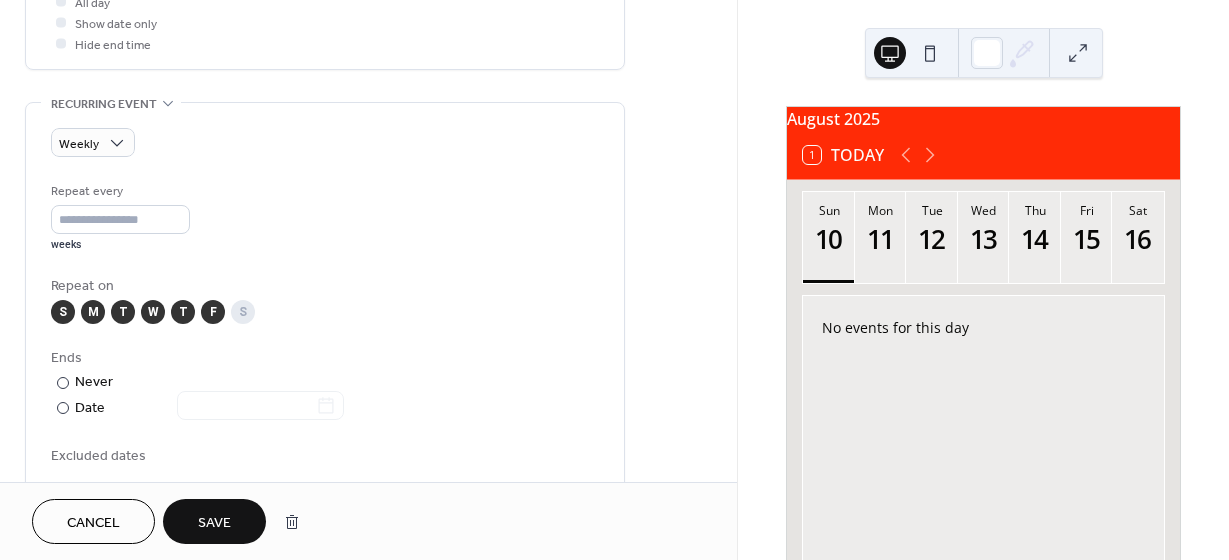 click on "S" at bounding box center (63, 312) 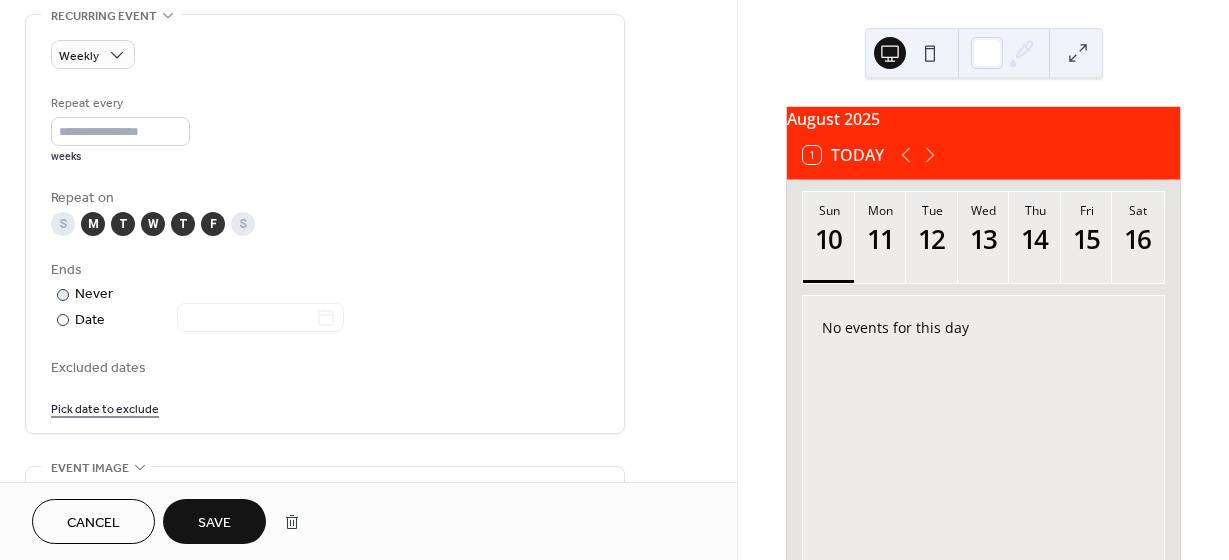 scroll, scrollTop: 873, scrollLeft: 0, axis: vertical 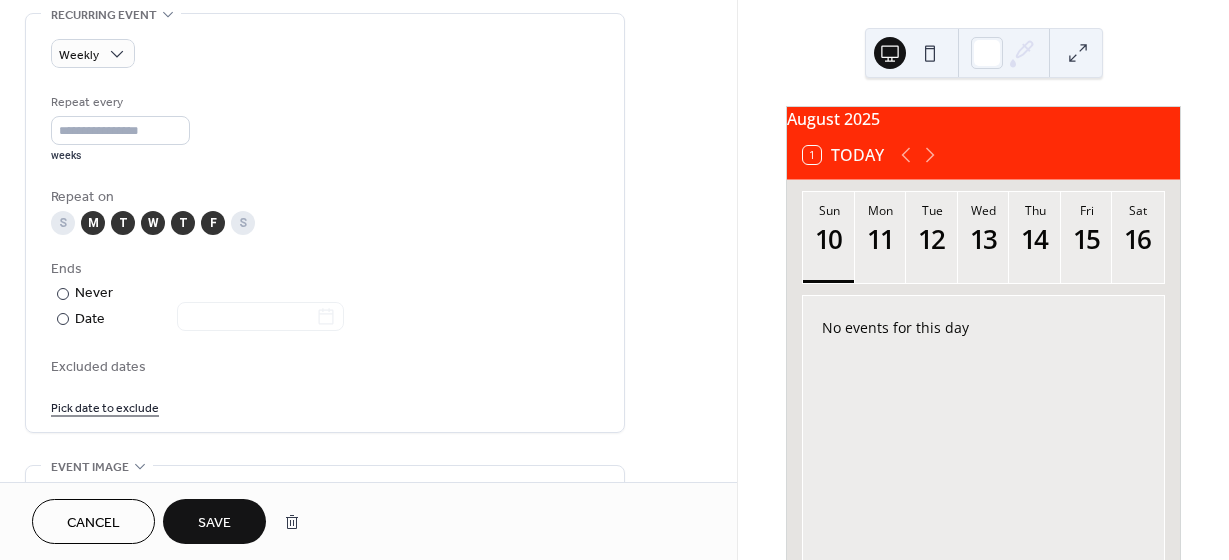 click on "Save" at bounding box center [214, 523] 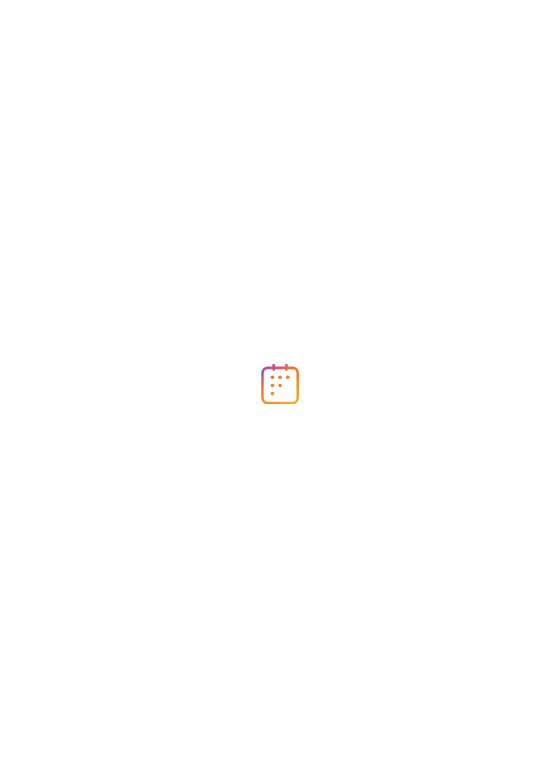 scroll, scrollTop: 0, scrollLeft: 0, axis: both 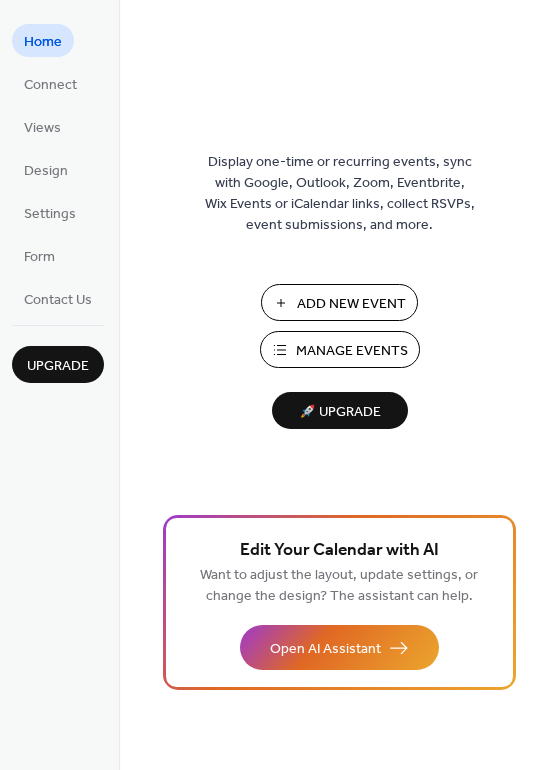 click on "Manage Events" at bounding box center (352, 351) 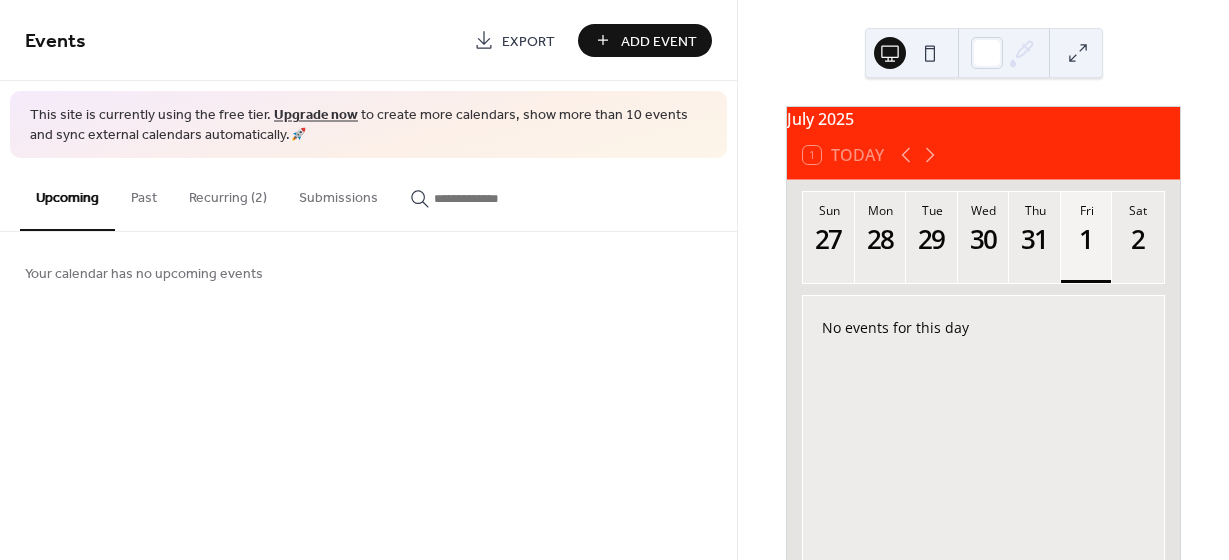 scroll, scrollTop: 0, scrollLeft: 0, axis: both 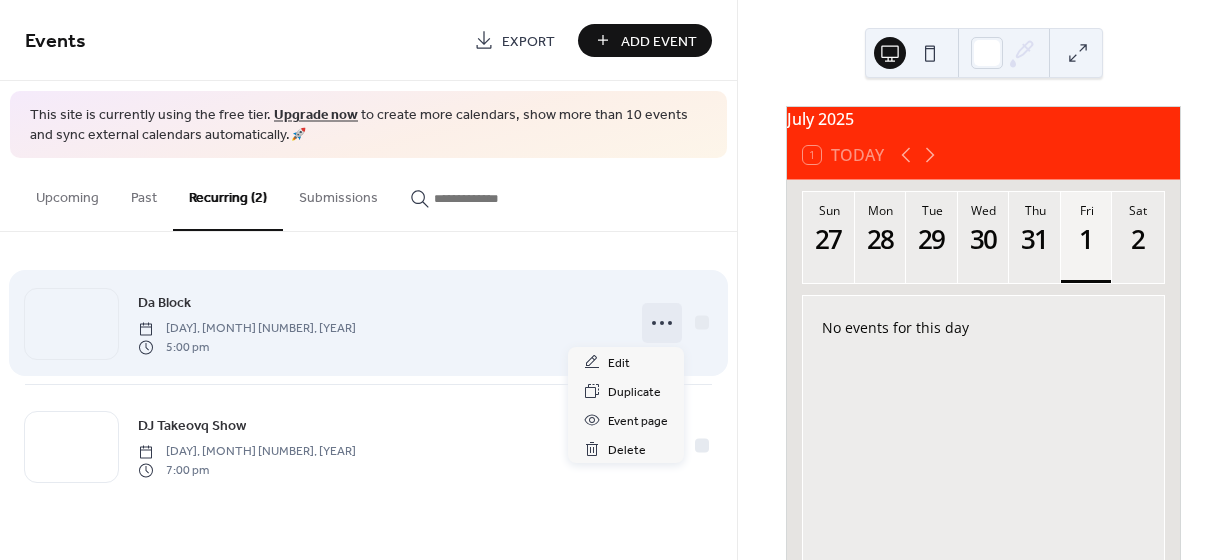 click 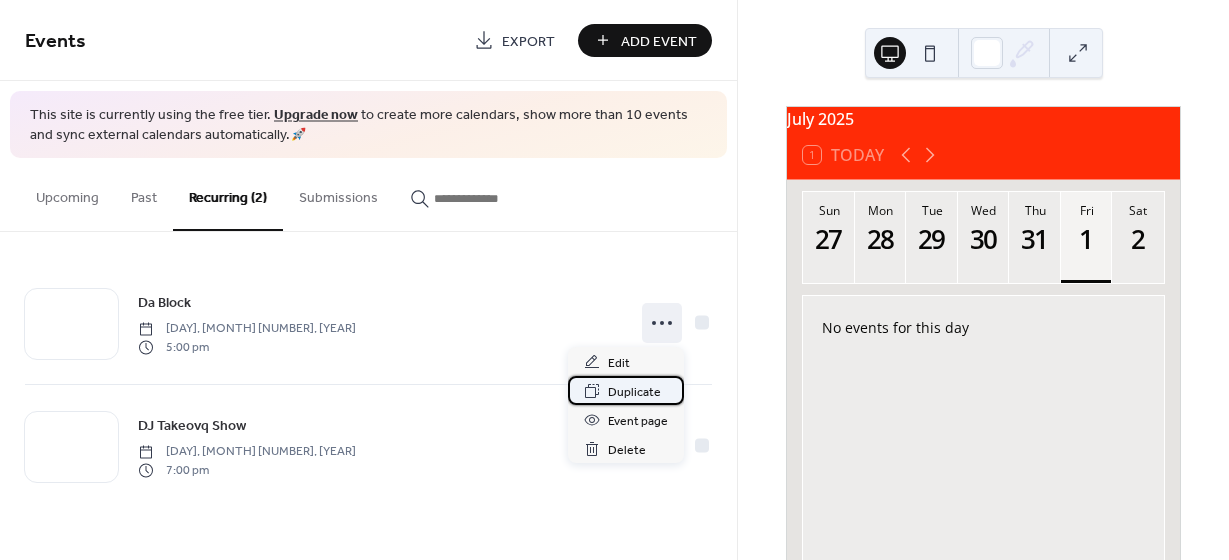 click on "Duplicate" at bounding box center [634, 392] 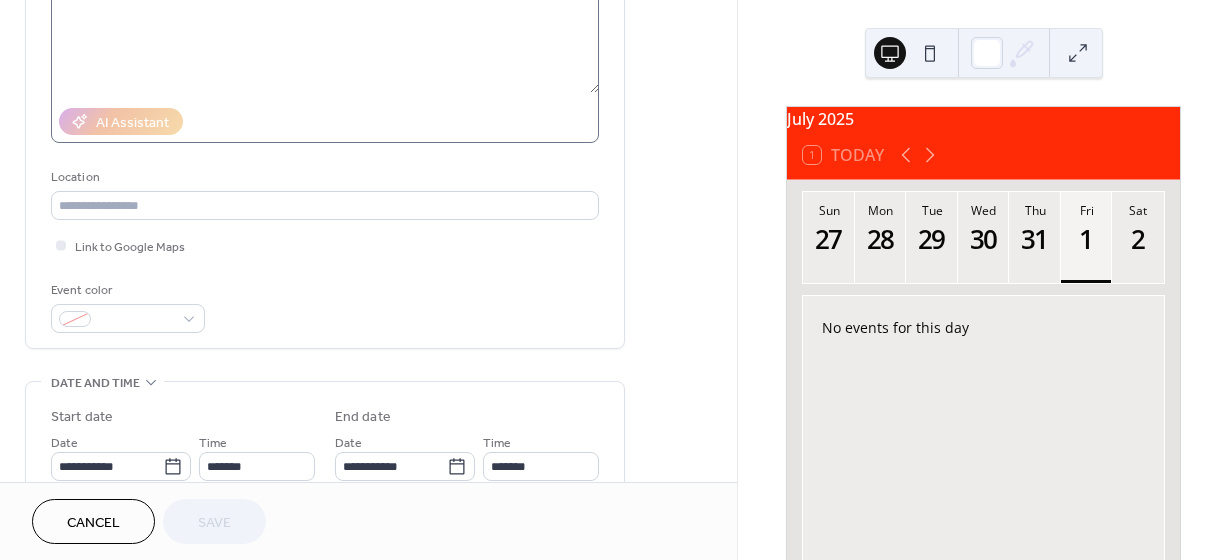 scroll, scrollTop: 0, scrollLeft: 0, axis: both 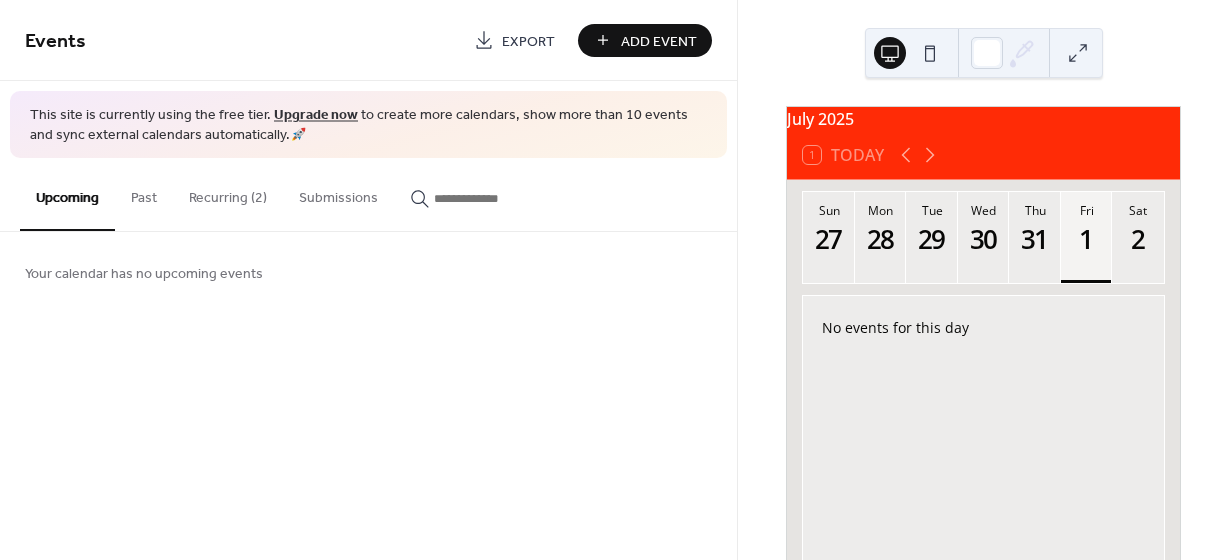 click on "Recurring (2)" at bounding box center (228, 193) 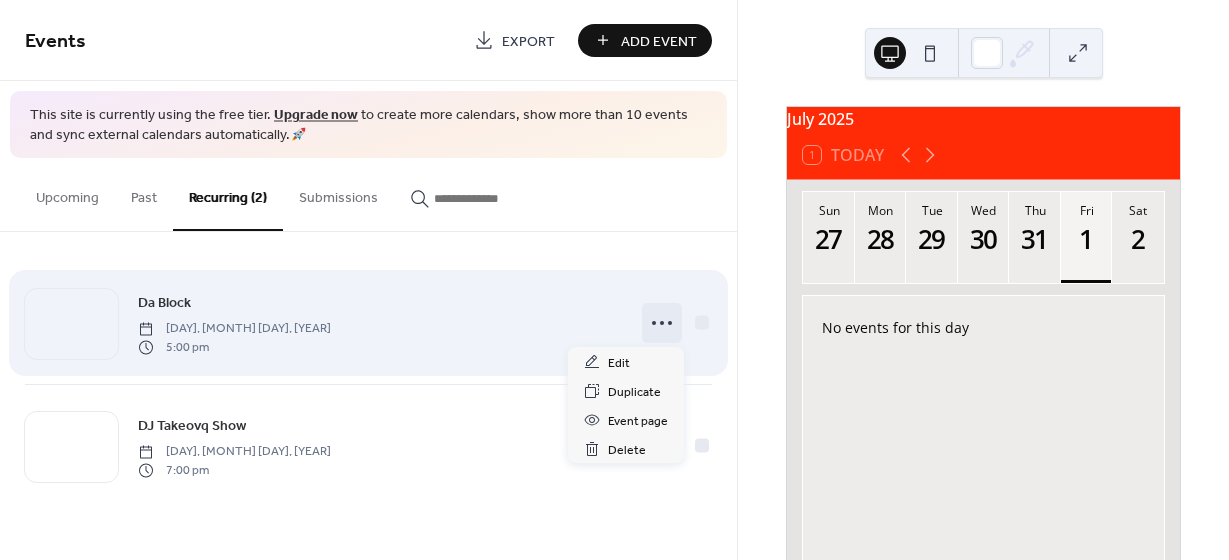click 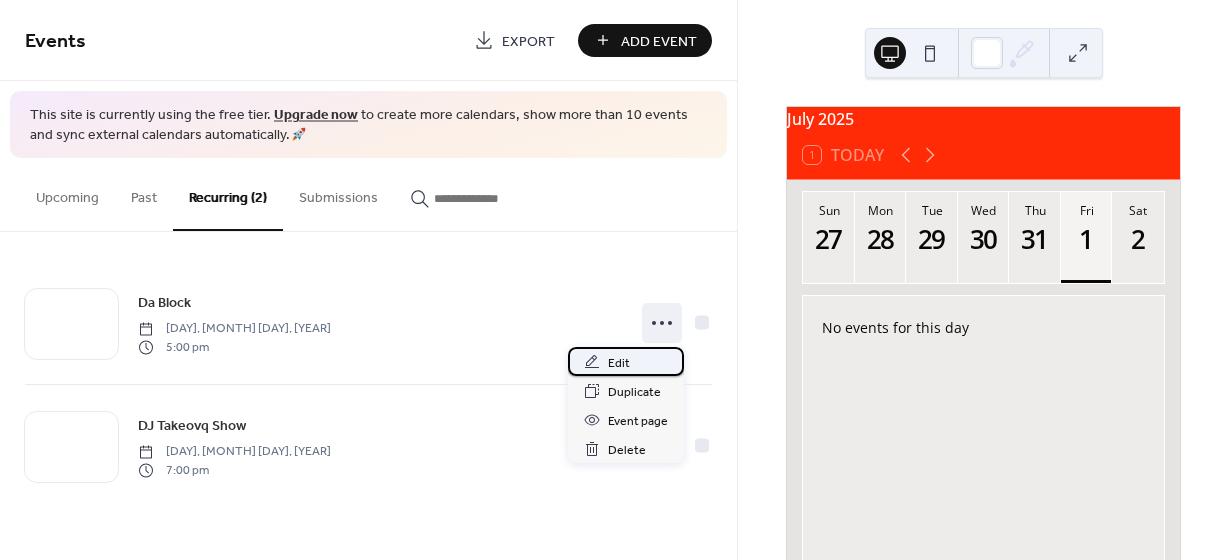 click on "Edit" at bounding box center (619, 363) 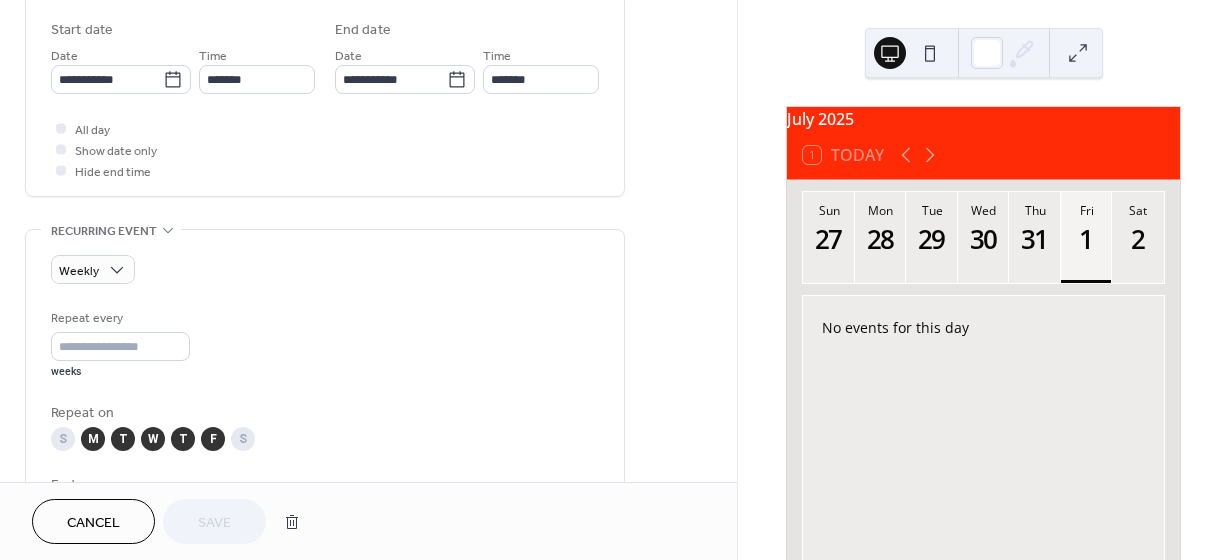 scroll, scrollTop: 654, scrollLeft: 0, axis: vertical 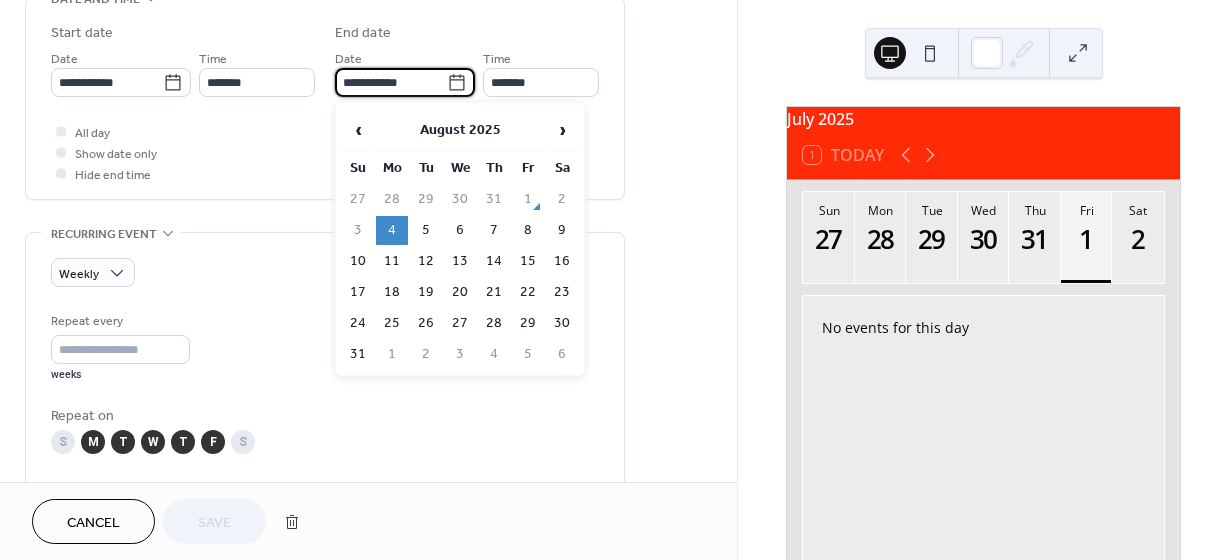 click on "**********" at bounding box center [391, 82] 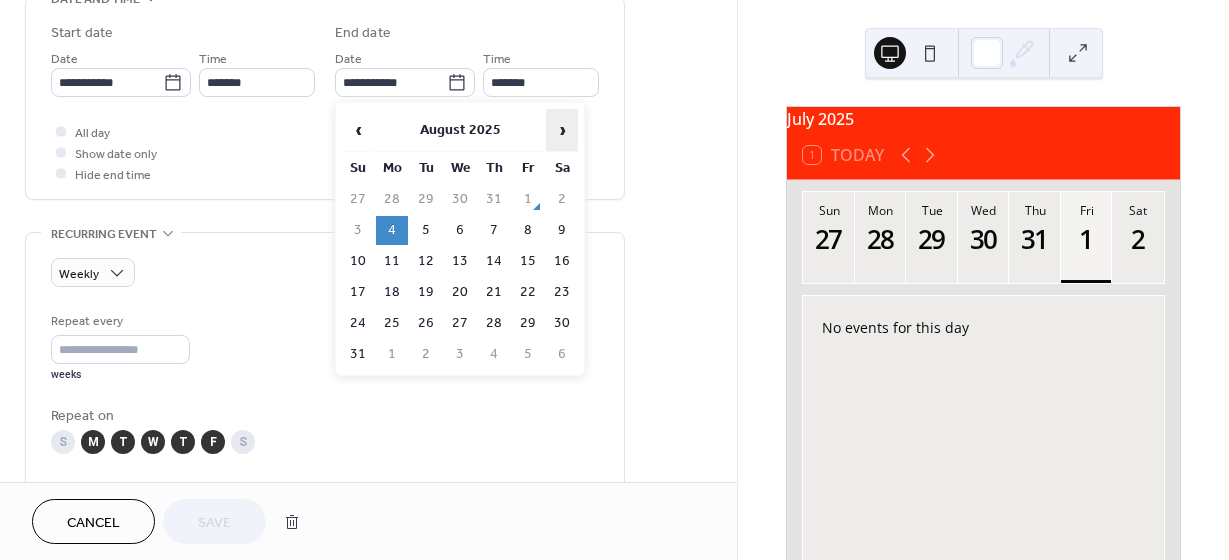 click on "›" at bounding box center [562, 130] 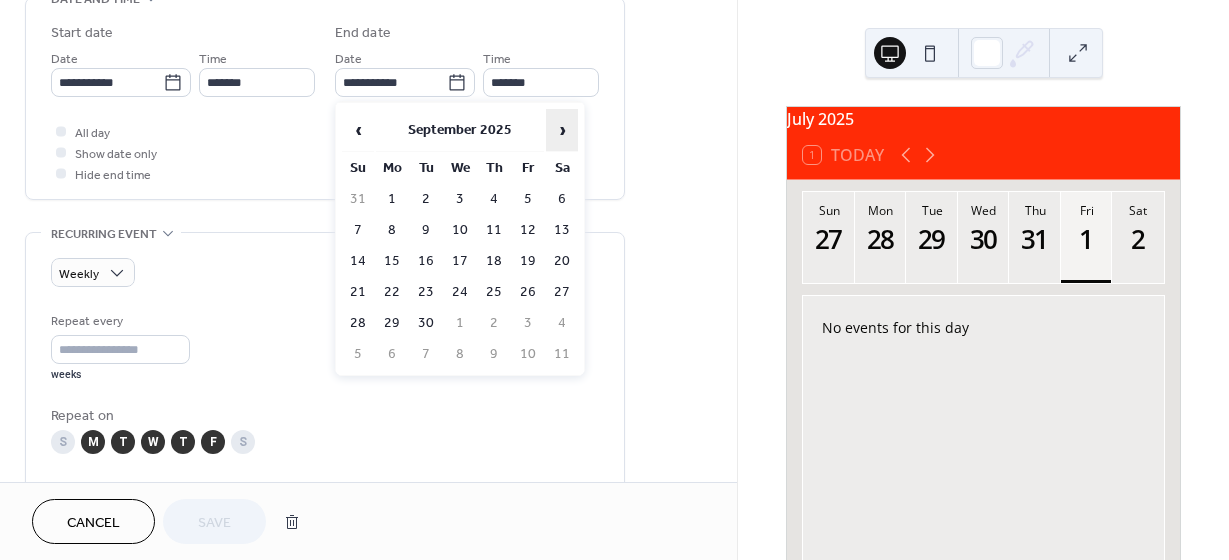 click on "›" at bounding box center [562, 130] 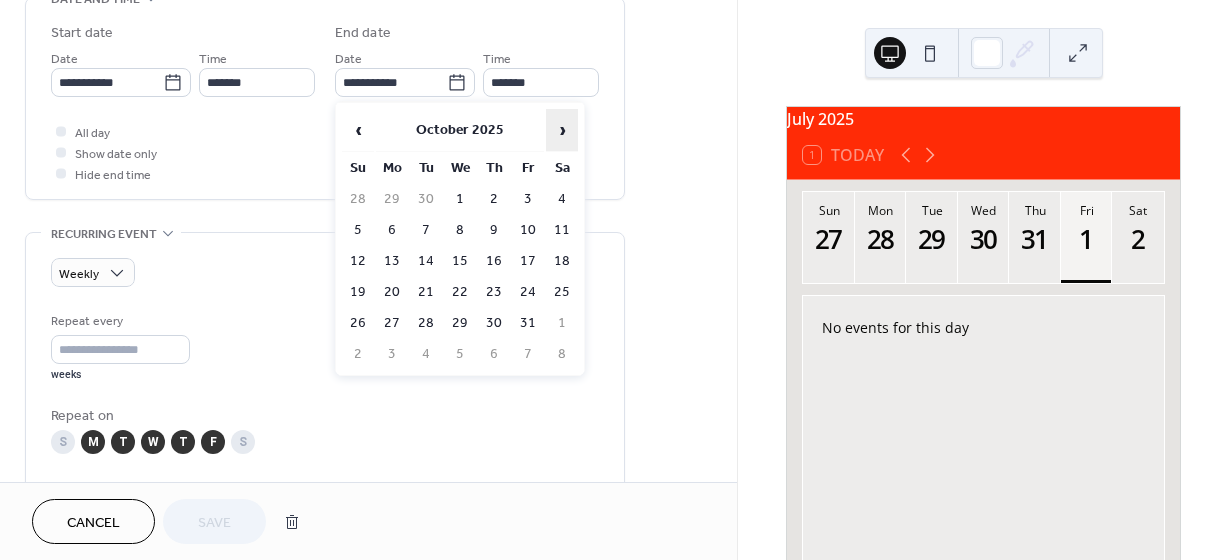 click on "›" at bounding box center (562, 130) 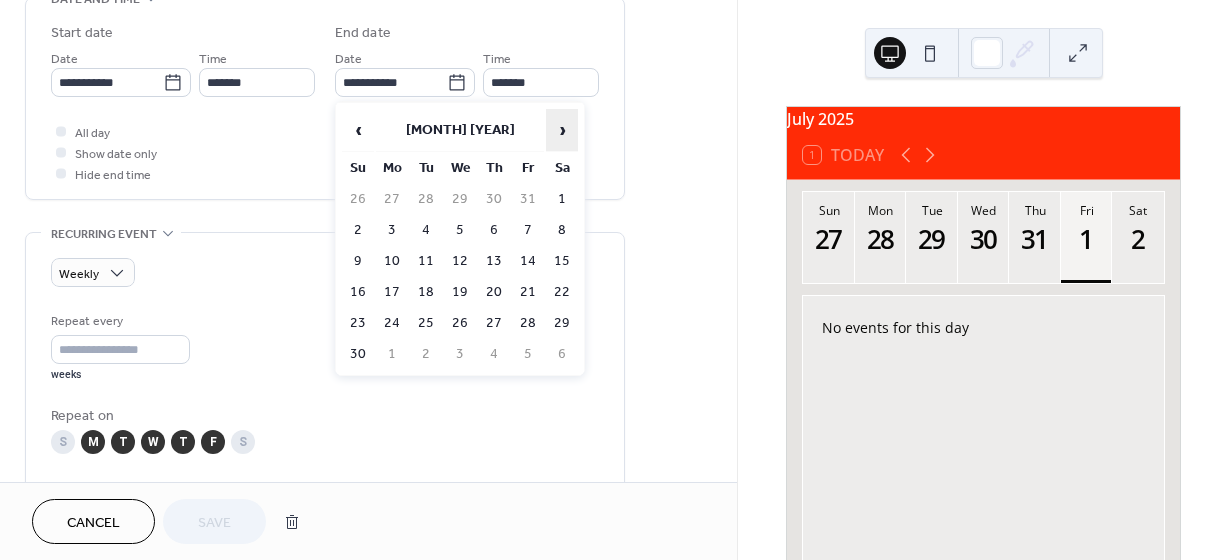 click on "›" at bounding box center [562, 130] 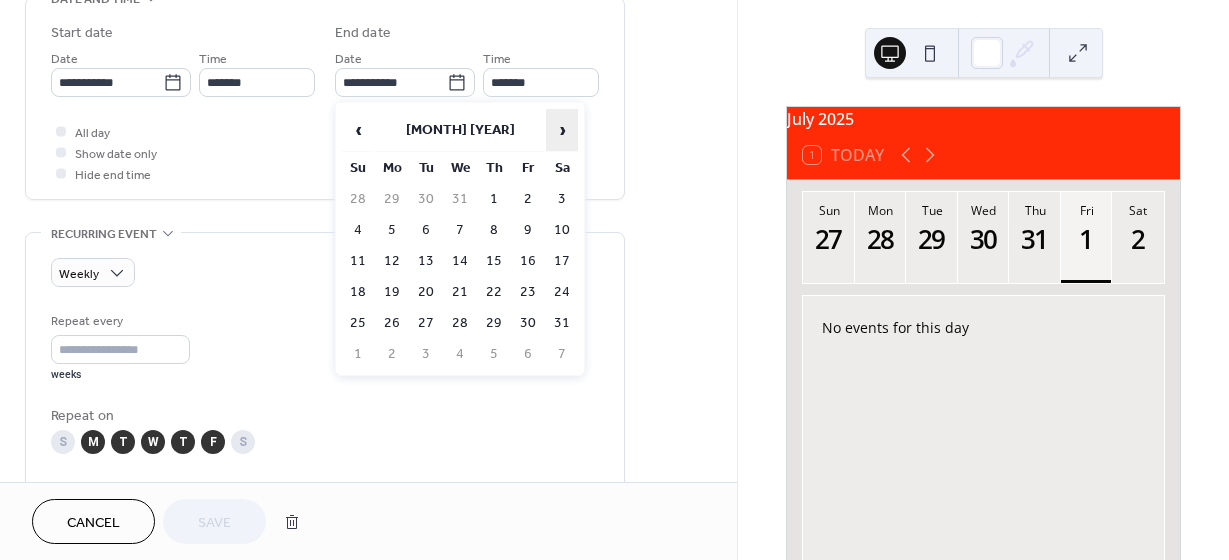 click on "›" at bounding box center (562, 130) 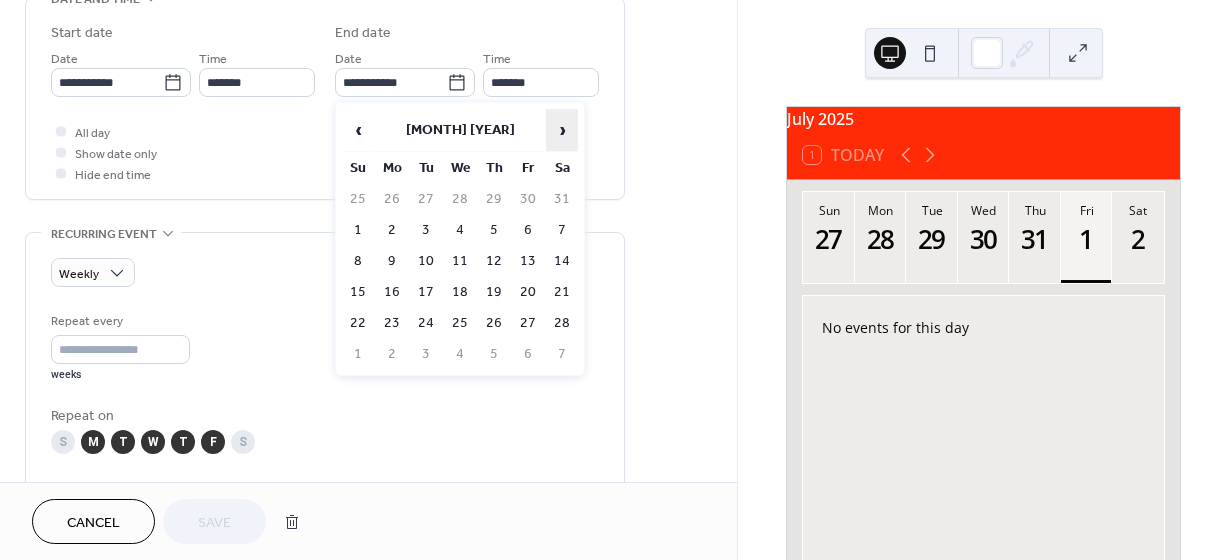 click on "›" at bounding box center [562, 130] 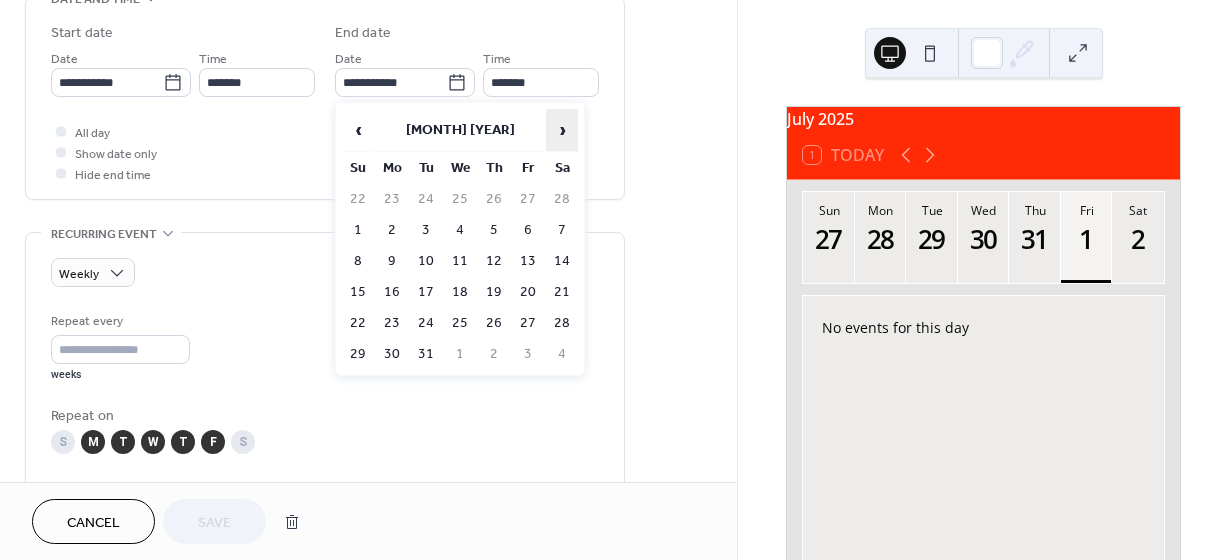 click on "›" at bounding box center (562, 130) 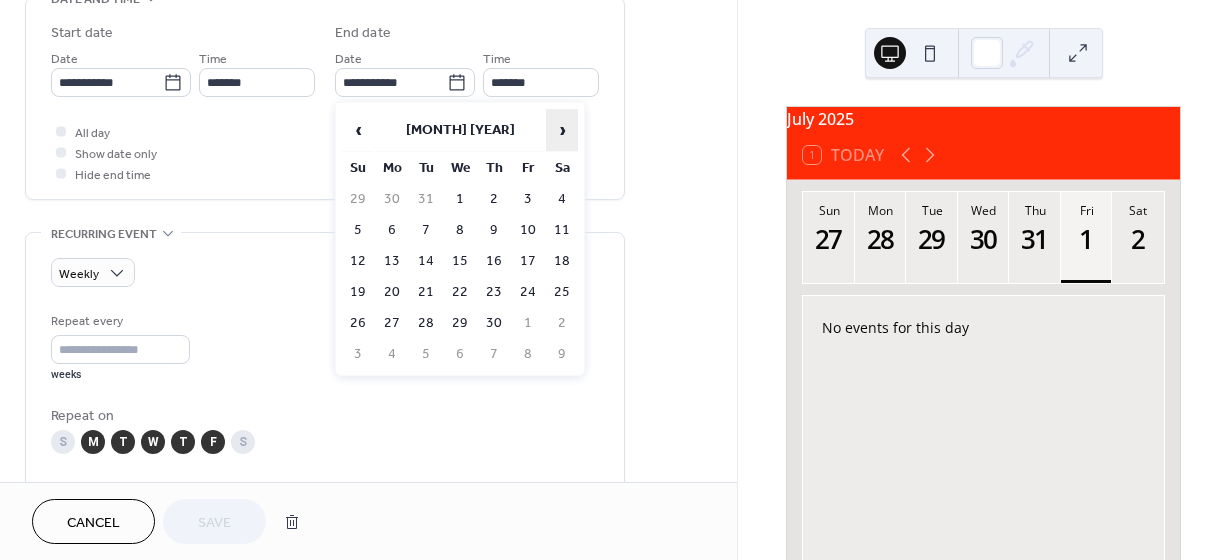 click on "›" at bounding box center [562, 130] 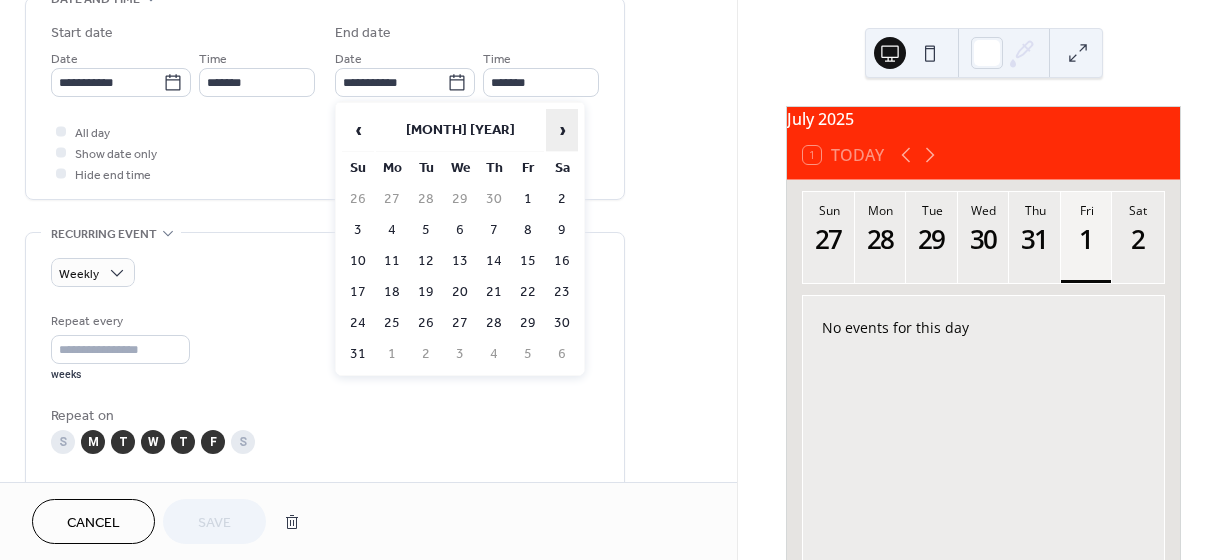 click on "›" at bounding box center (562, 130) 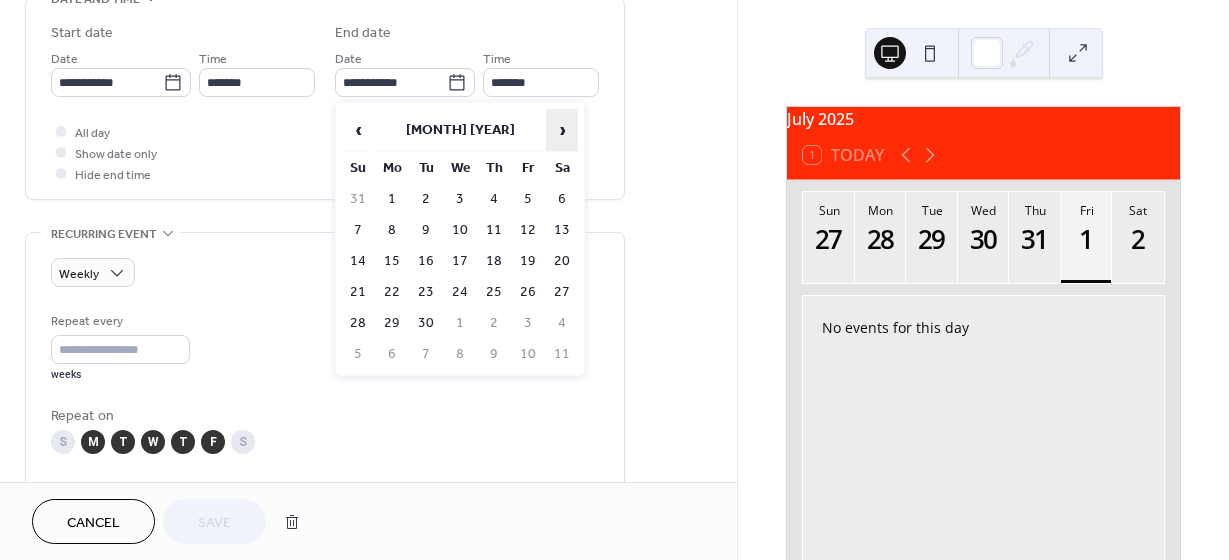 click on "›" at bounding box center [562, 130] 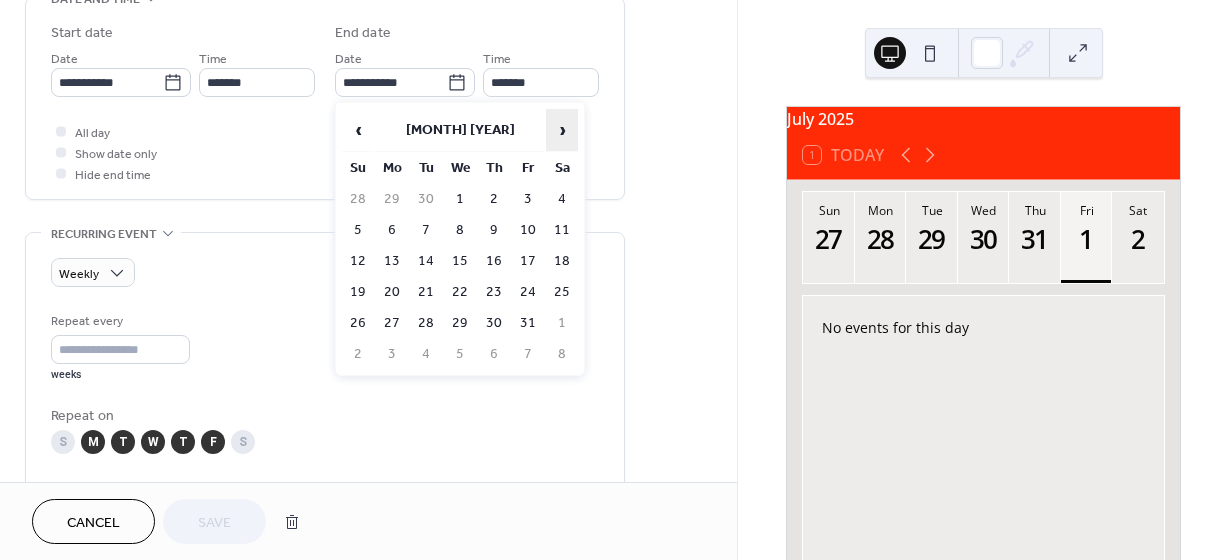 click on "›" at bounding box center (562, 130) 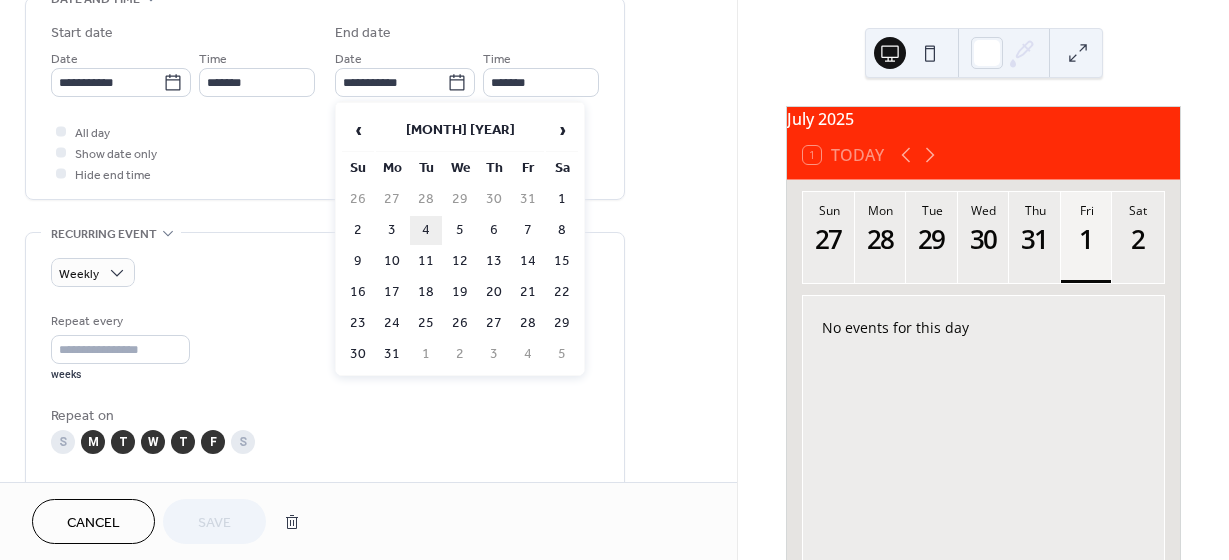 click on "4" at bounding box center [426, 230] 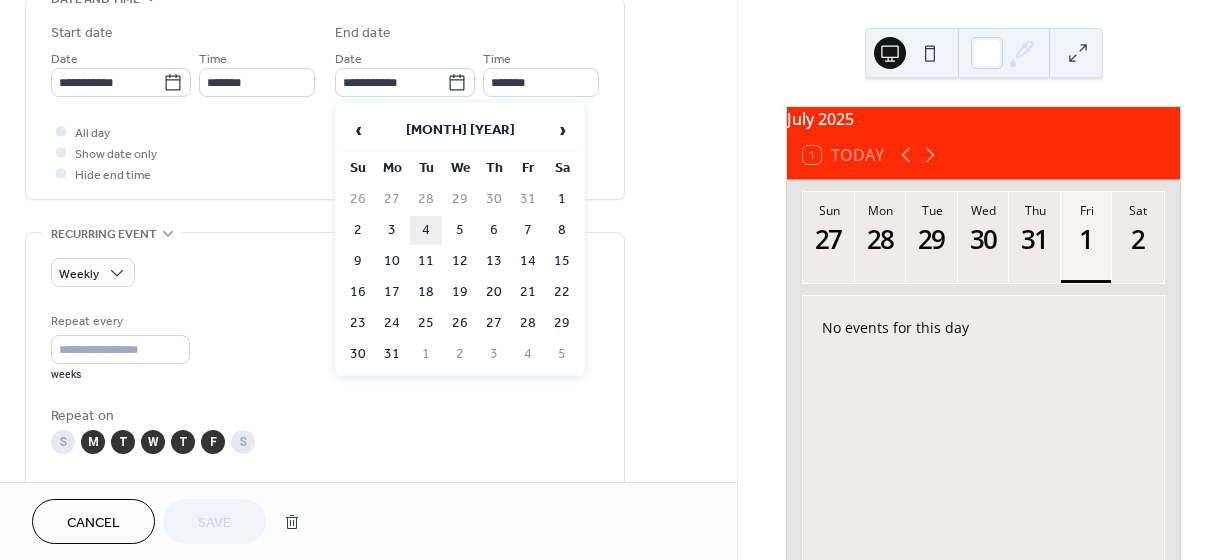 type on "**********" 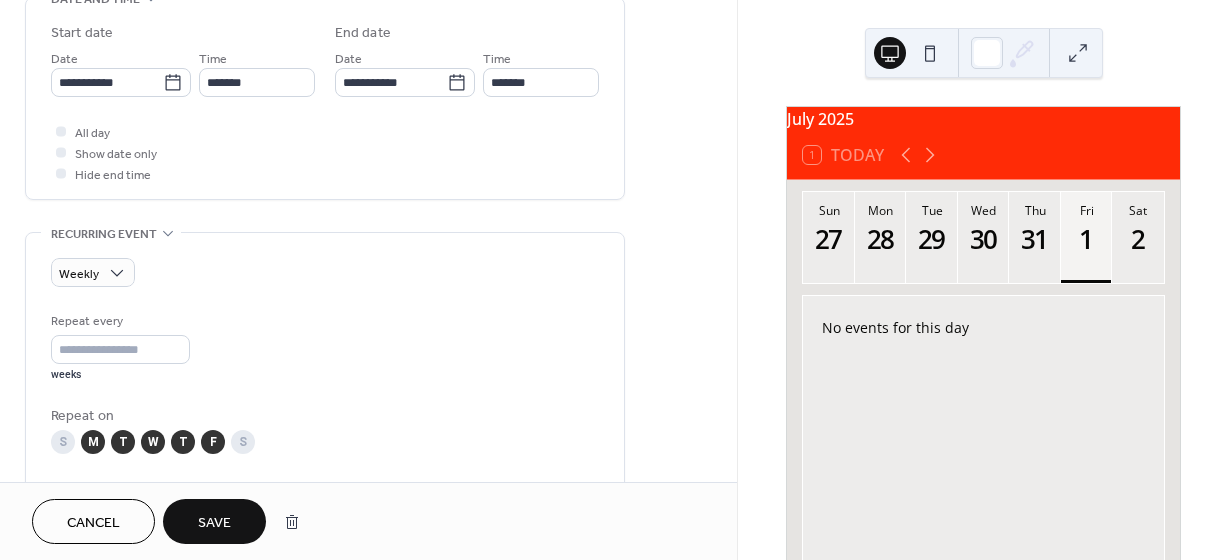 click on "Save" at bounding box center (214, 523) 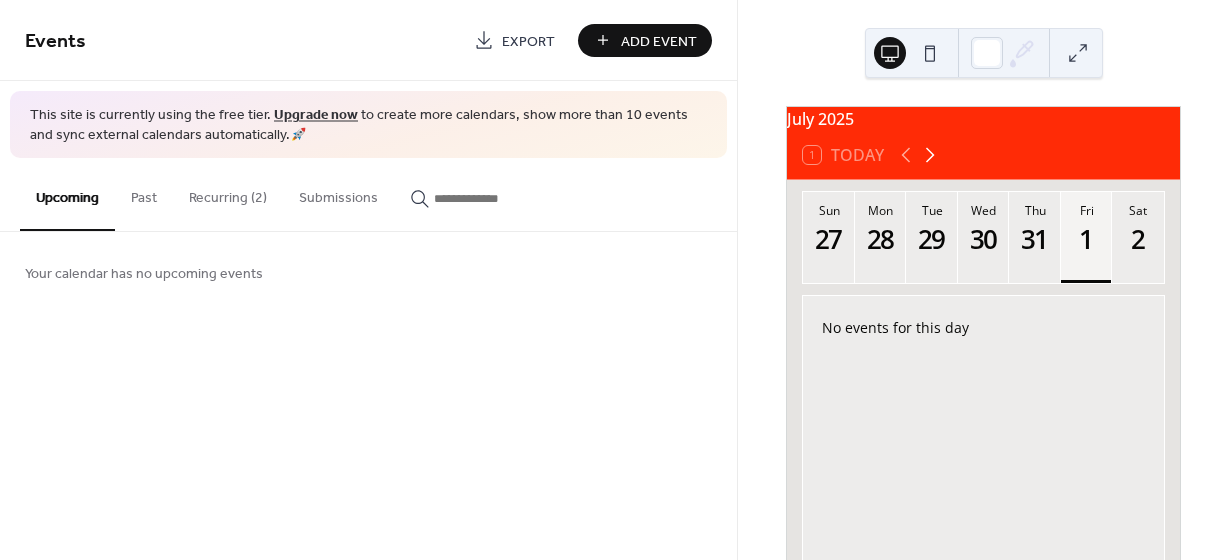 click 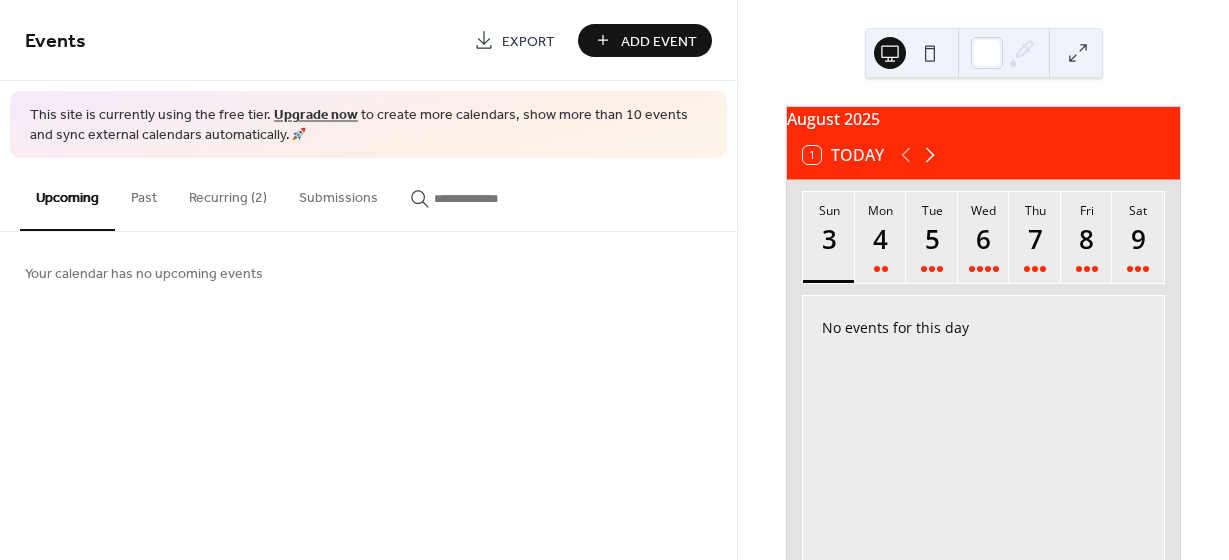 click 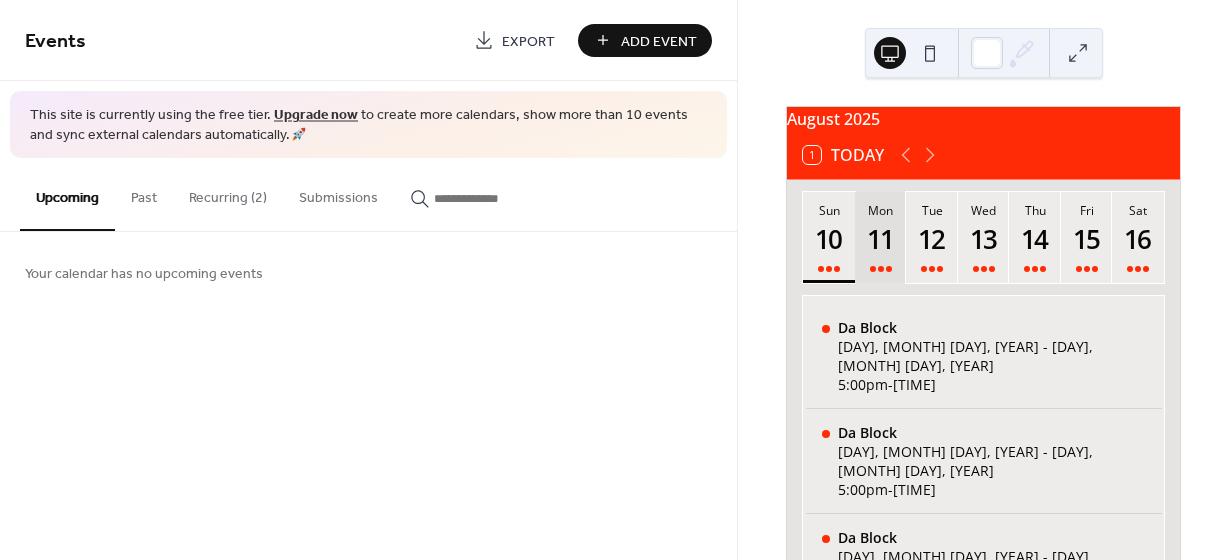 click on "[DAY] [DAY]" at bounding box center [881, 237] 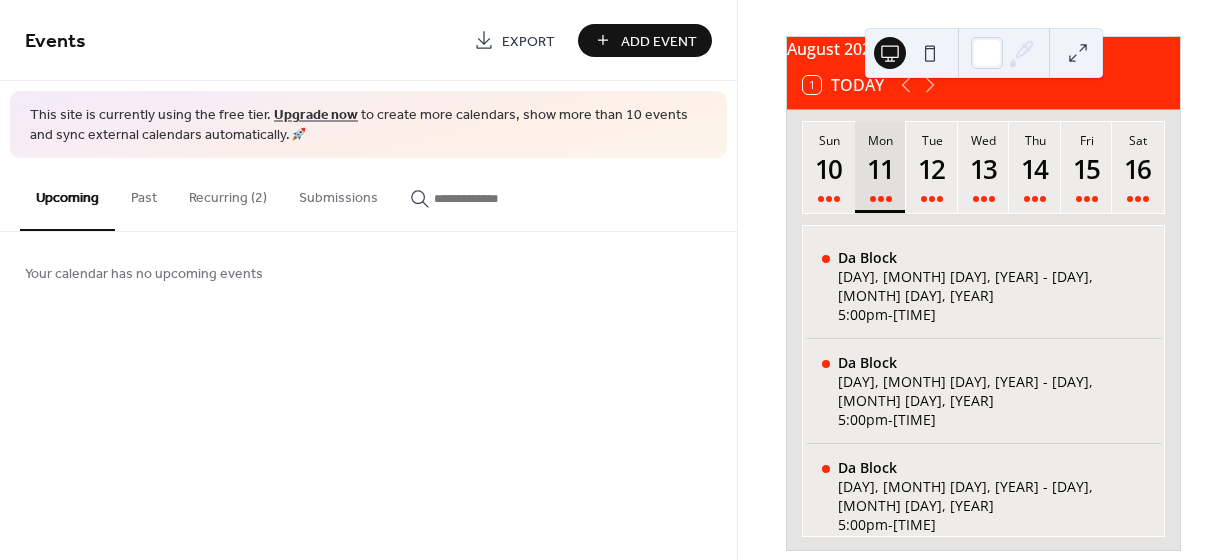 scroll, scrollTop: 65, scrollLeft: 0, axis: vertical 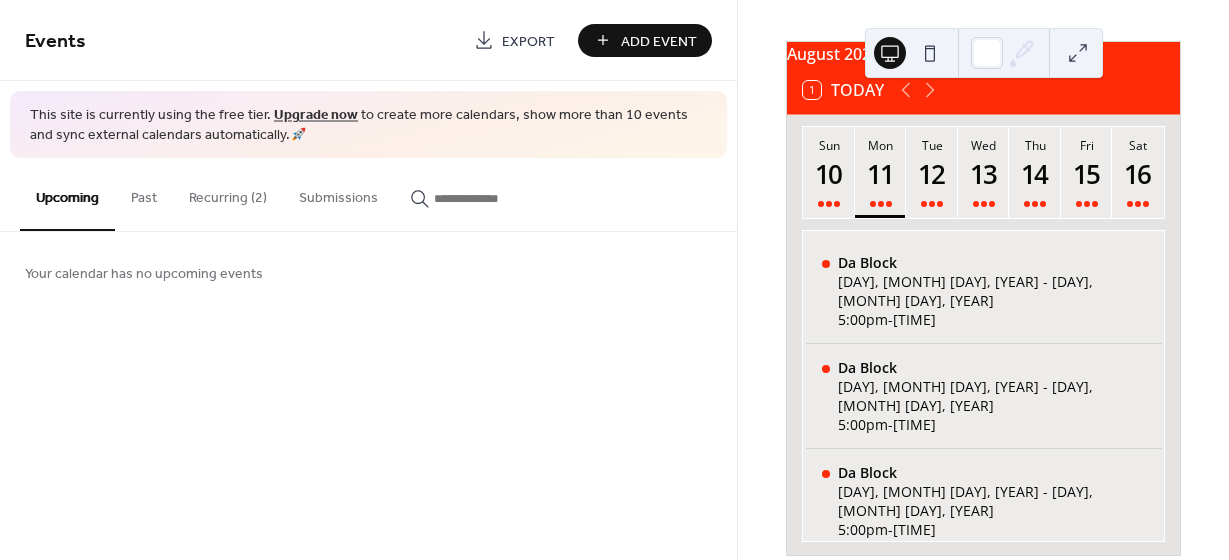 click on "Recurring (2)" at bounding box center [228, 193] 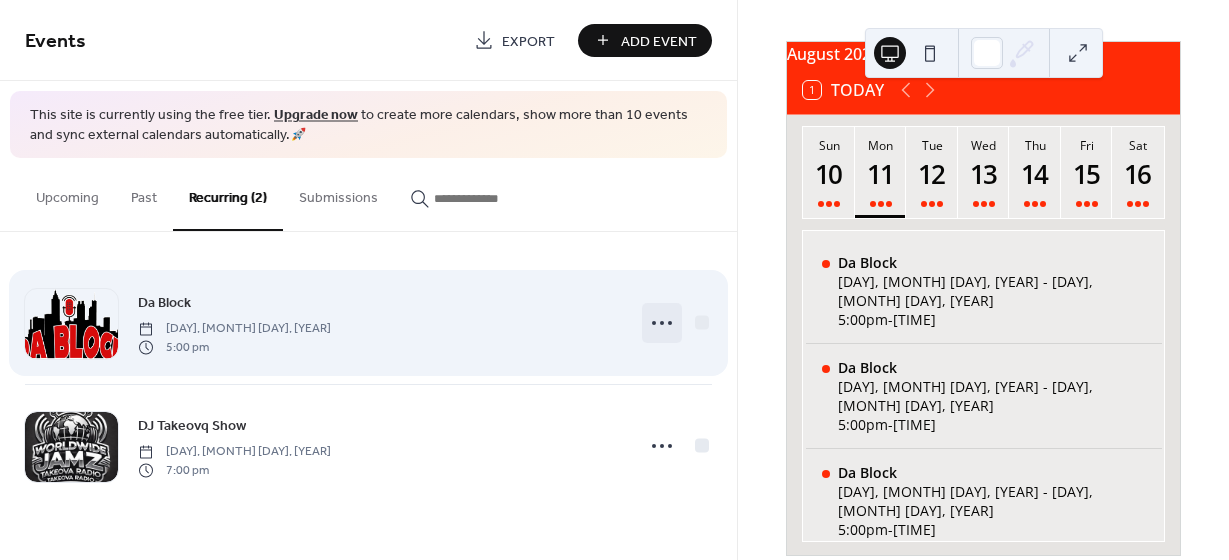 click 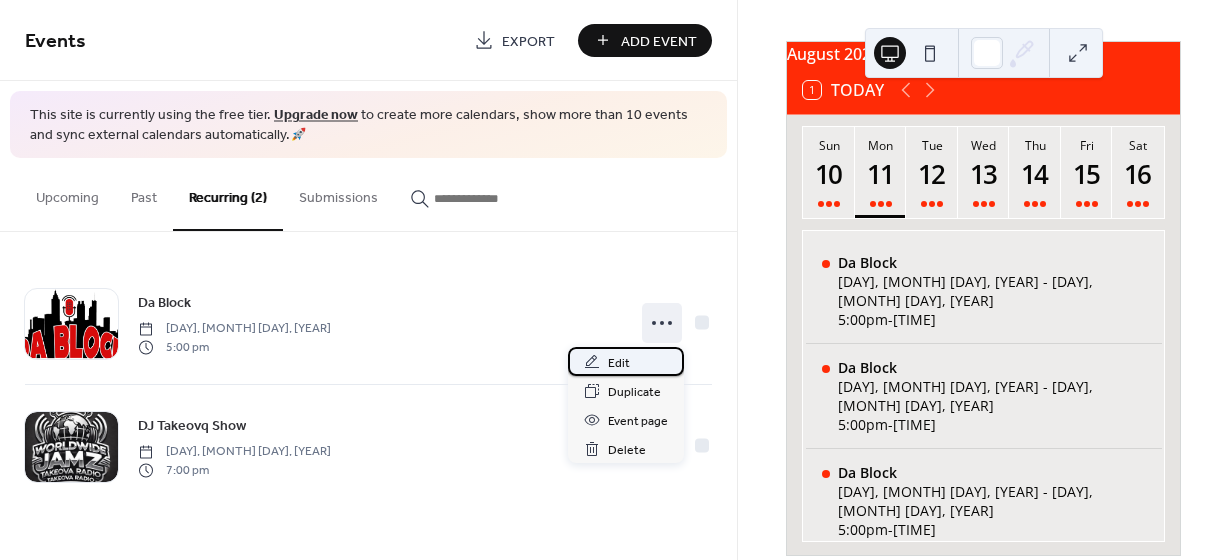 click on "Edit" at bounding box center [619, 363] 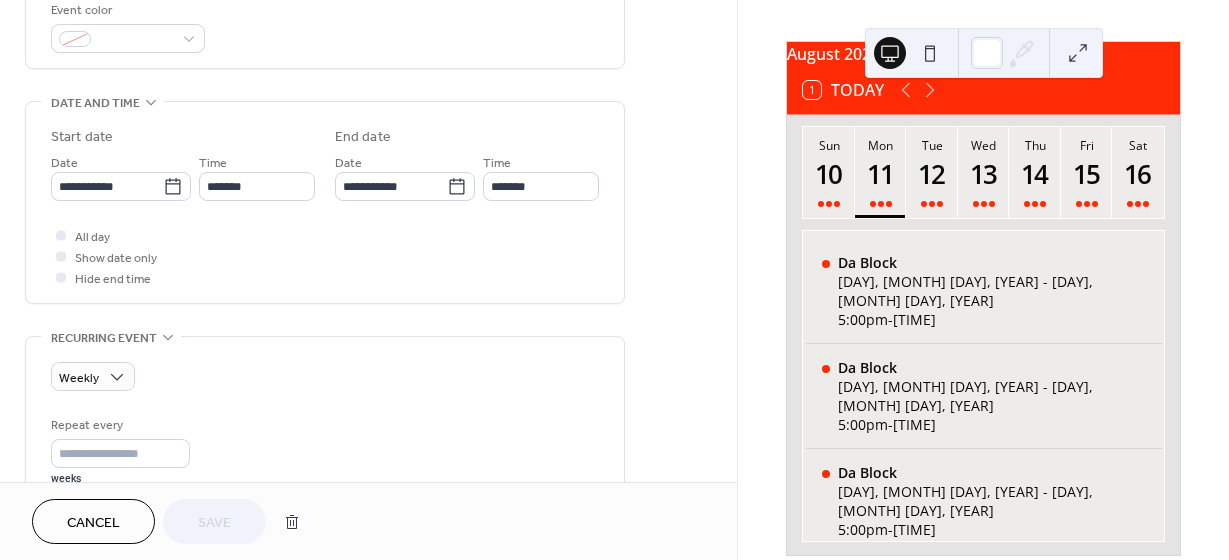 scroll, scrollTop: 364, scrollLeft: 0, axis: vertical 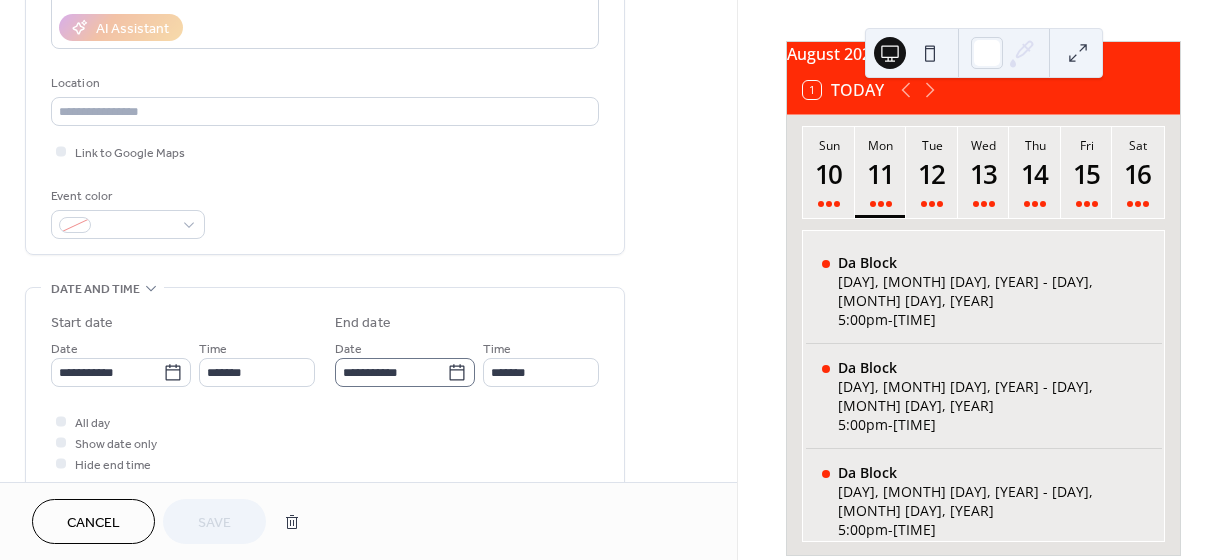 click 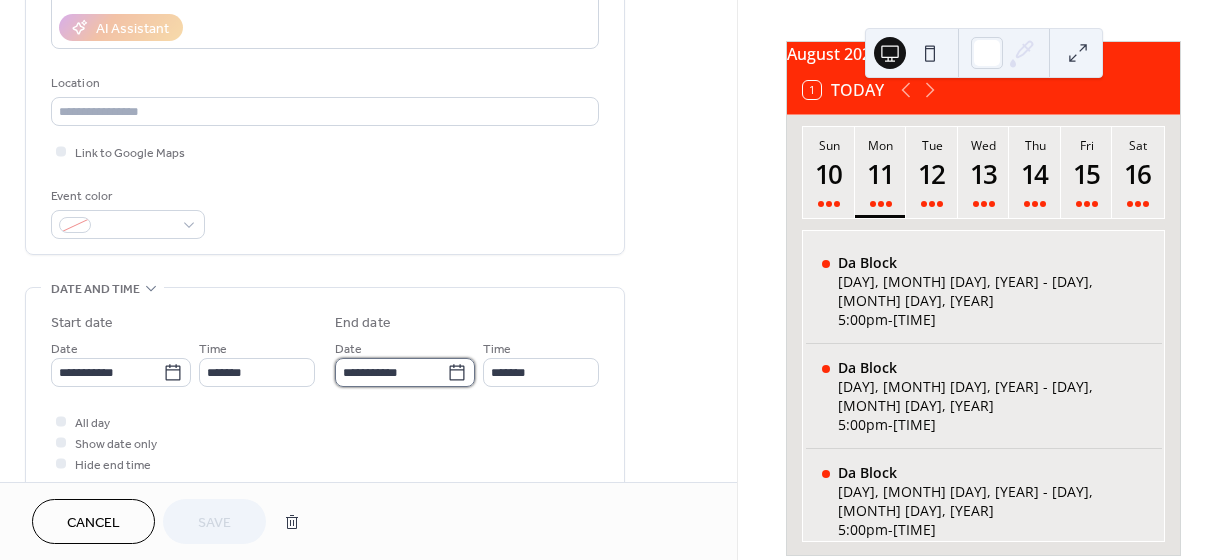 click on "**********" at bounding box center [391, 372] 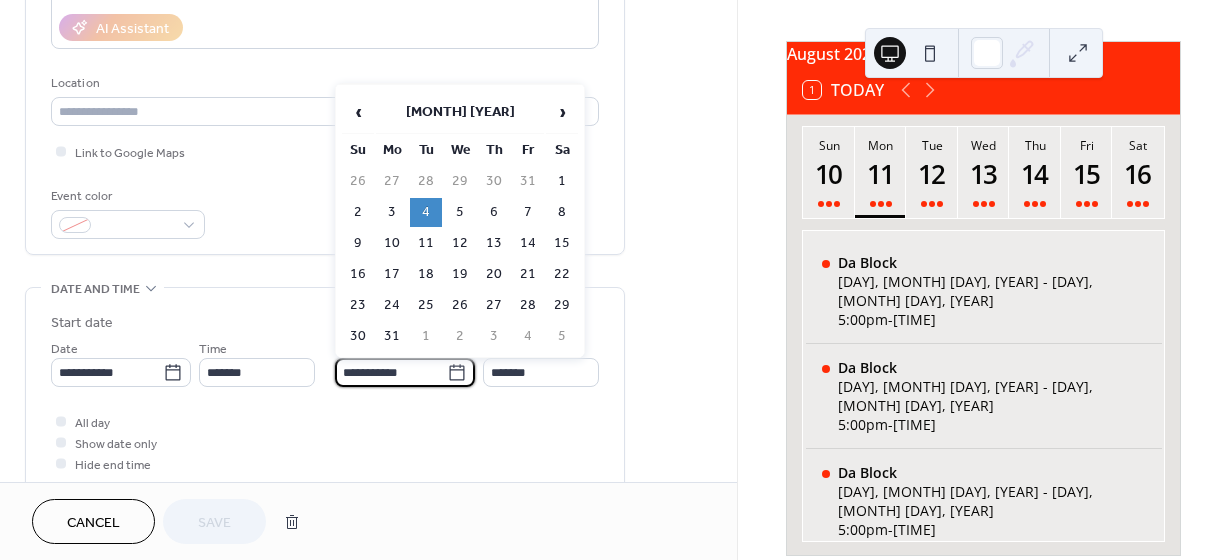 click on "**********" at bounding box center [391, 372] 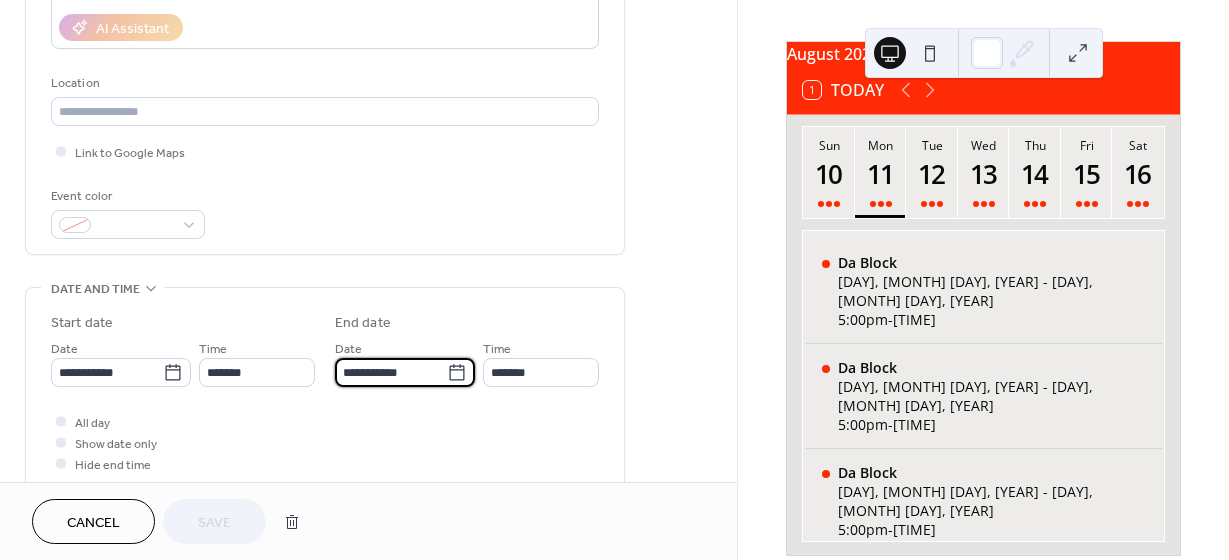 scroll, scrollTop: 1, scrollLeft: 0, axis: vertical 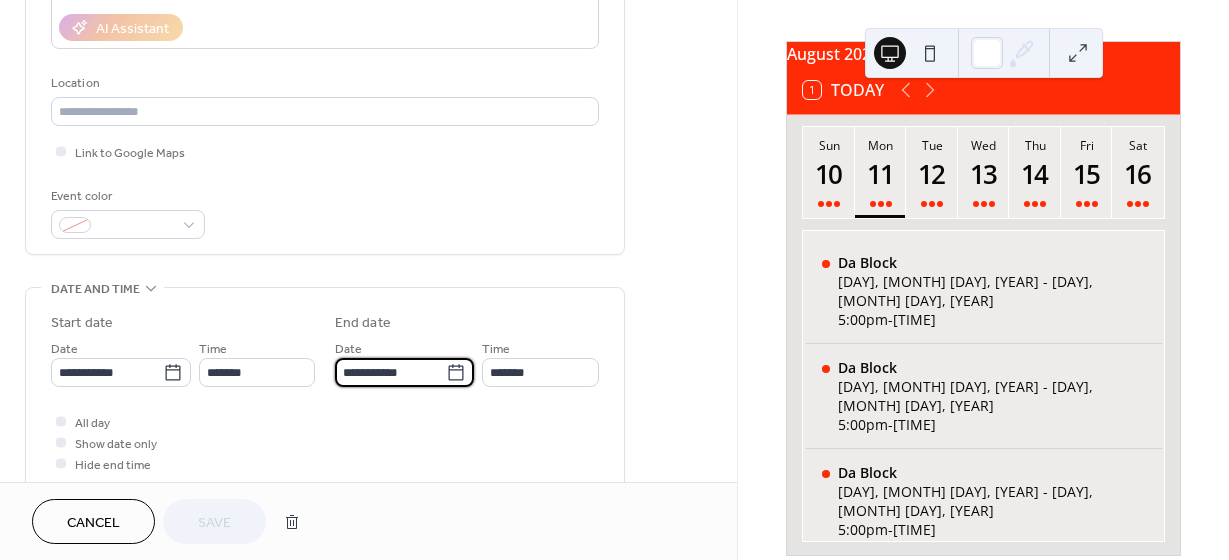 click on "All day Show date only Hide end time" at bounding box center (325, 442) 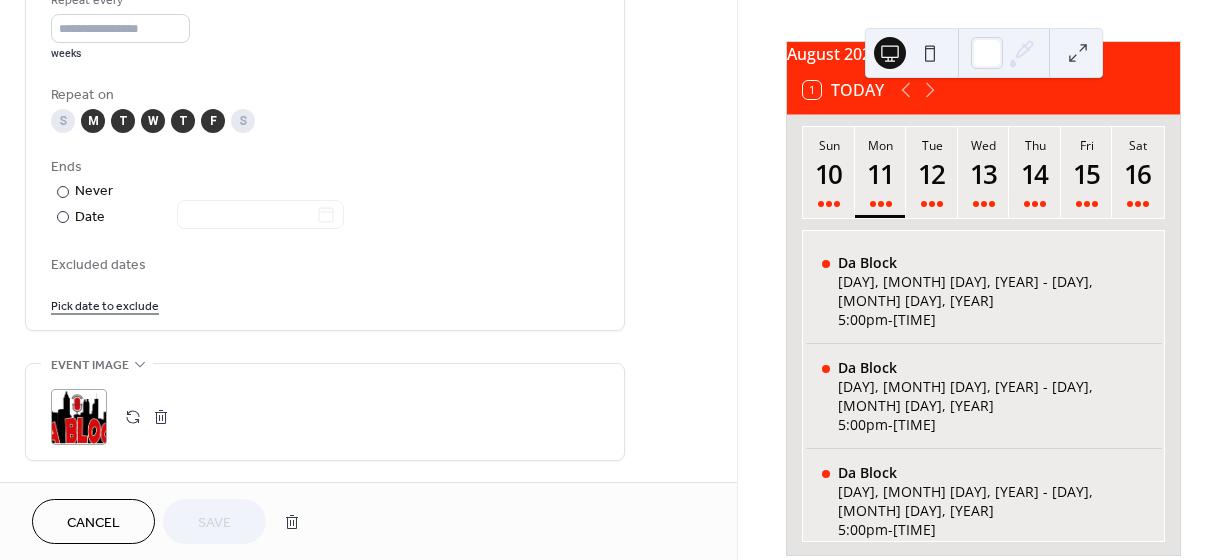 scroll, scrollTop: 974, scrollLeft: 0, axis: vertical 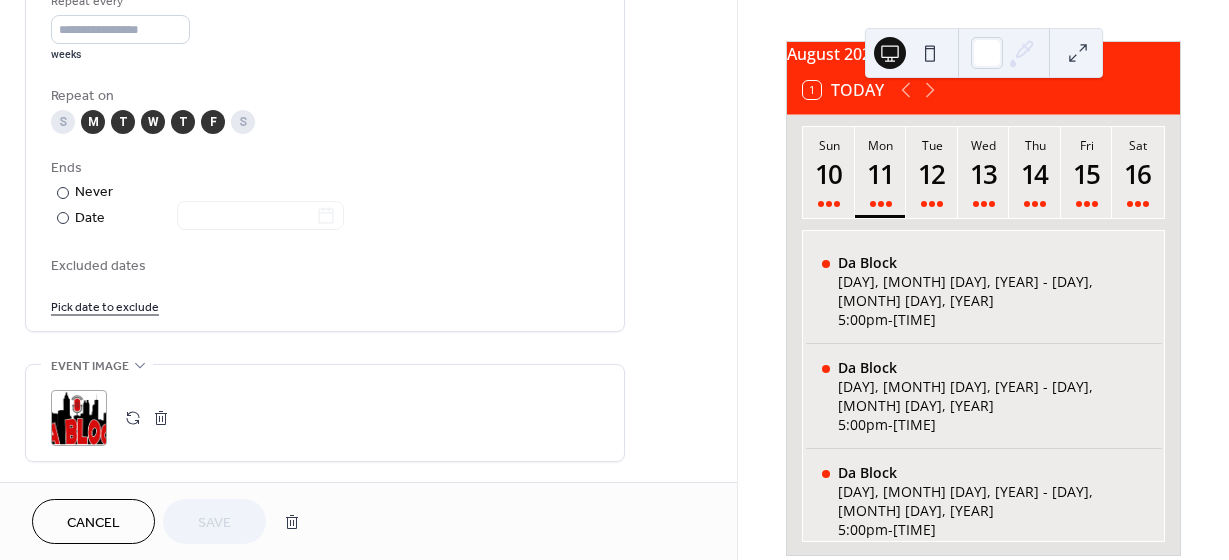 click on "Pick date to exclude" at bounding box center [105, 305] 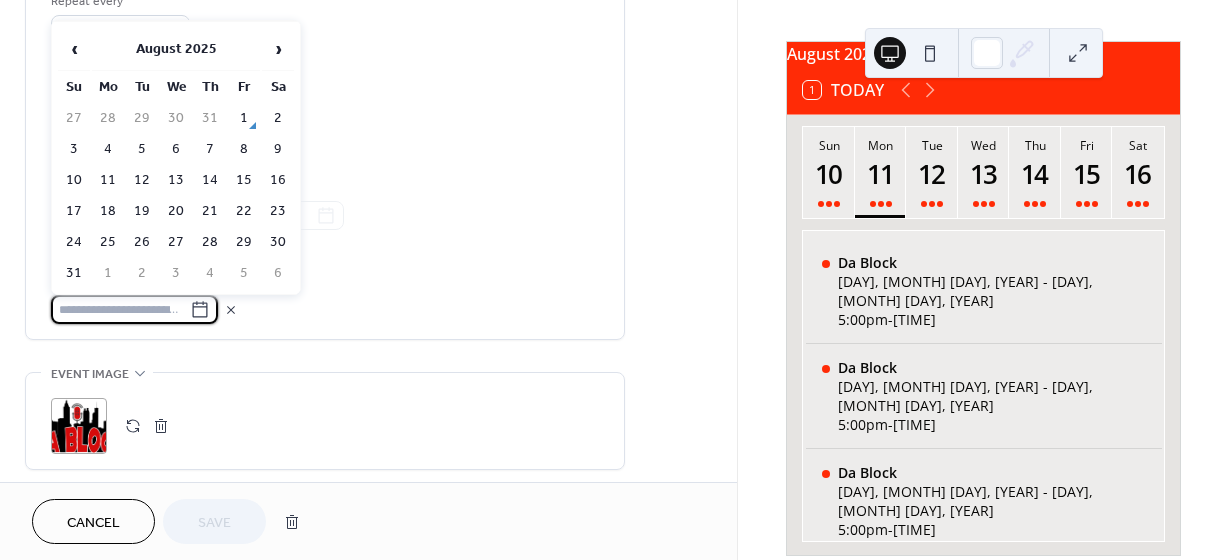type on "**********" 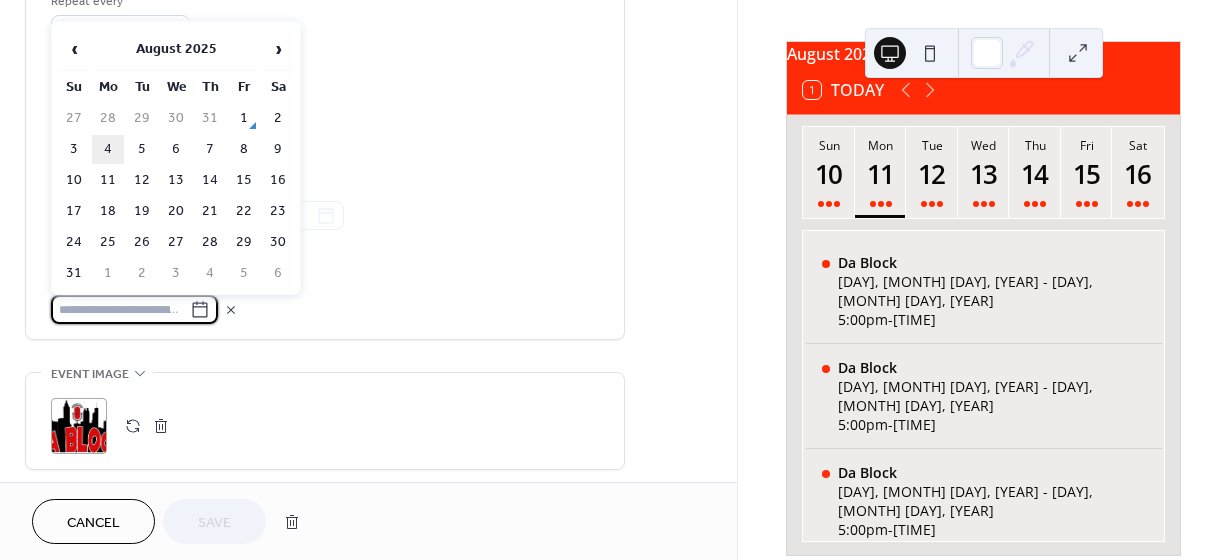click on "4" at bounding box center [108, 149] 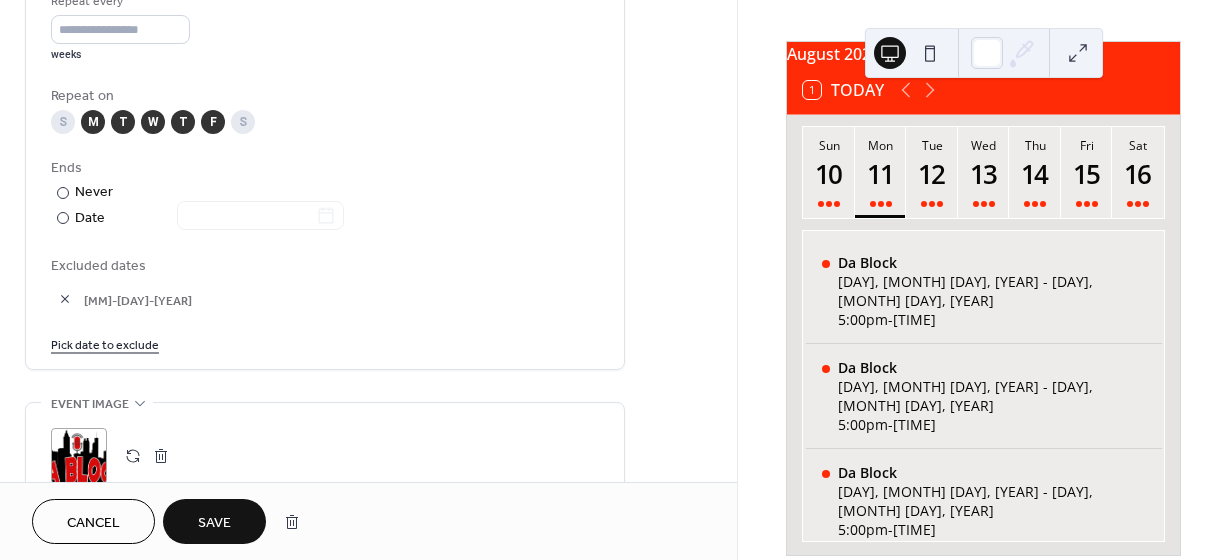 scroll, scrollTop: 1017, scrollLeft: 0, axis: vertical 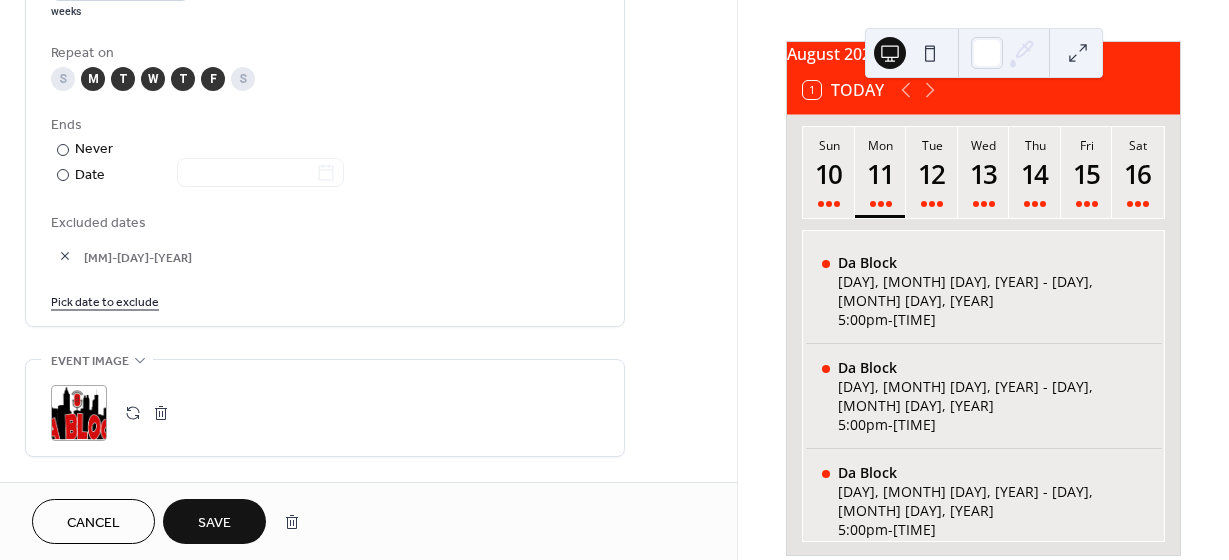 click on "Save" at bounding box center (214, 521) 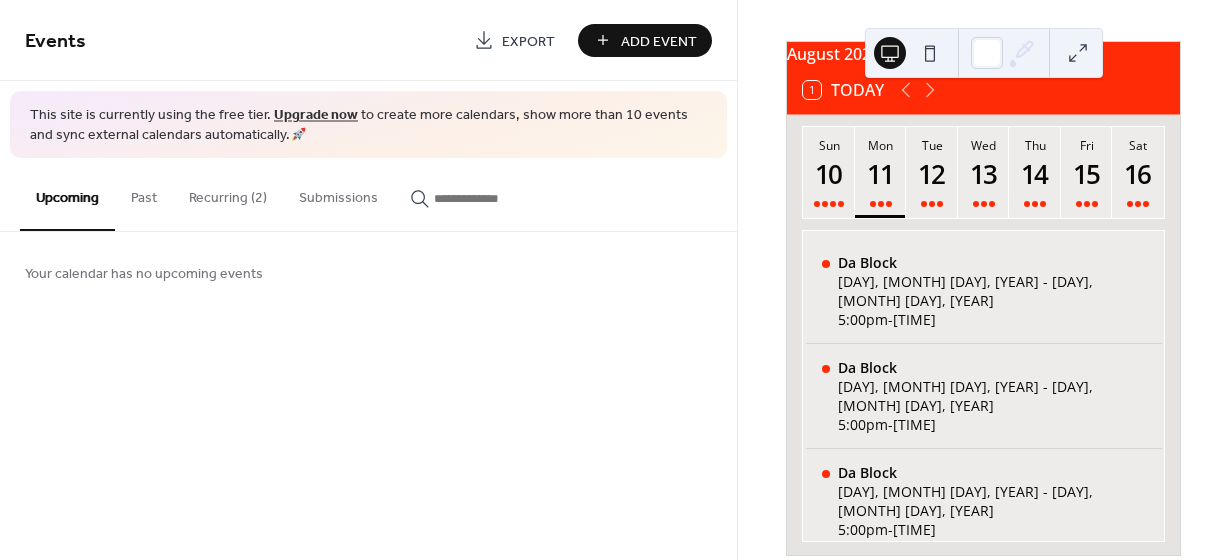 click on "Recurring (2)" at bounding box center [228, 193] 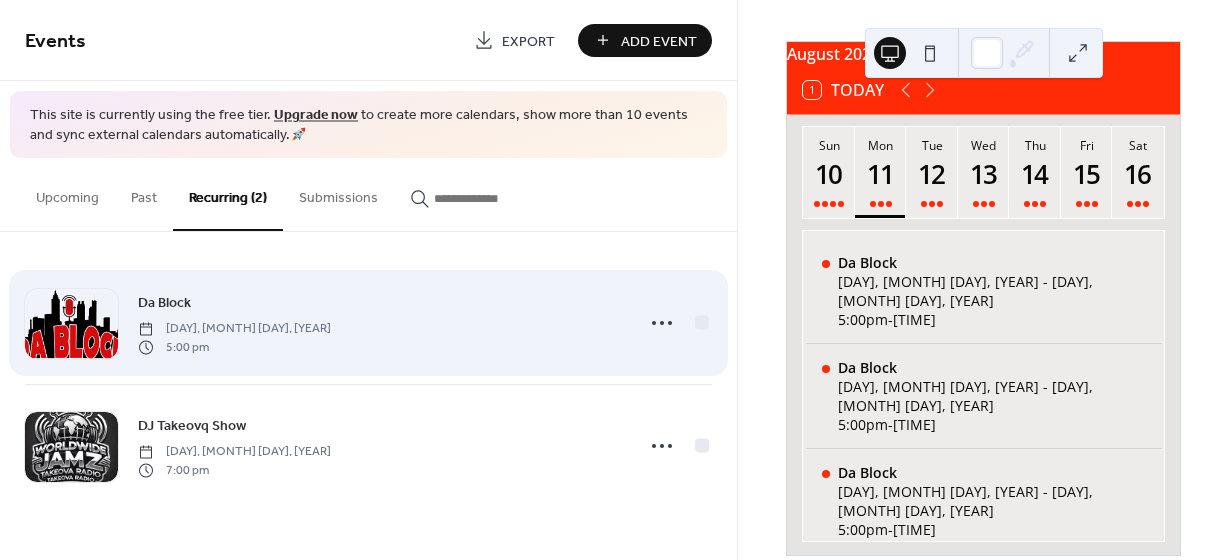 click on "[DAY], [MONTH] [DAY], [YEAR]" at bounding box center (234, 329) 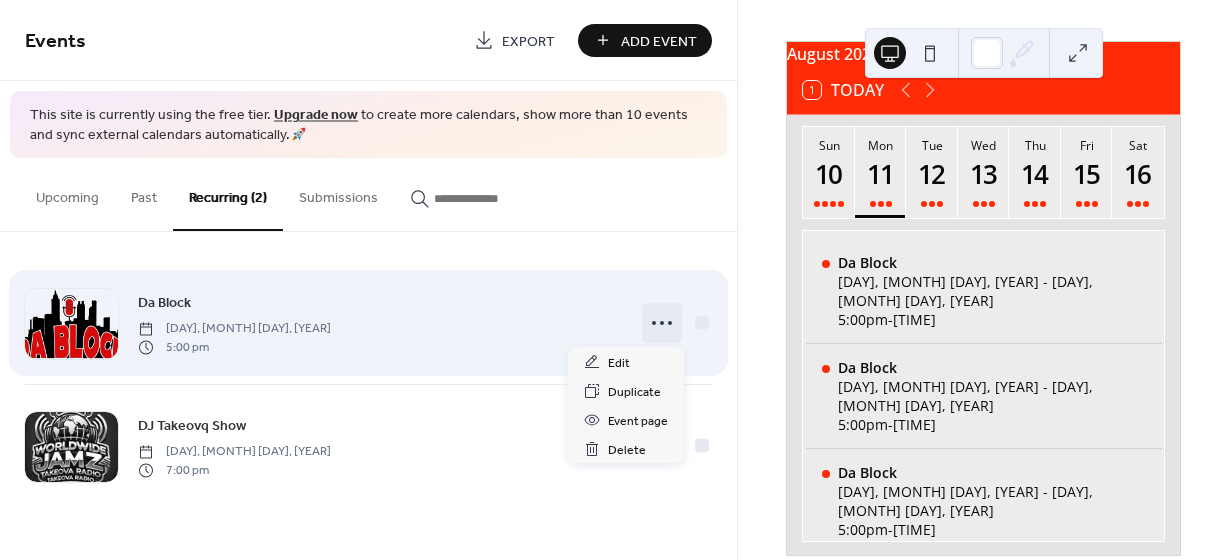click 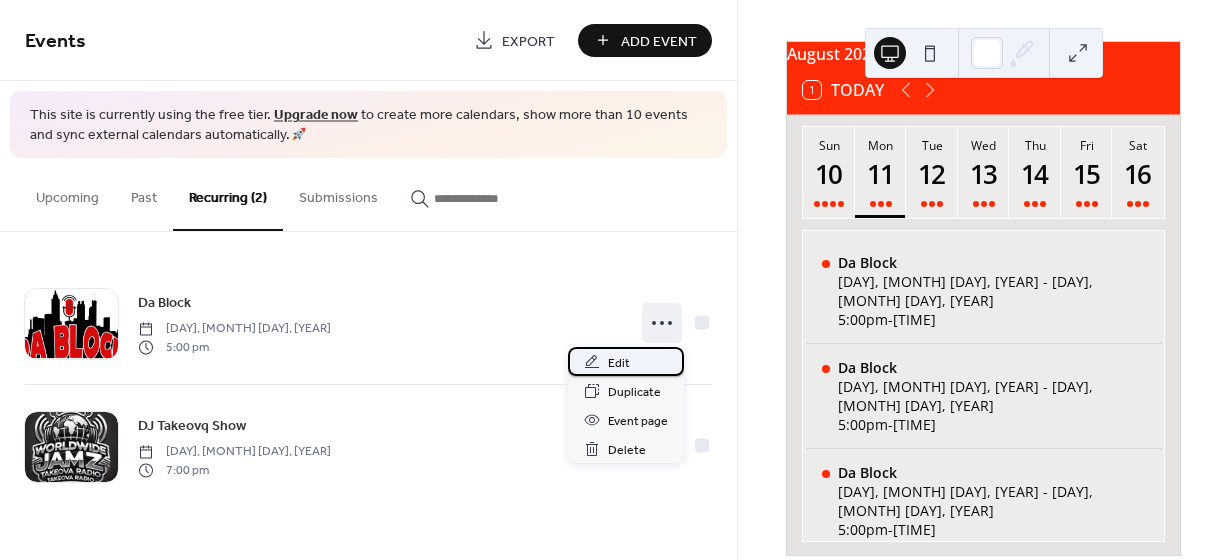 click on "Edit" at bounding box center [626, 361] 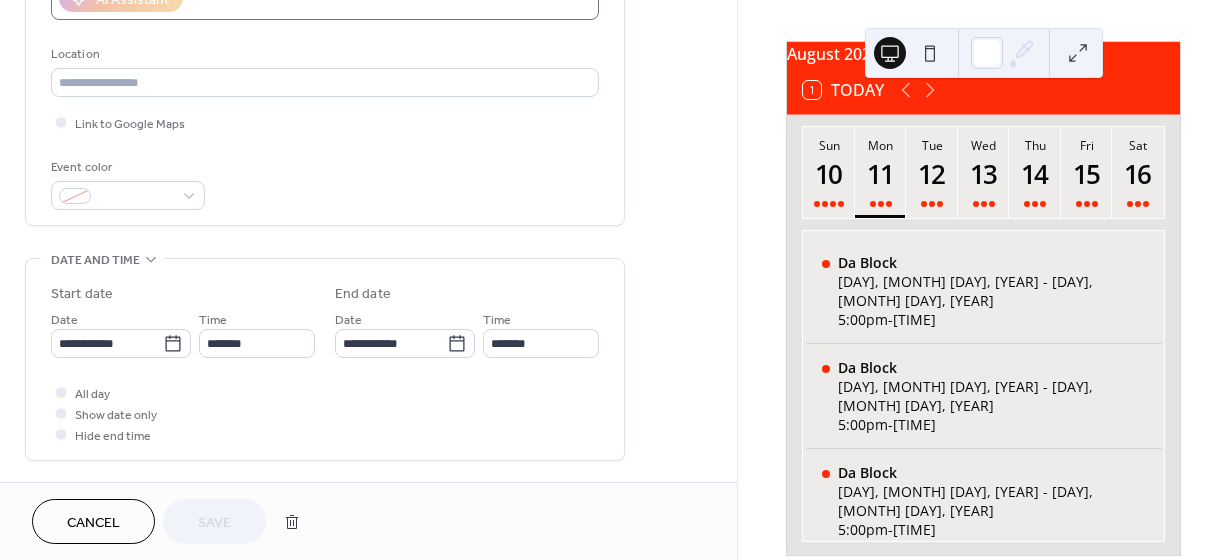 scroll, scrollTop: 394, scrollLeft: 0, axis: vertical 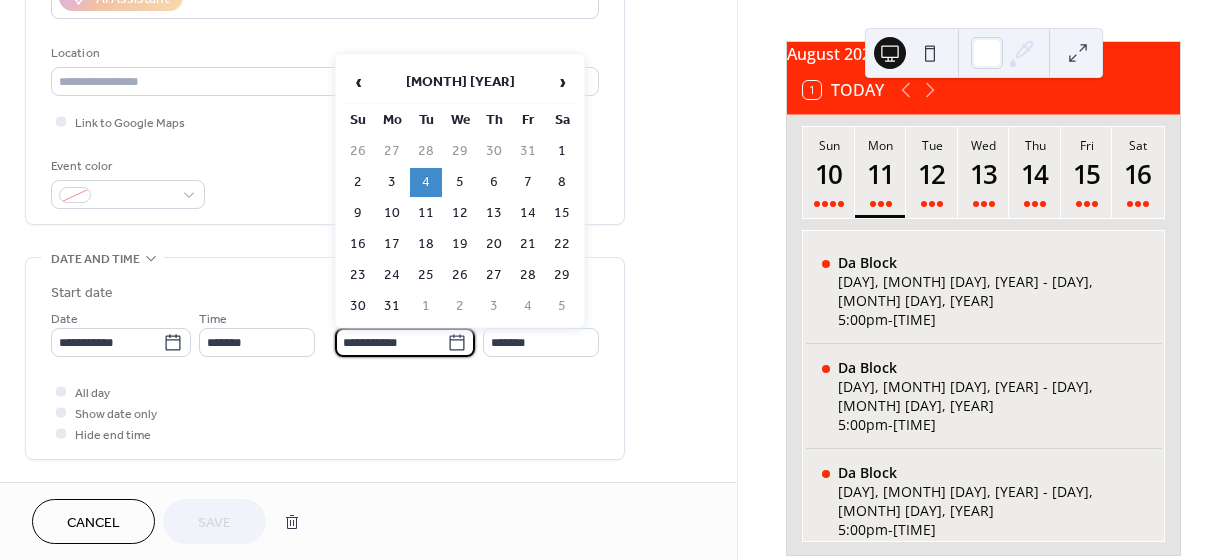 click on "**********" at bounding box center (391, 342) 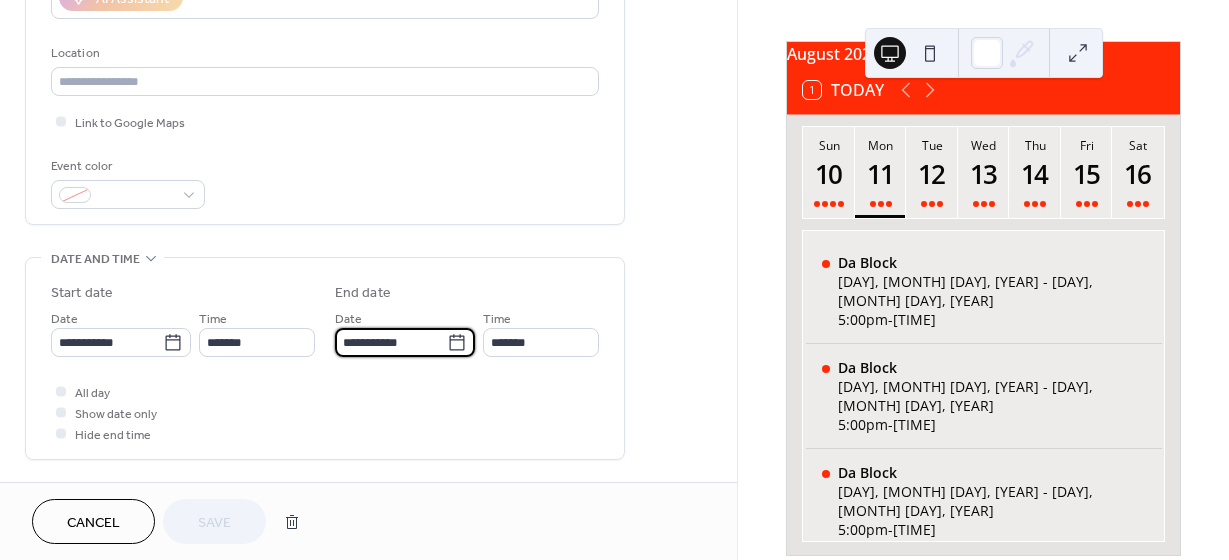 click on "**********" at bounding box center (391, 342) 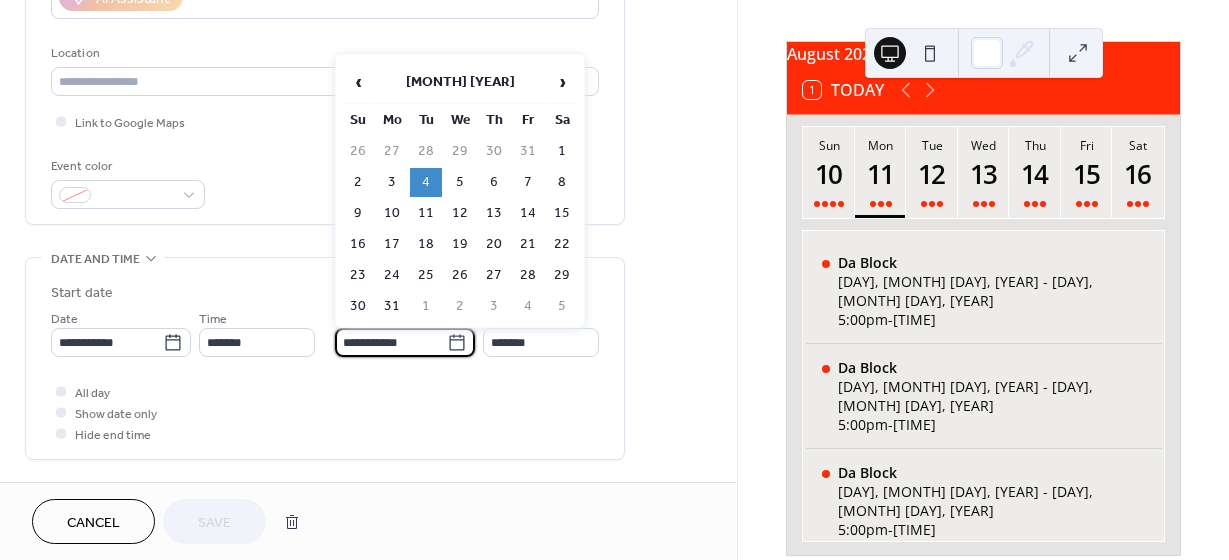 click on "**********" at bounding box center [391, 342] 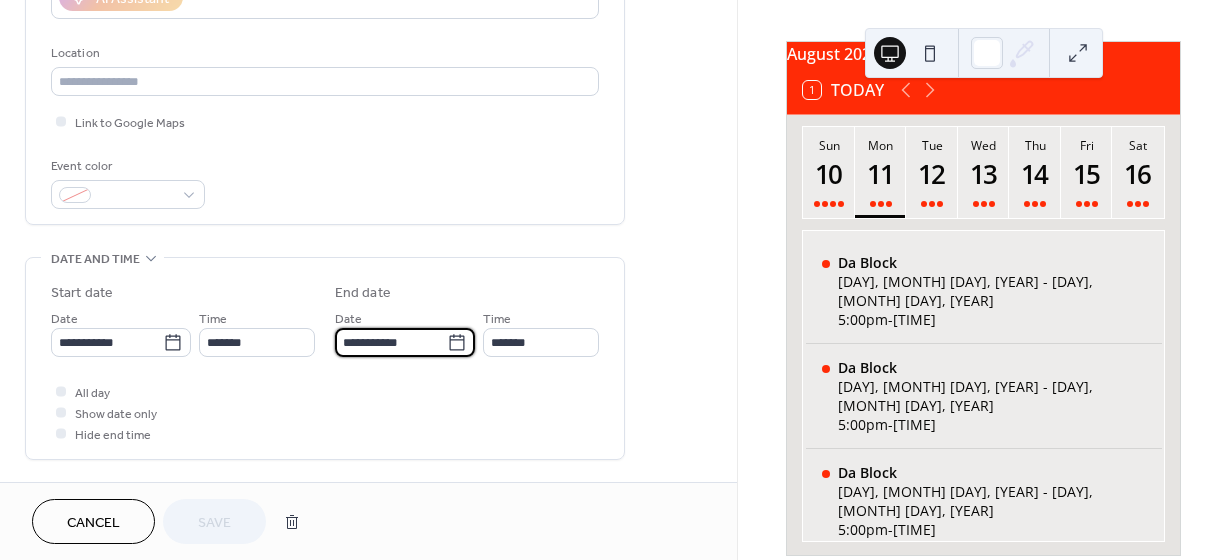type on "**********" 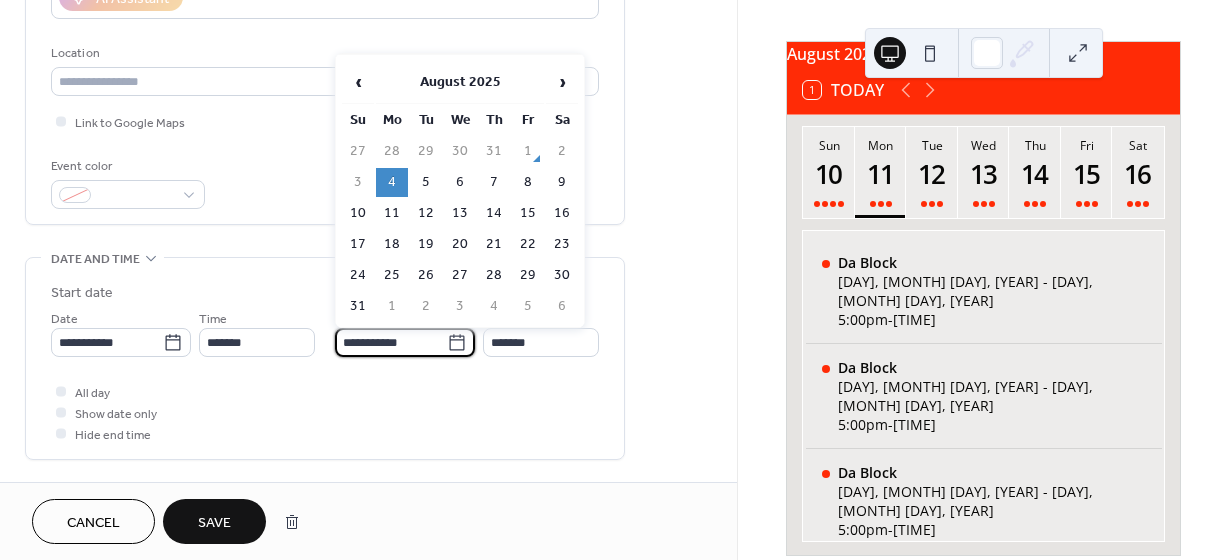 click on "4" at bounding box center (392, 182) 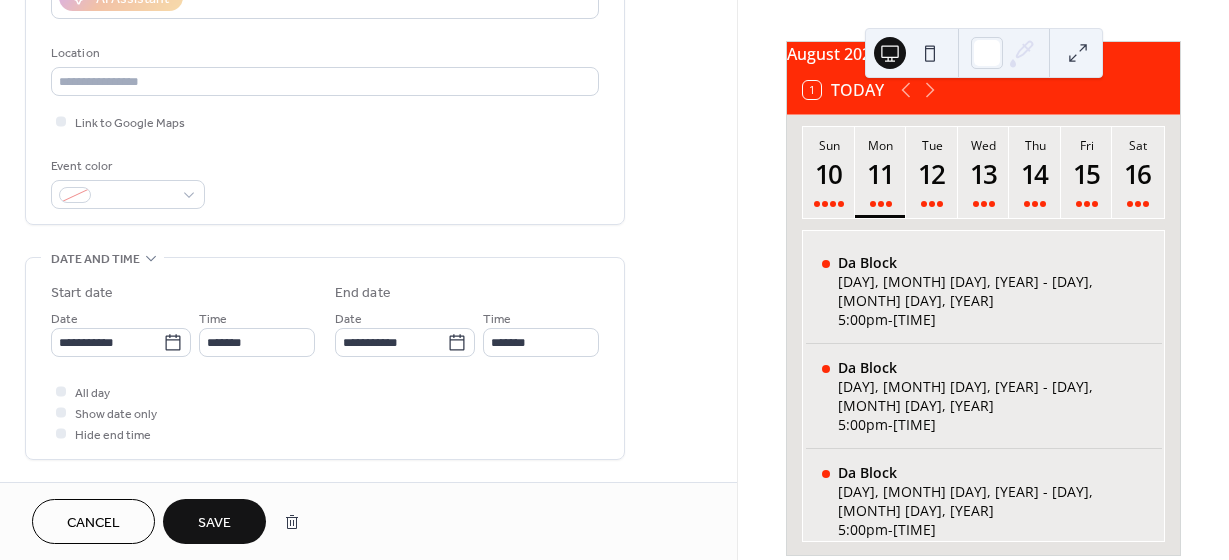 click on "All day Show date only Hide end time" at bounding box center (325, 412) 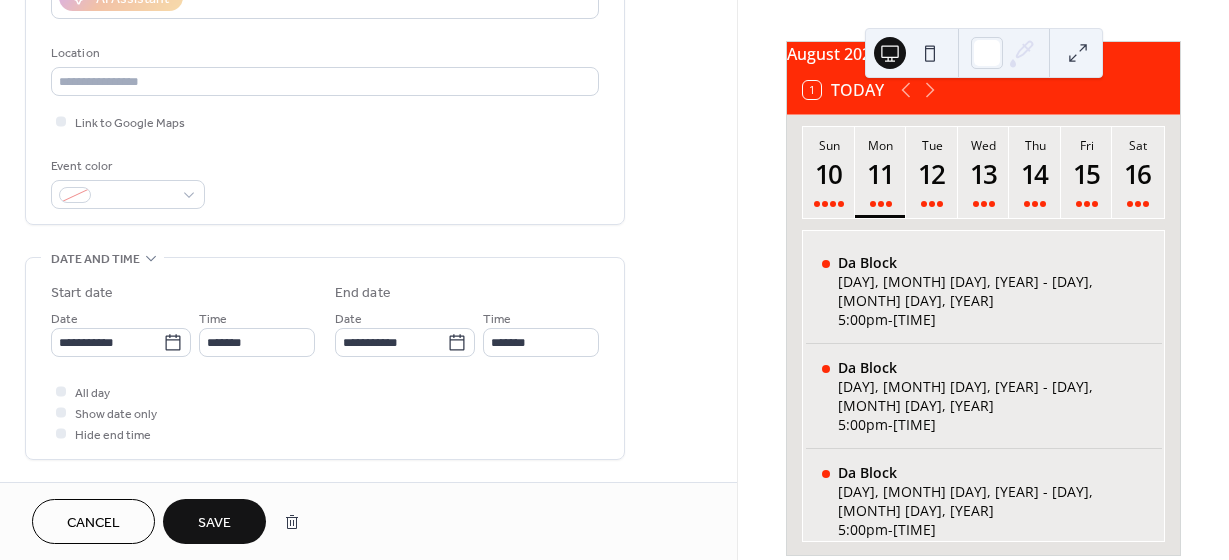 click on "Save" at bounding box center [214, 523] 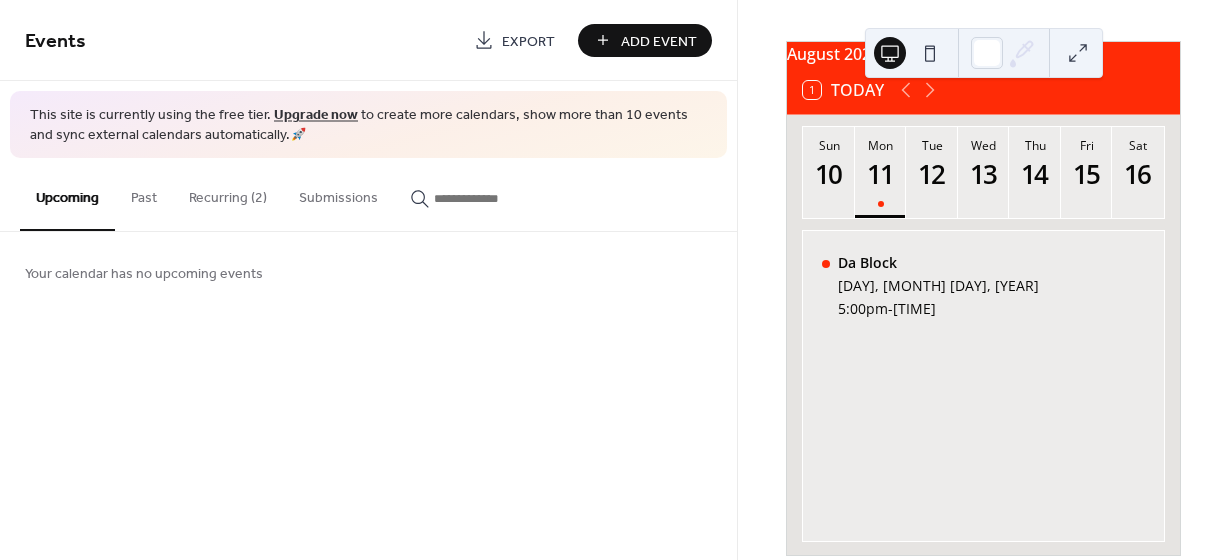 click on "Recurring (2)" at bounding box center (228, 193) 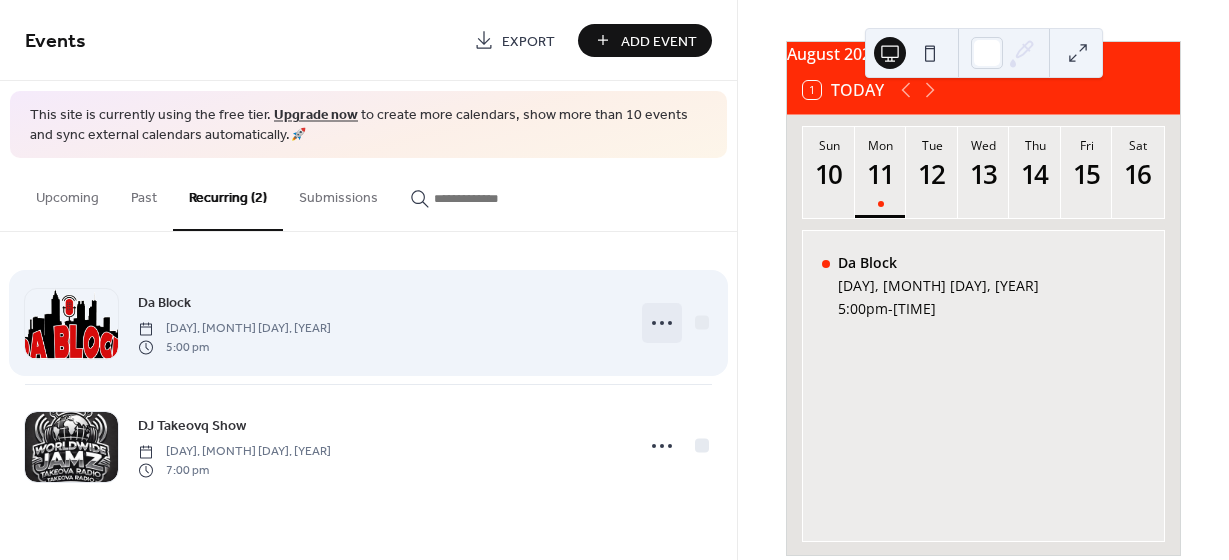 click 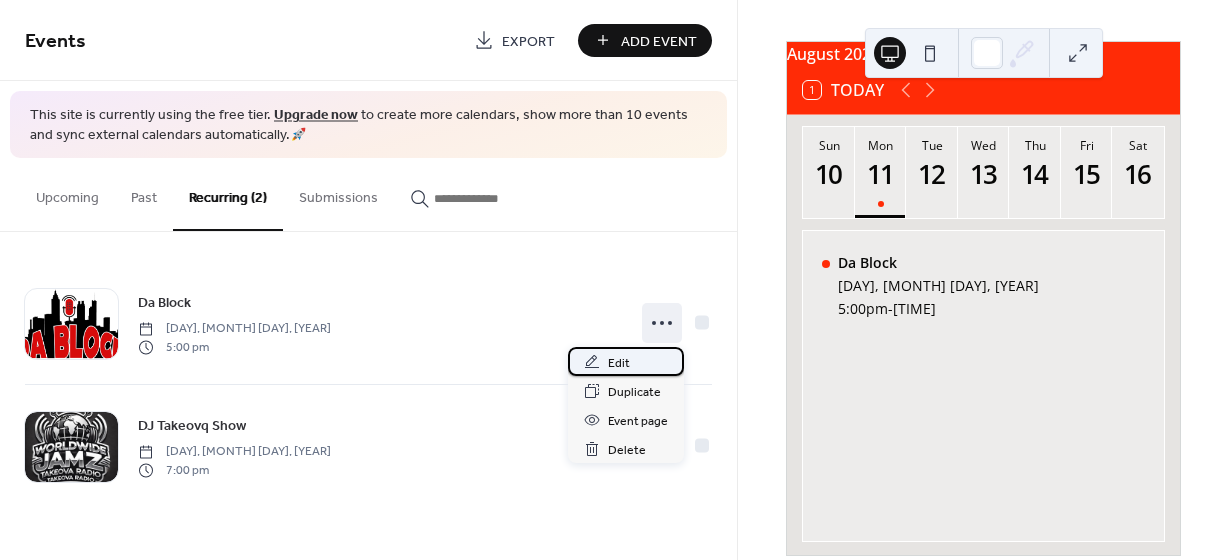 click on "Edit" at bounding box center (626, 361) 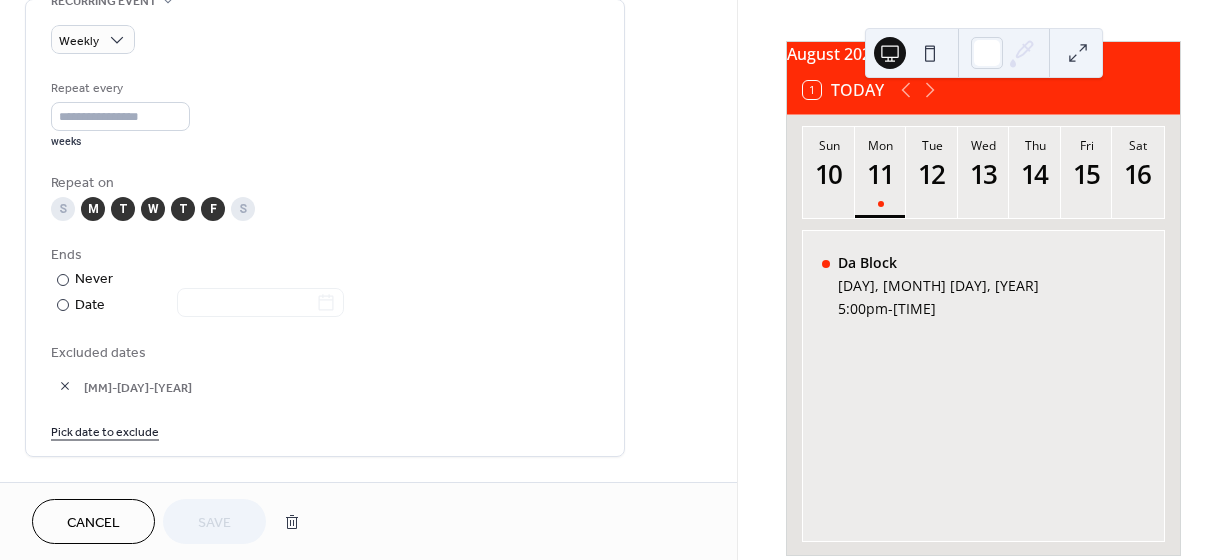 scroll, scrollTop: 886, scrollLeft: 0, axis: vertical 